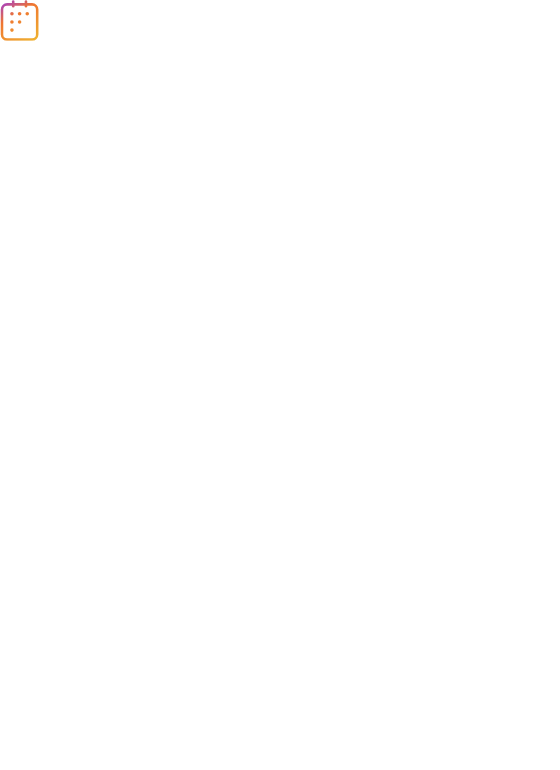scroll, scrollTop: 0, scrollLeft: 0, axis: both 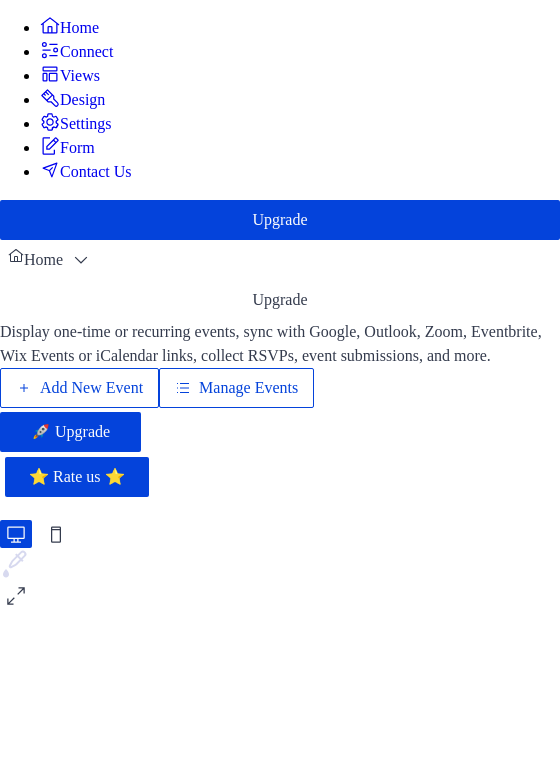 click on "Manage Events" at bounding box center [248, 388] 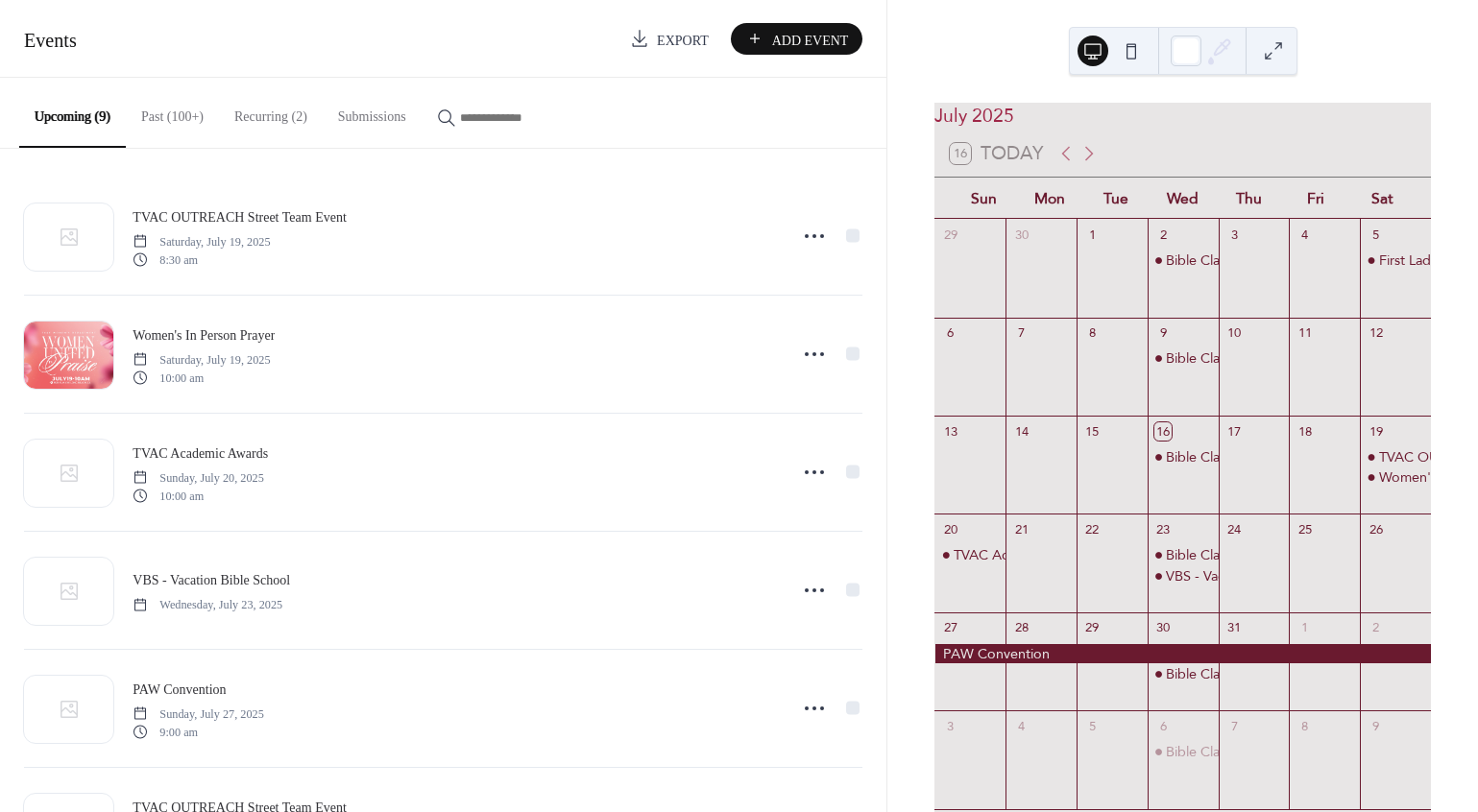 scroll, scrollTop: 0, scrollLeft: 0, axis: both 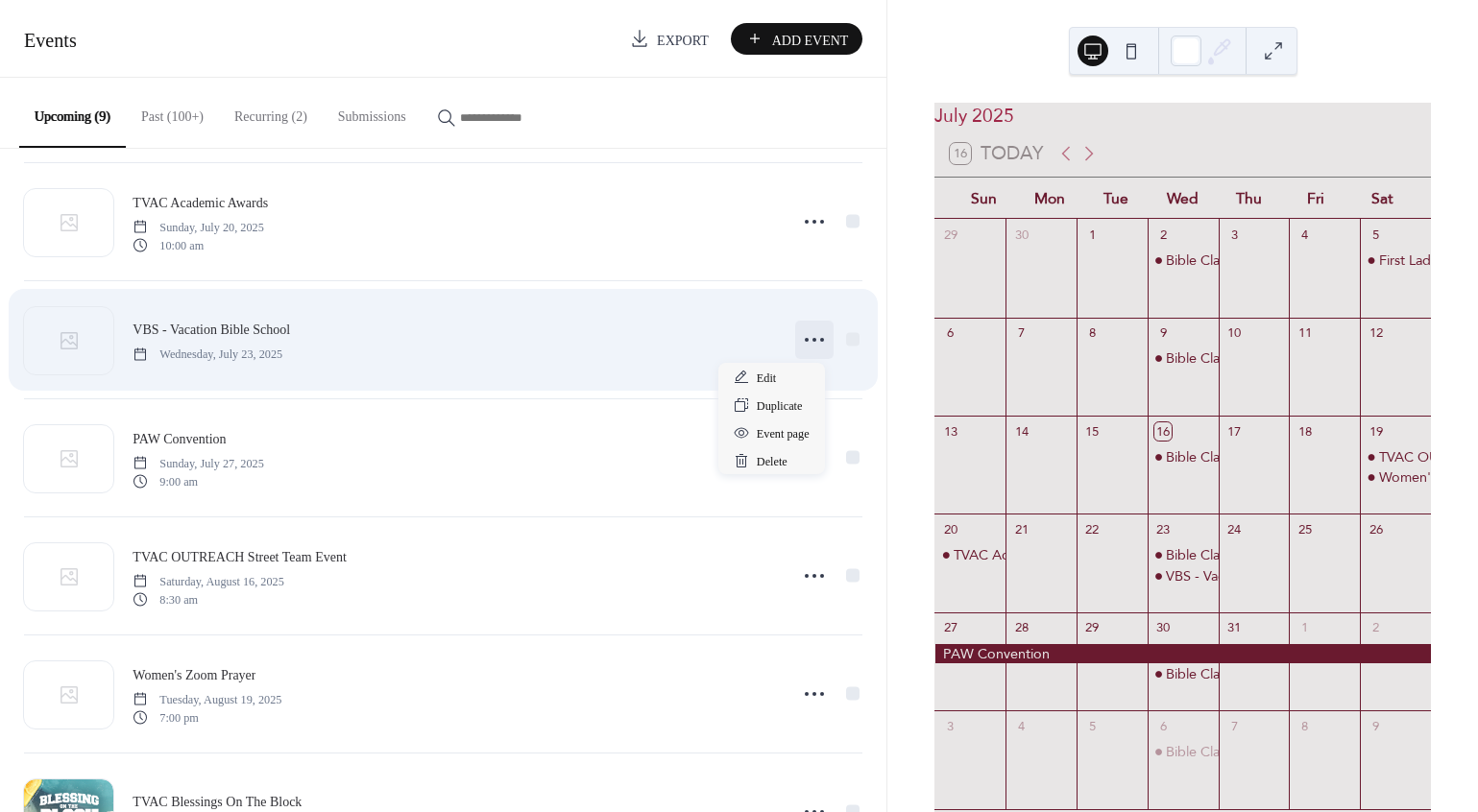 click 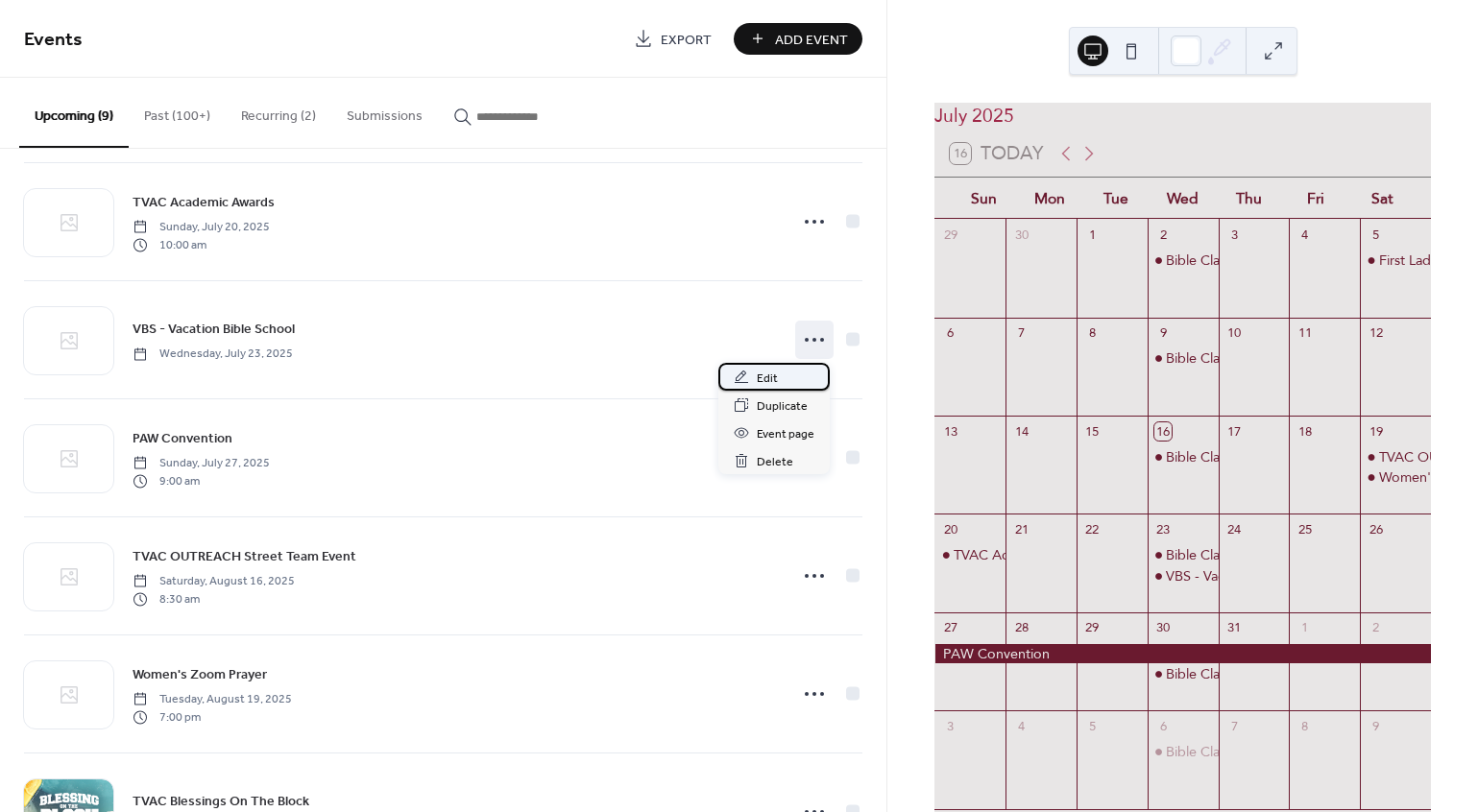 click on "Edit" at bounding box center (767, 378) 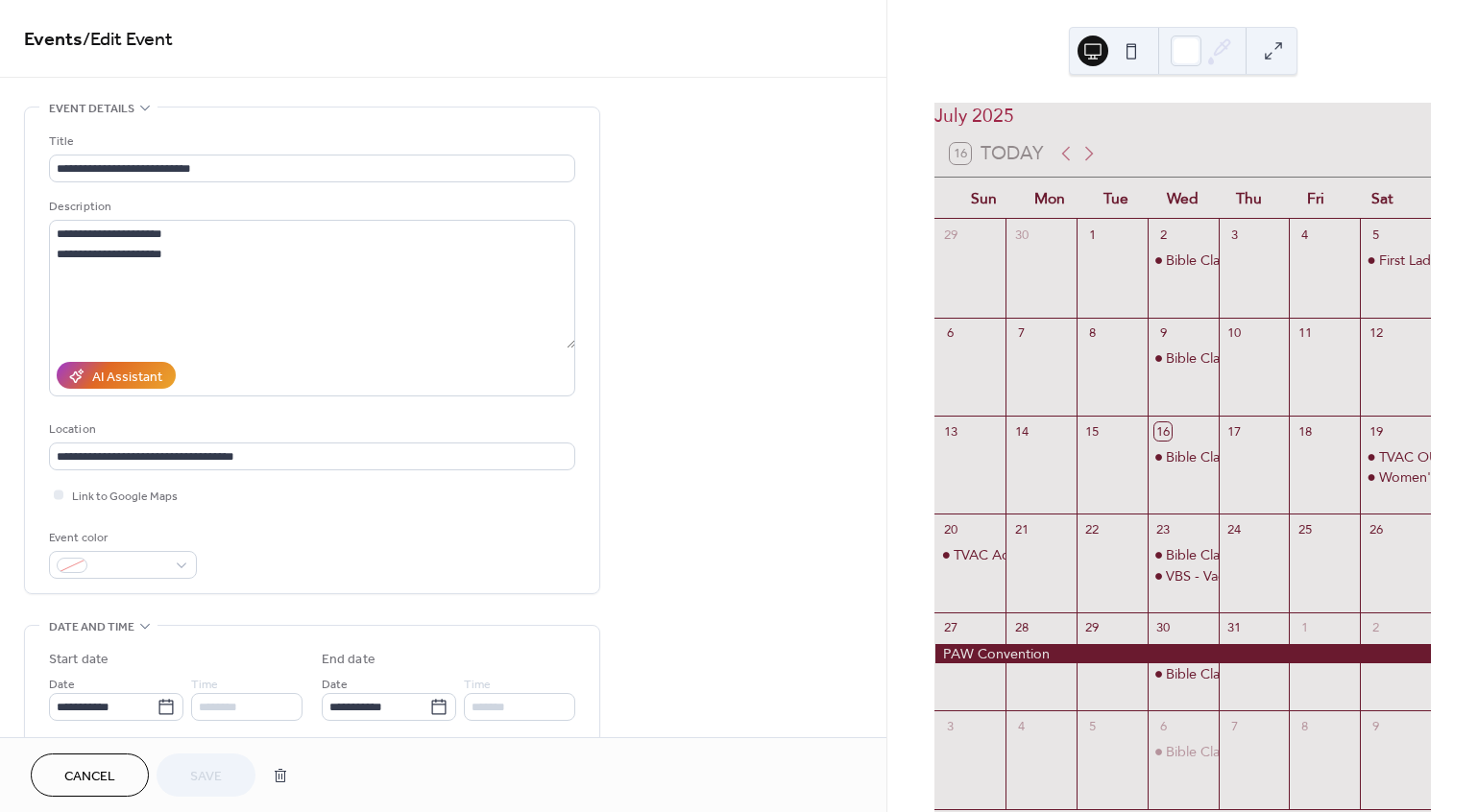 click on "********" at bounding box center [247, 706] 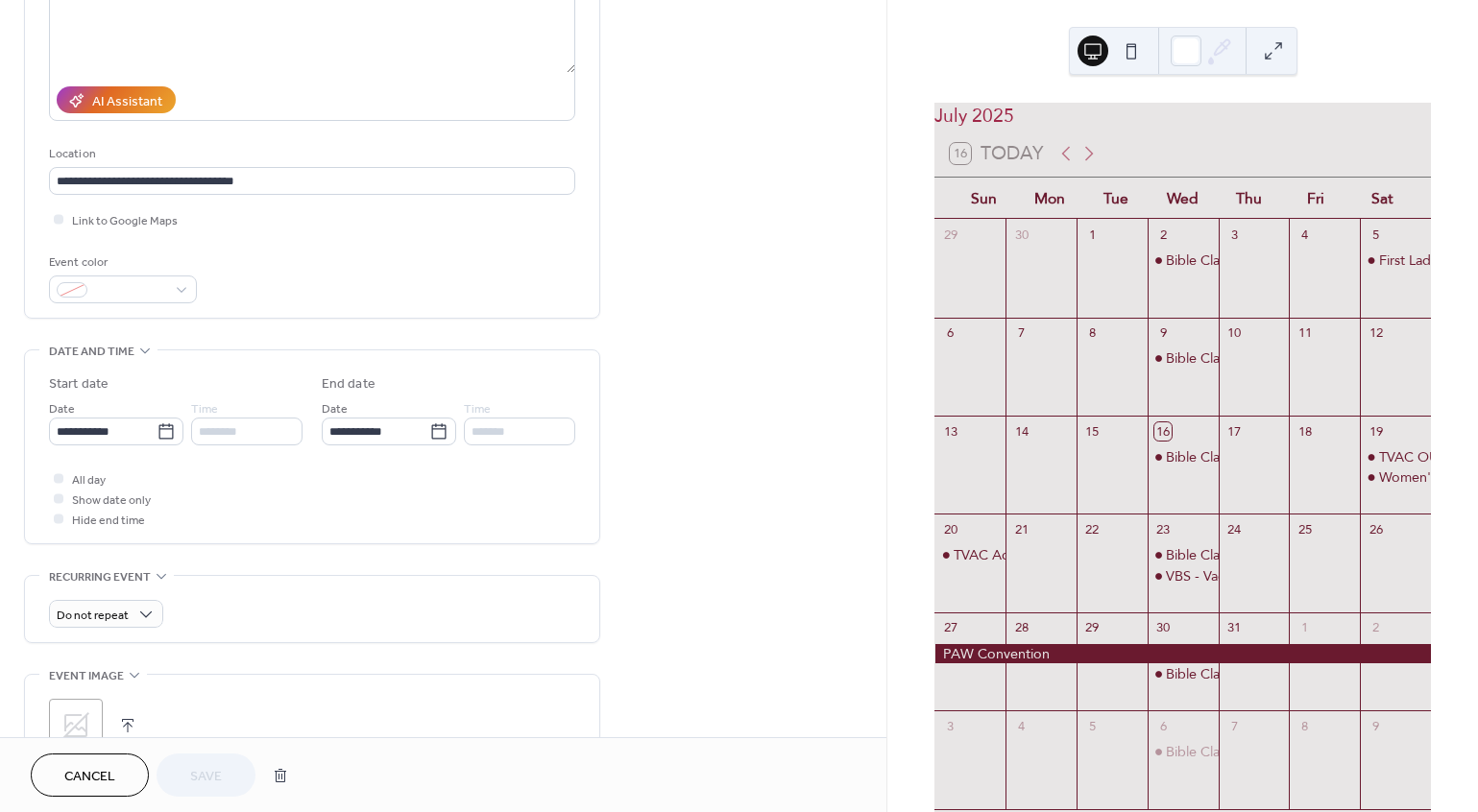 scroll, scrollTop: 285, scrollLeft: 0, axis: vertical 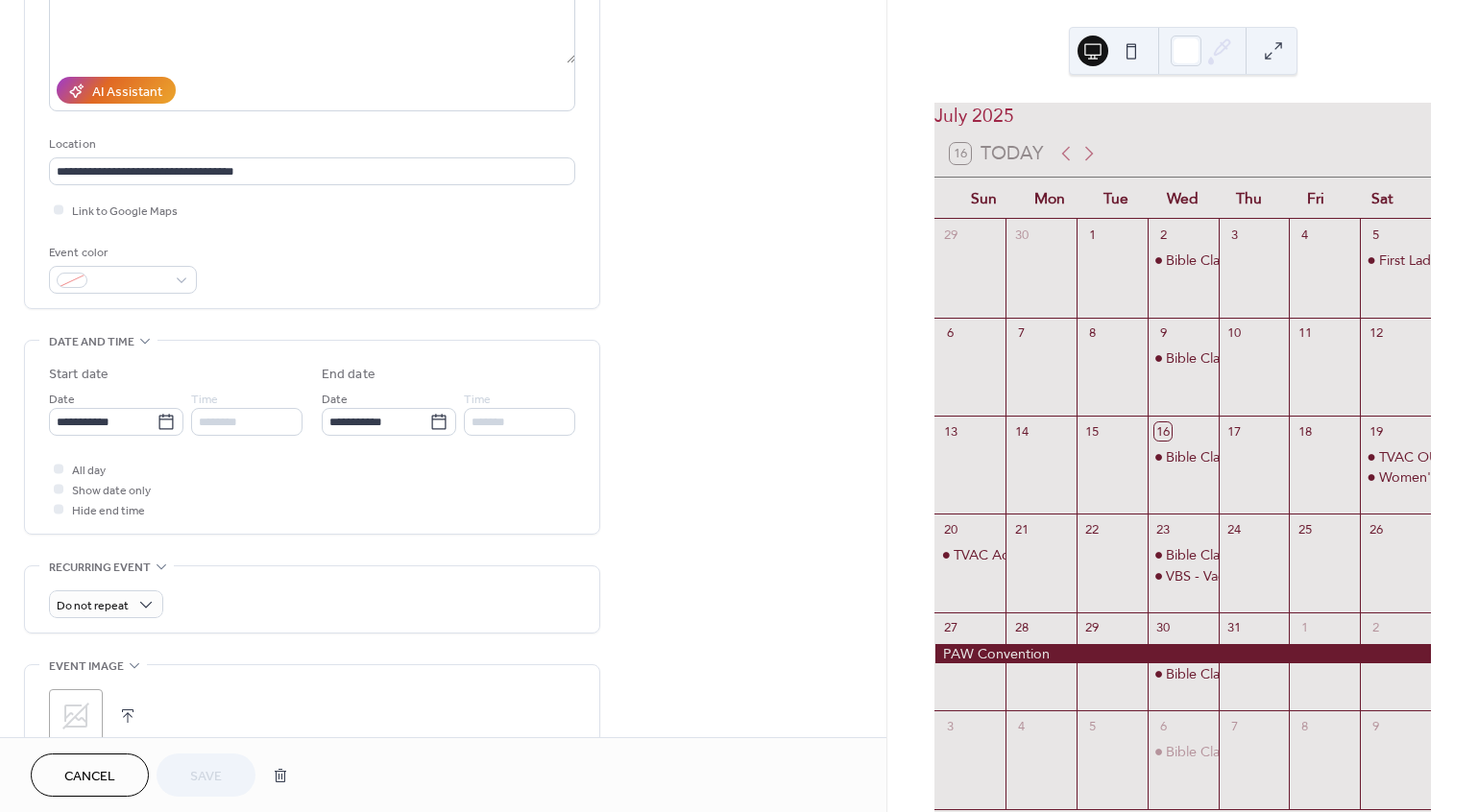 click at bounding box center (59, 468) 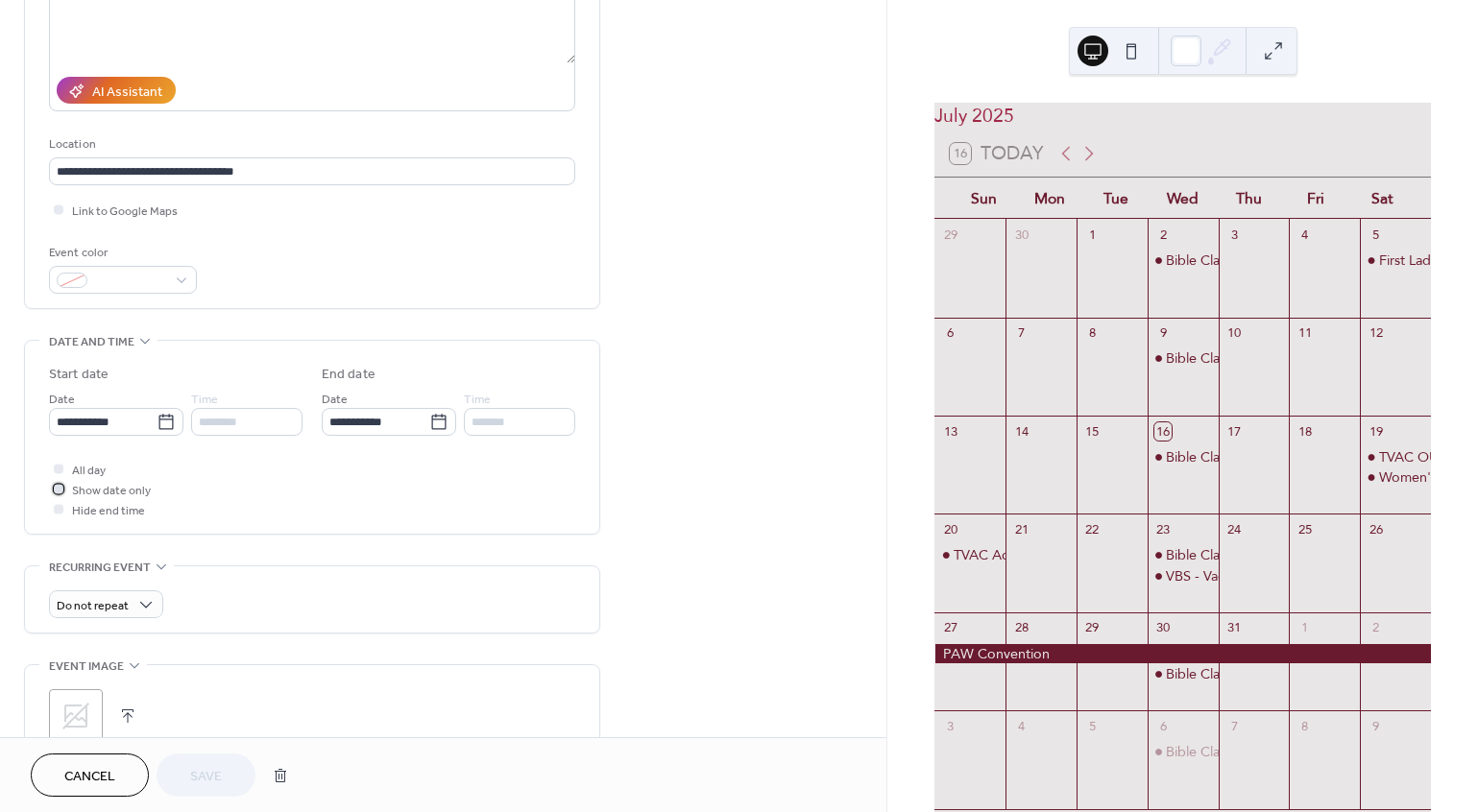 click 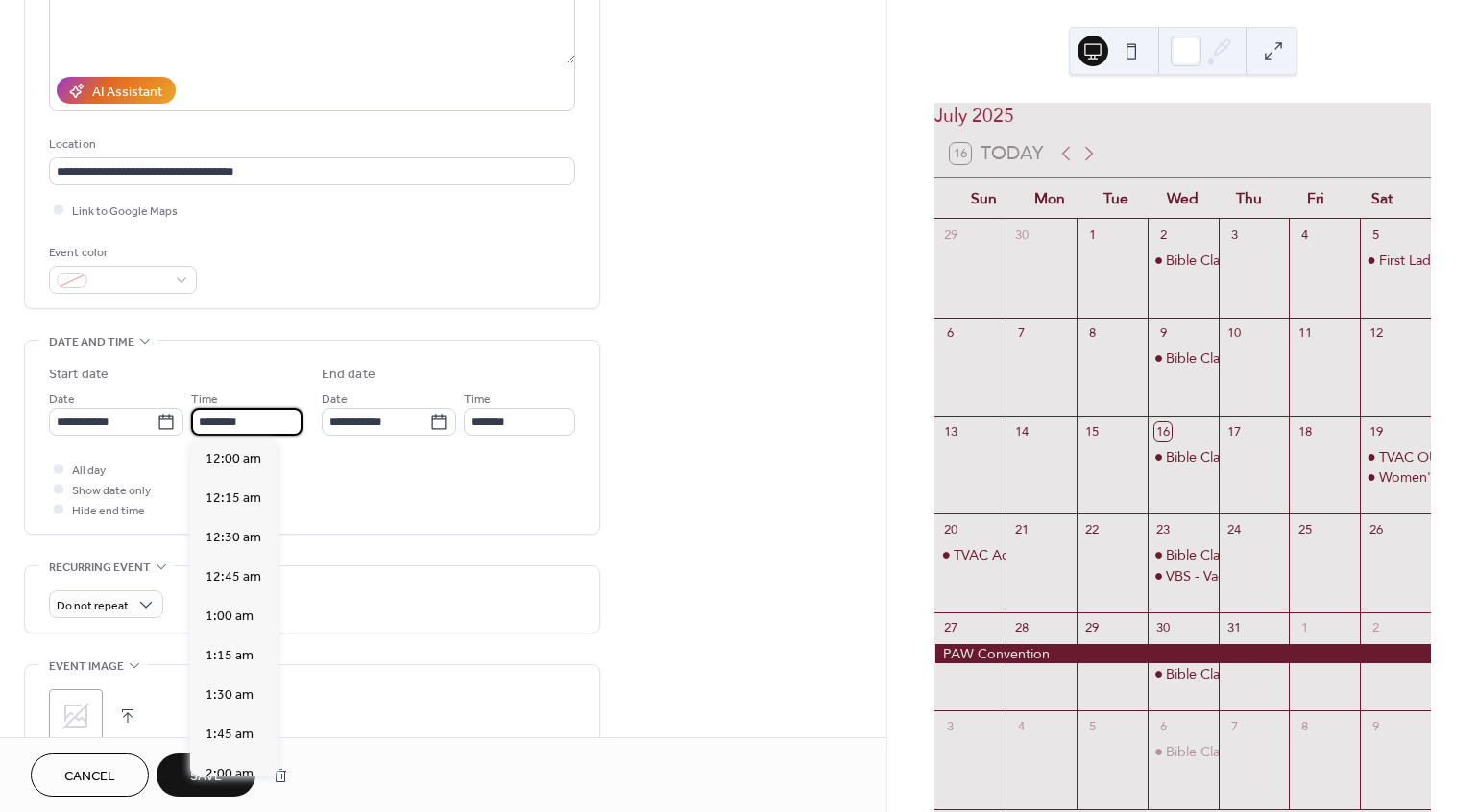 scroll, scrollTop: 1866, scrollLeft: 0, axis: vertical 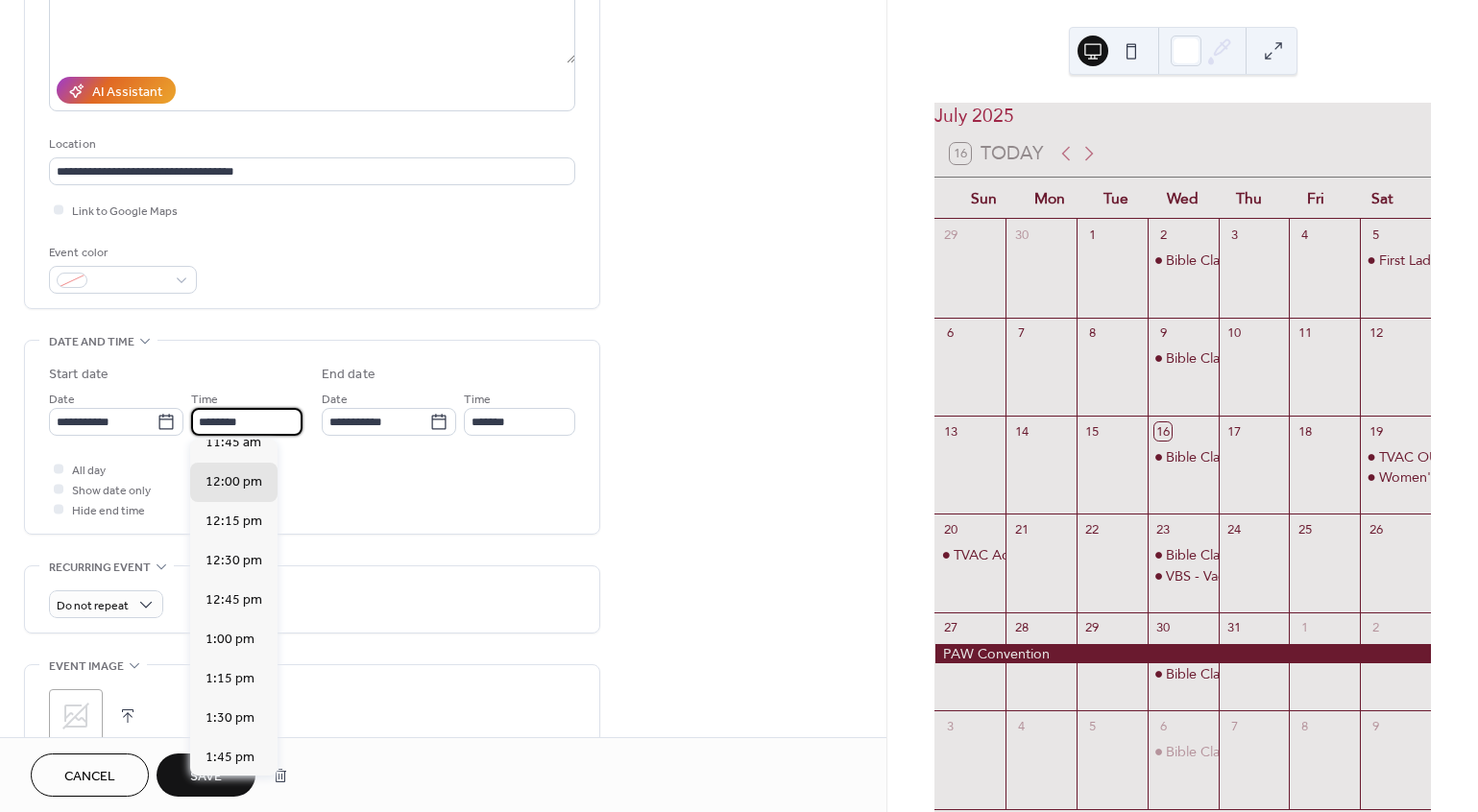 click on "********" at bounding box center [247, 421] 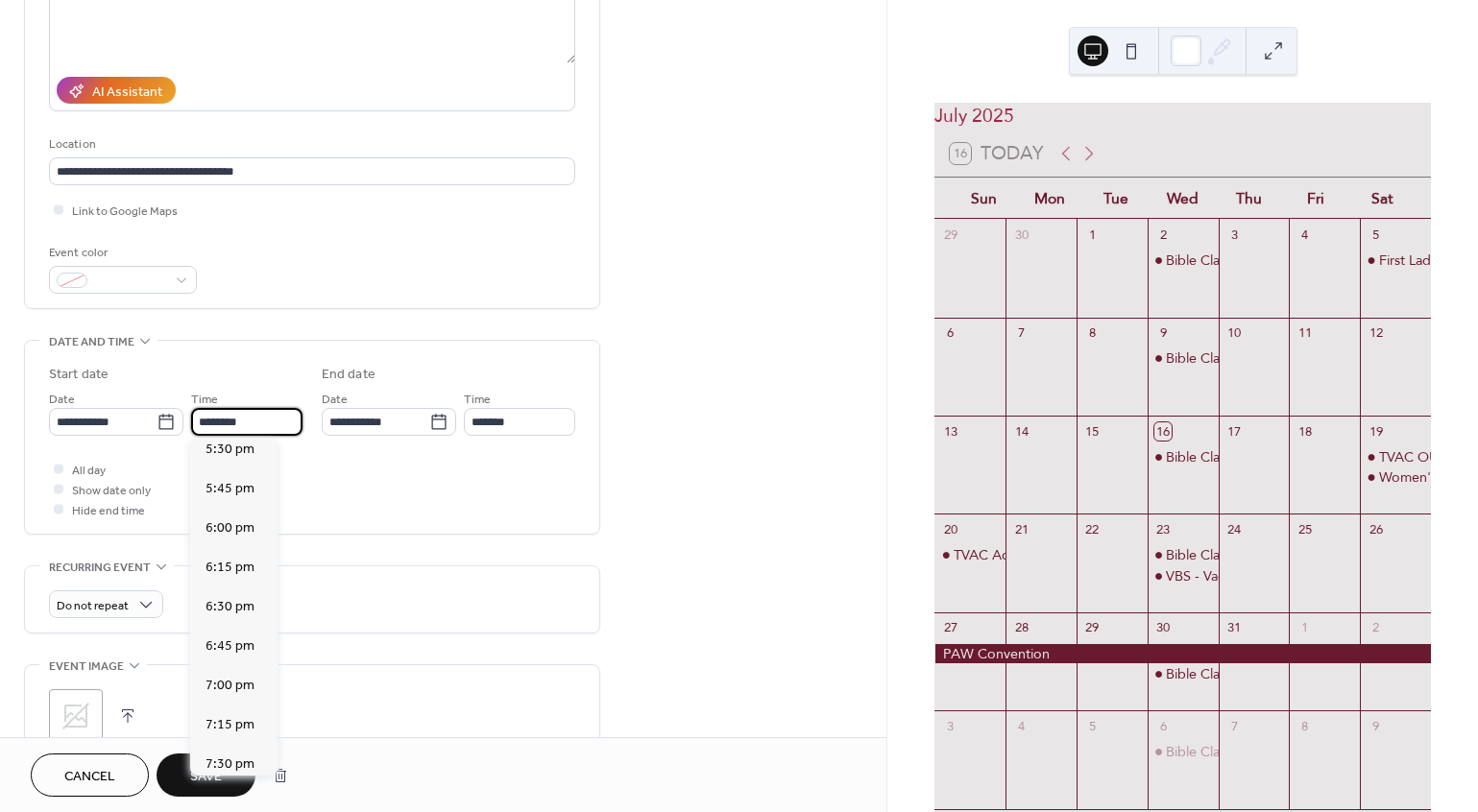 scroll, scrollTop: 2818, scrollLeft: 0, axis: vertical 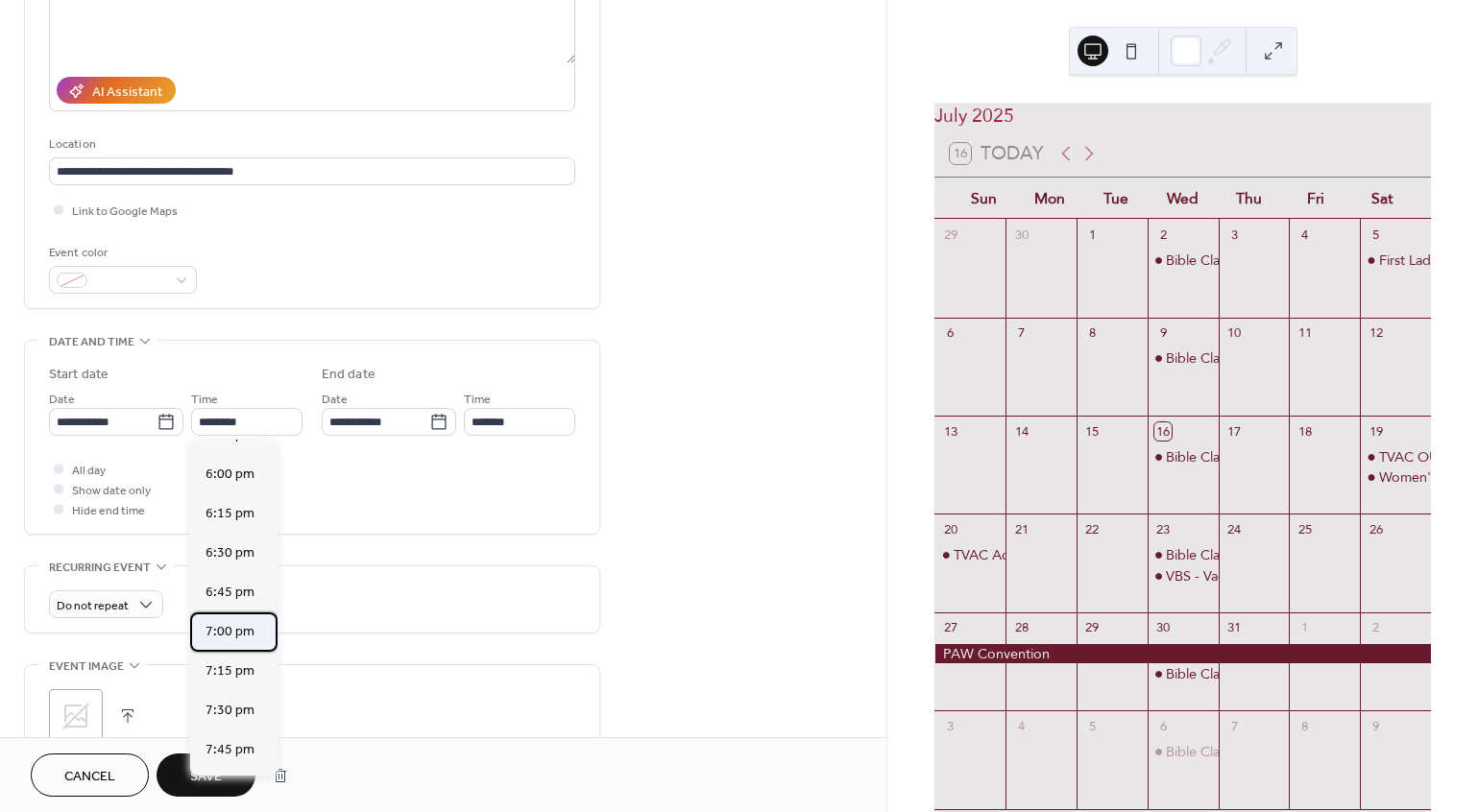 click on "7:00 pm" at bounding box center (230, 632) 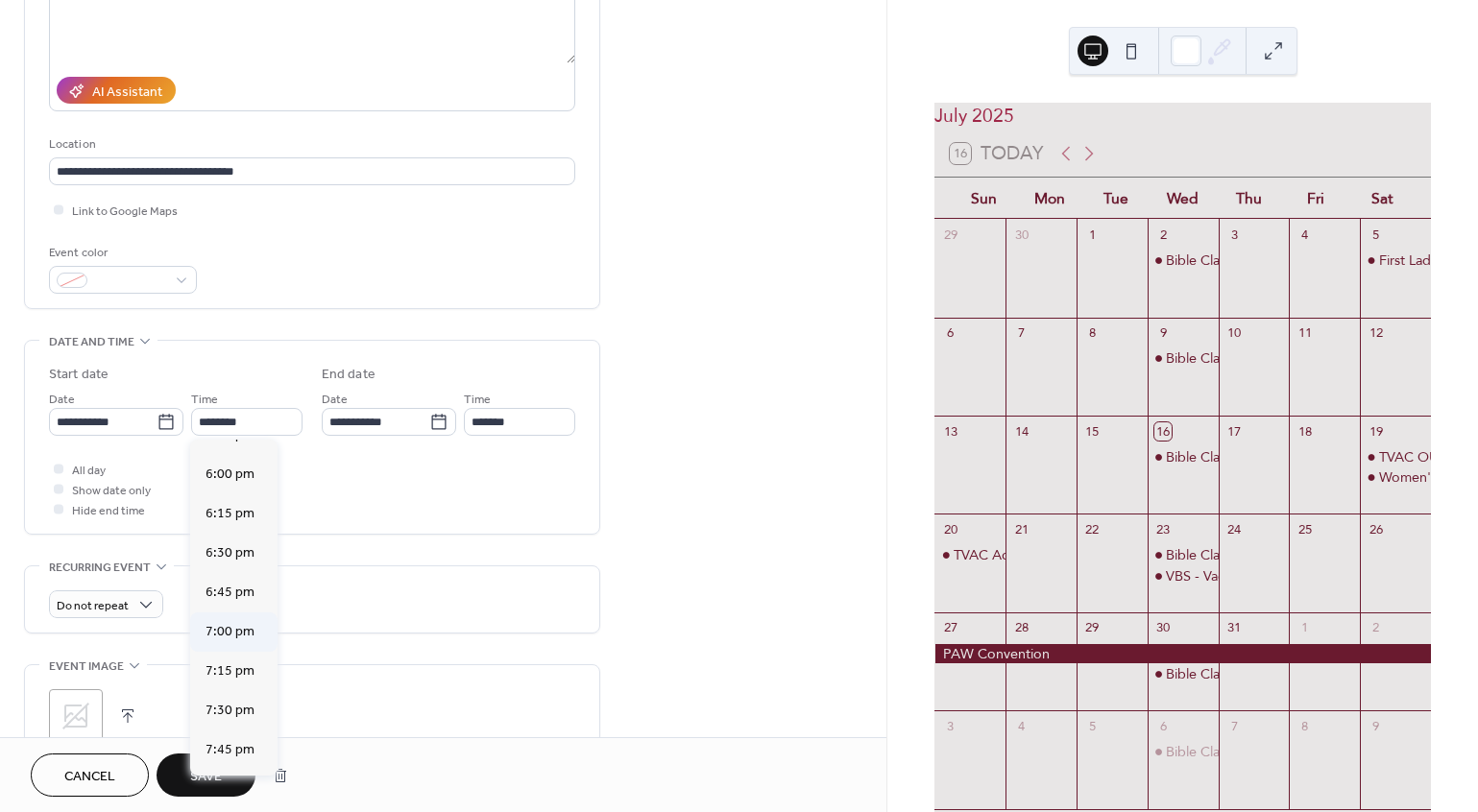 type on "*******" 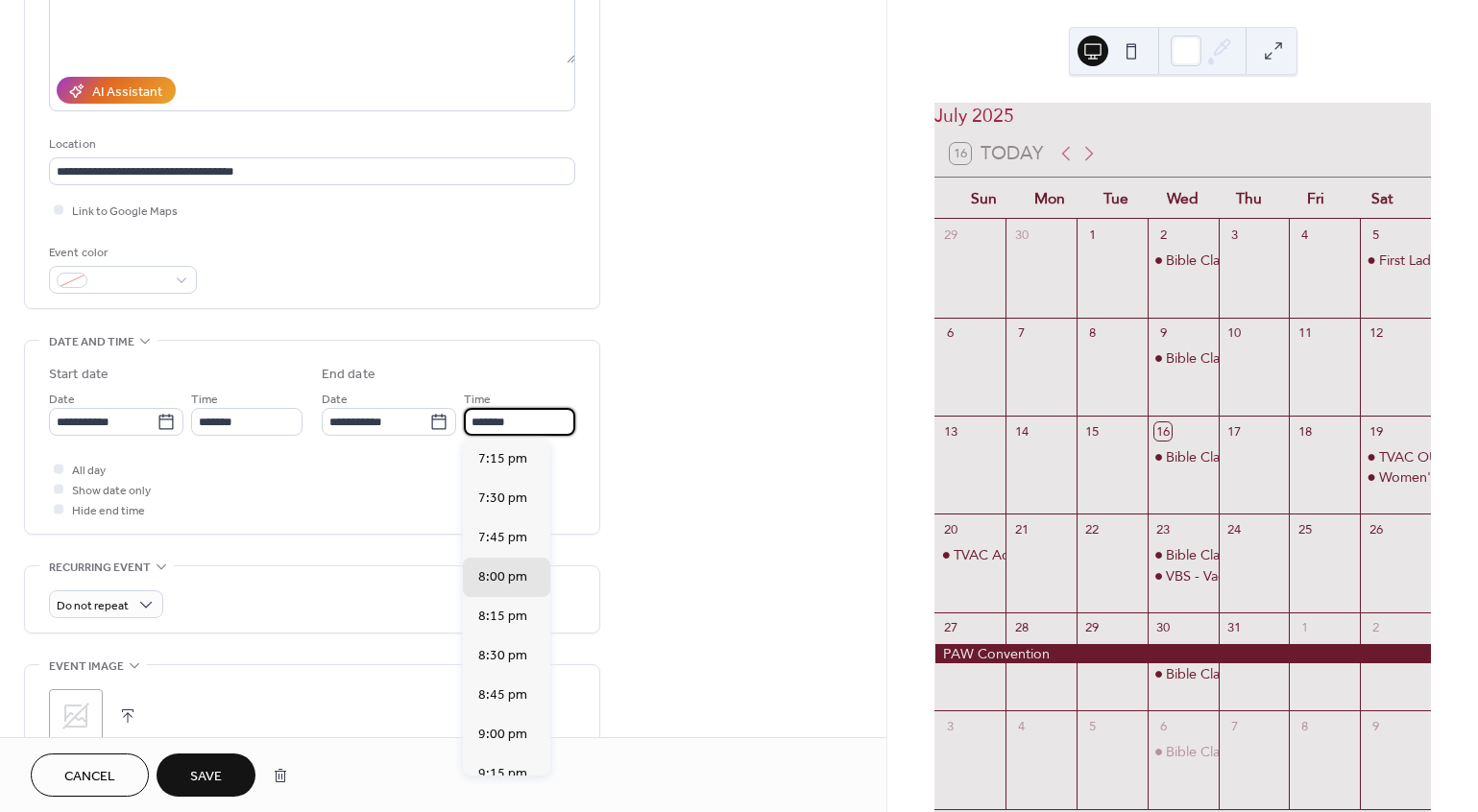 click on "*******" at bounding box center (520, 421) 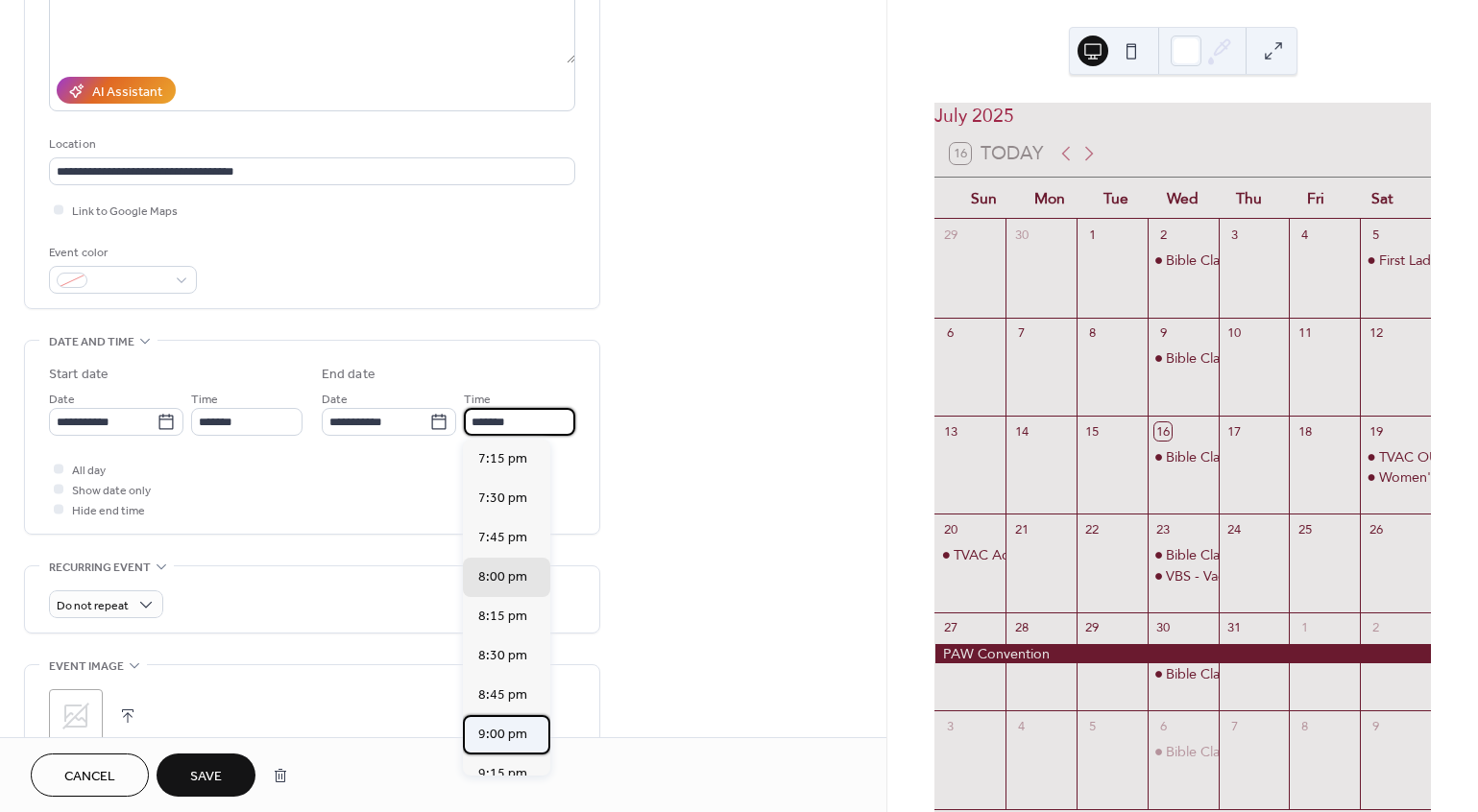 click on "9:00 pm" at bounding box center [502, 734] 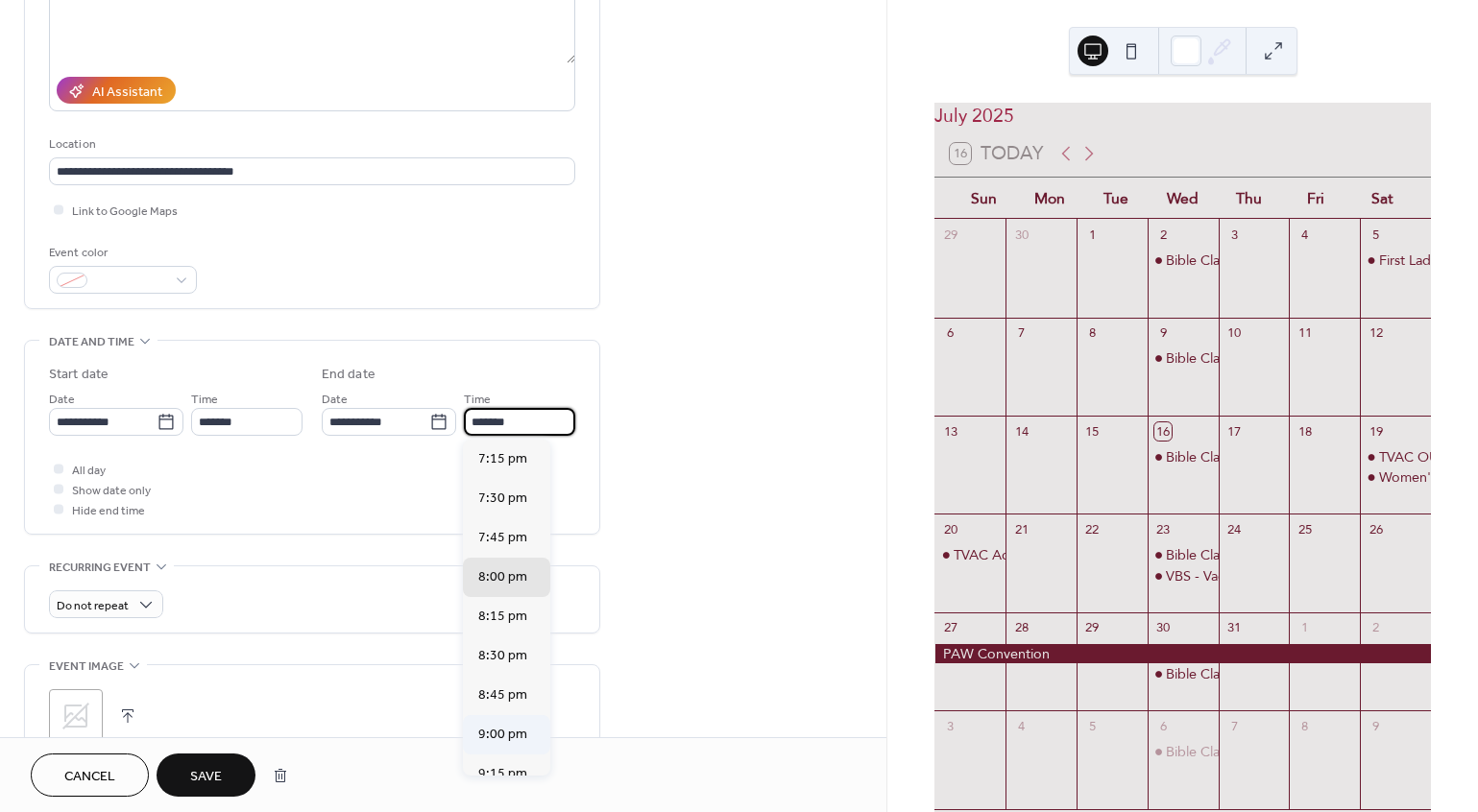 type on "*******" 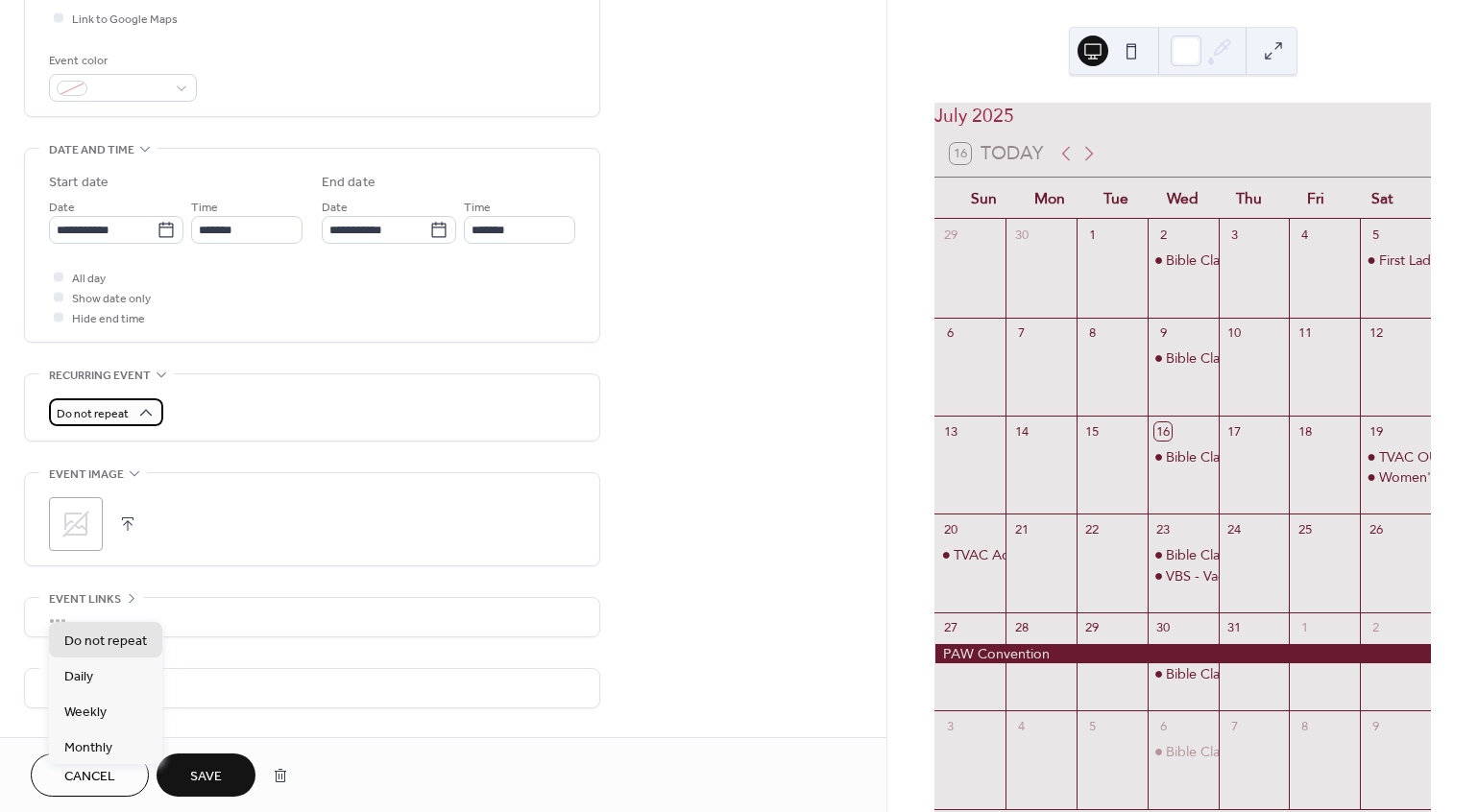 scroll, scrollTop: 490, scrollLeft: 0, axis: vertical 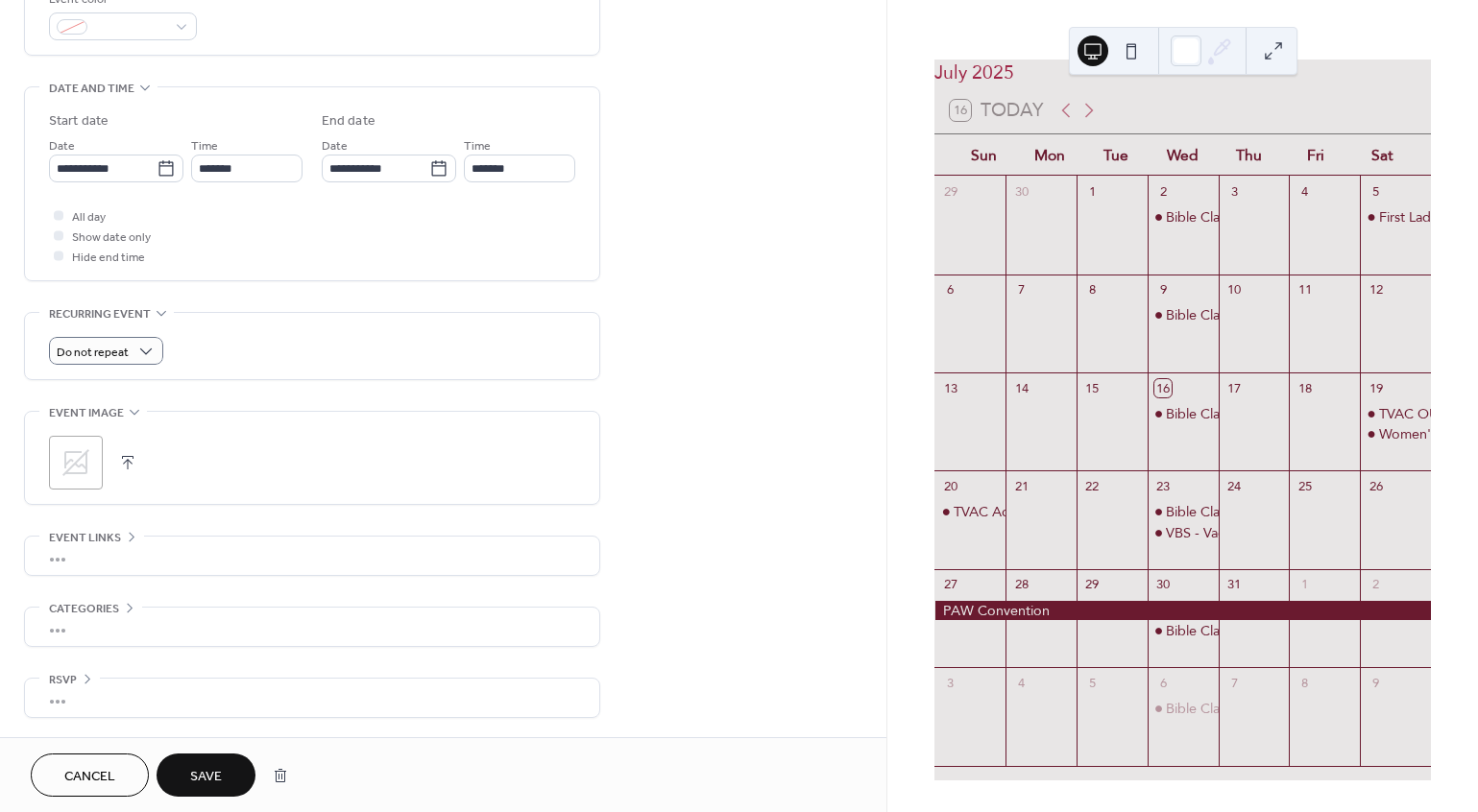 click on "Save" at bounding box center (206, 776) 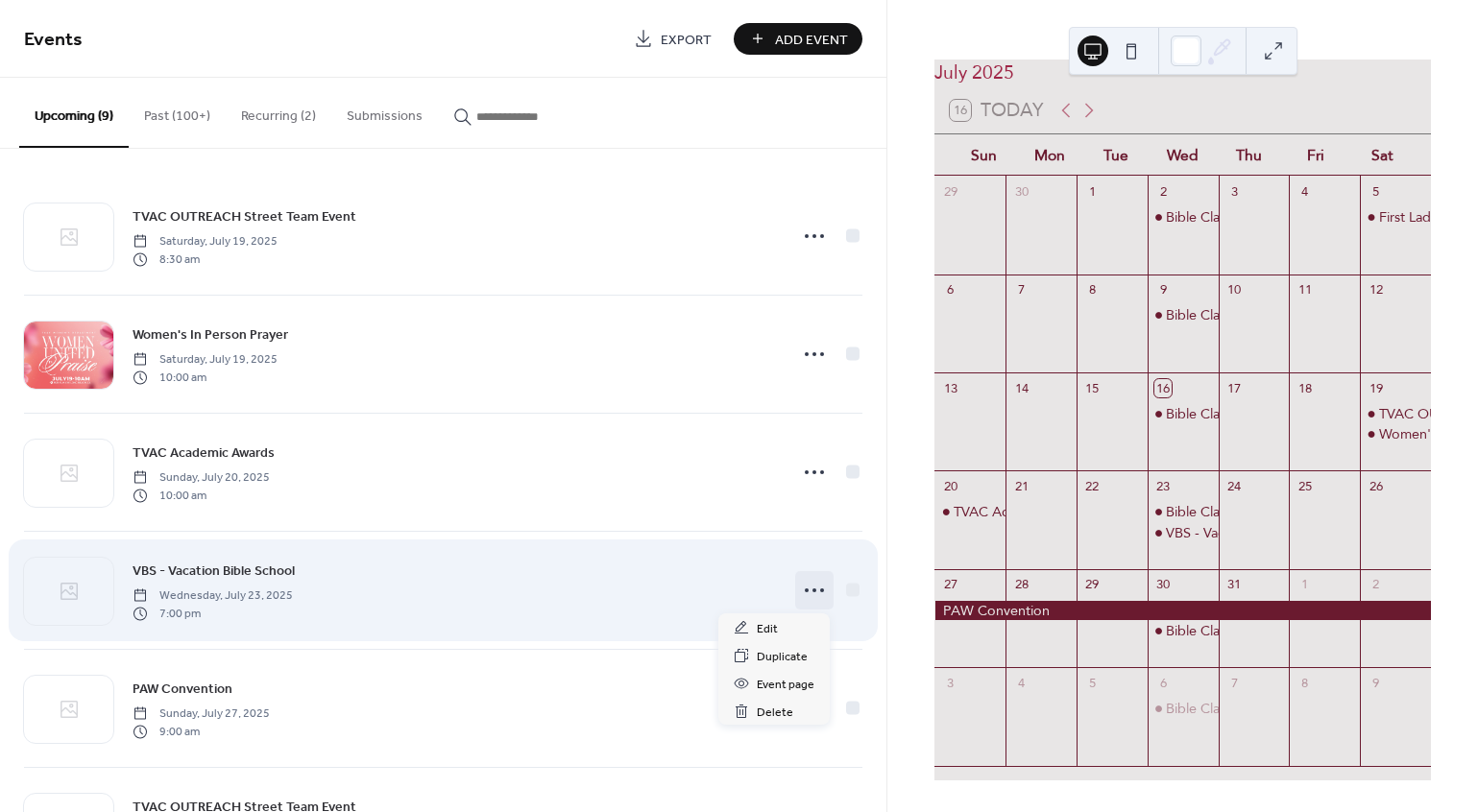 click 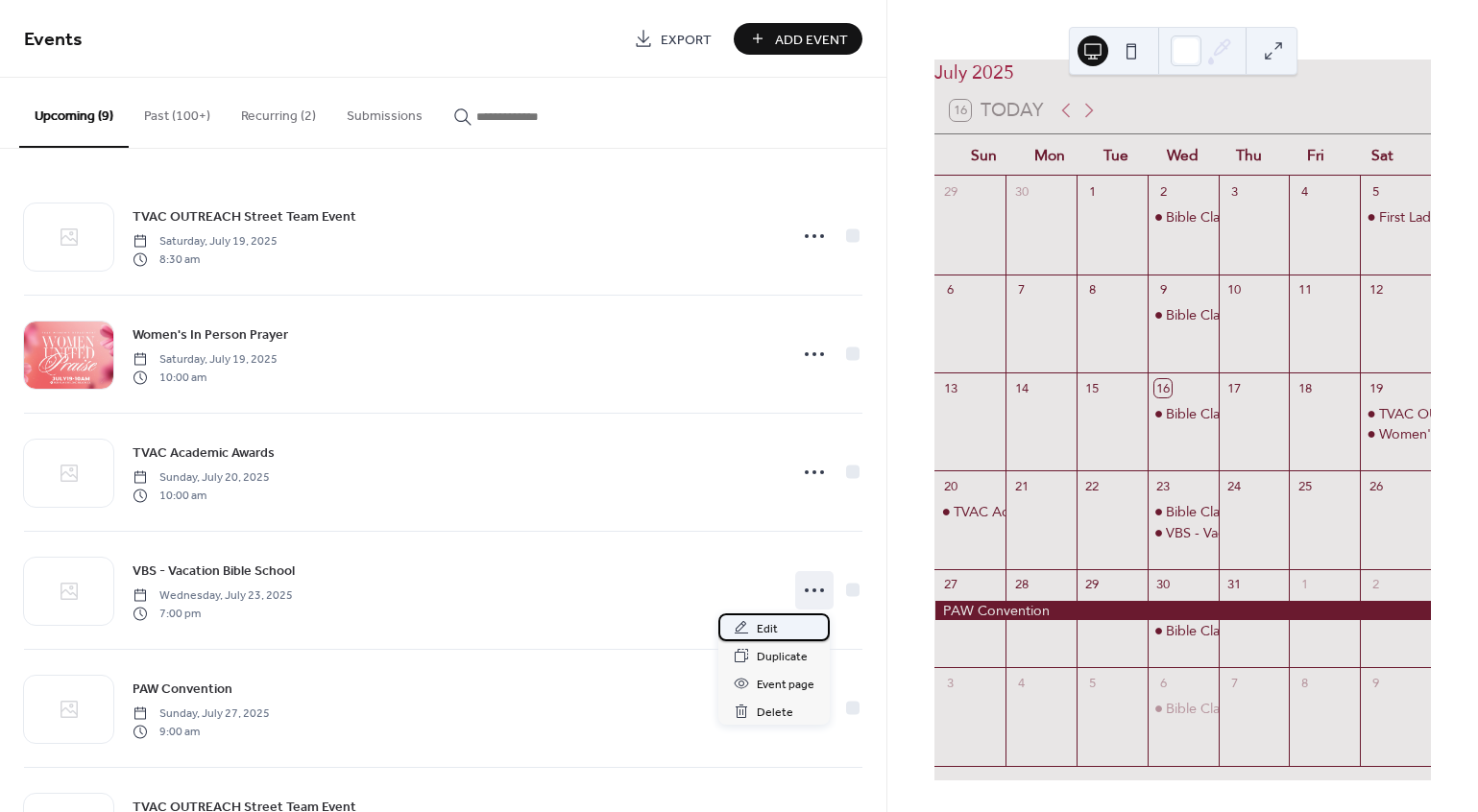 click on "Edit" at bounding box center [767, 629] 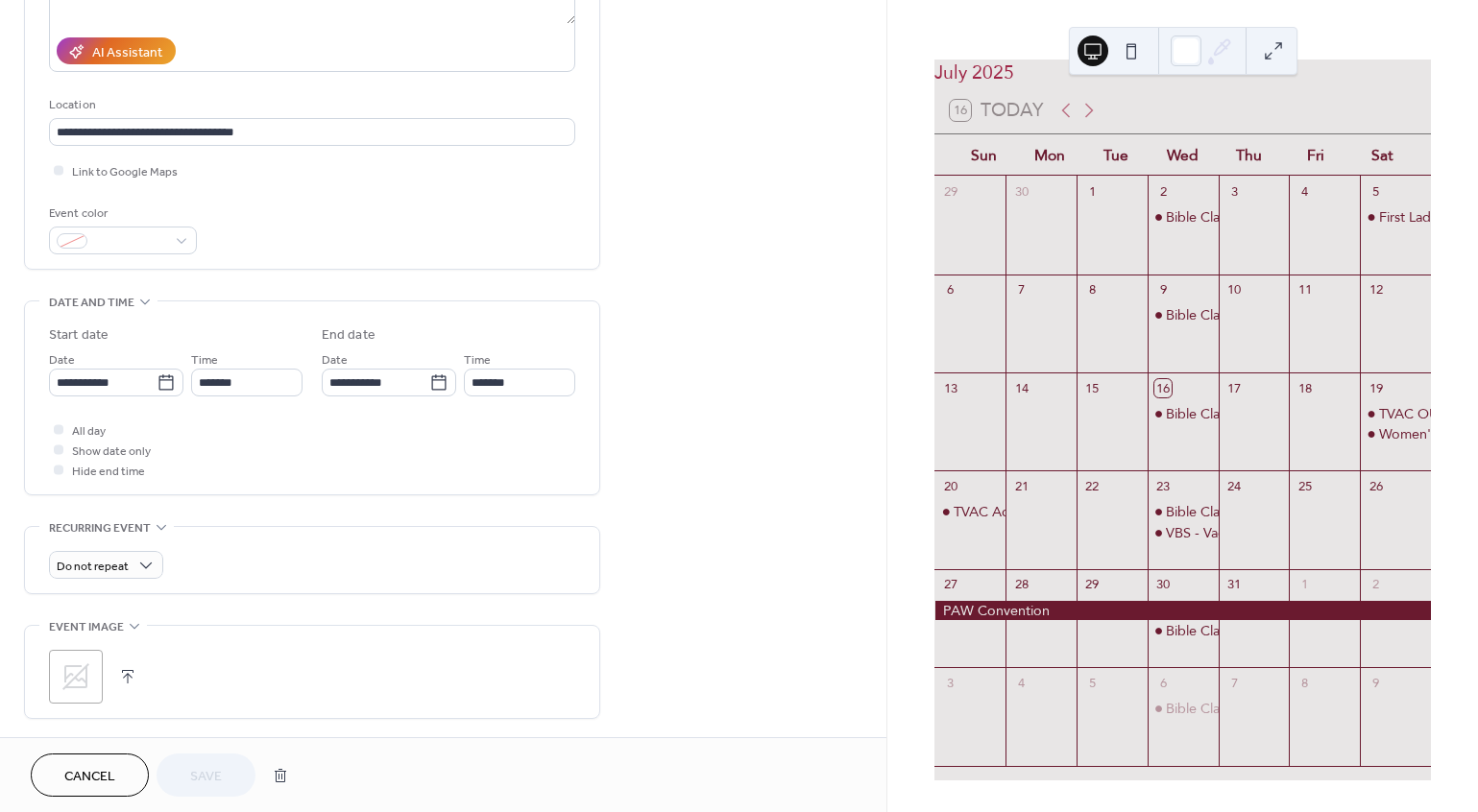 scroll, scrollTop: 370, scrollLeft: 0, axis: vertical 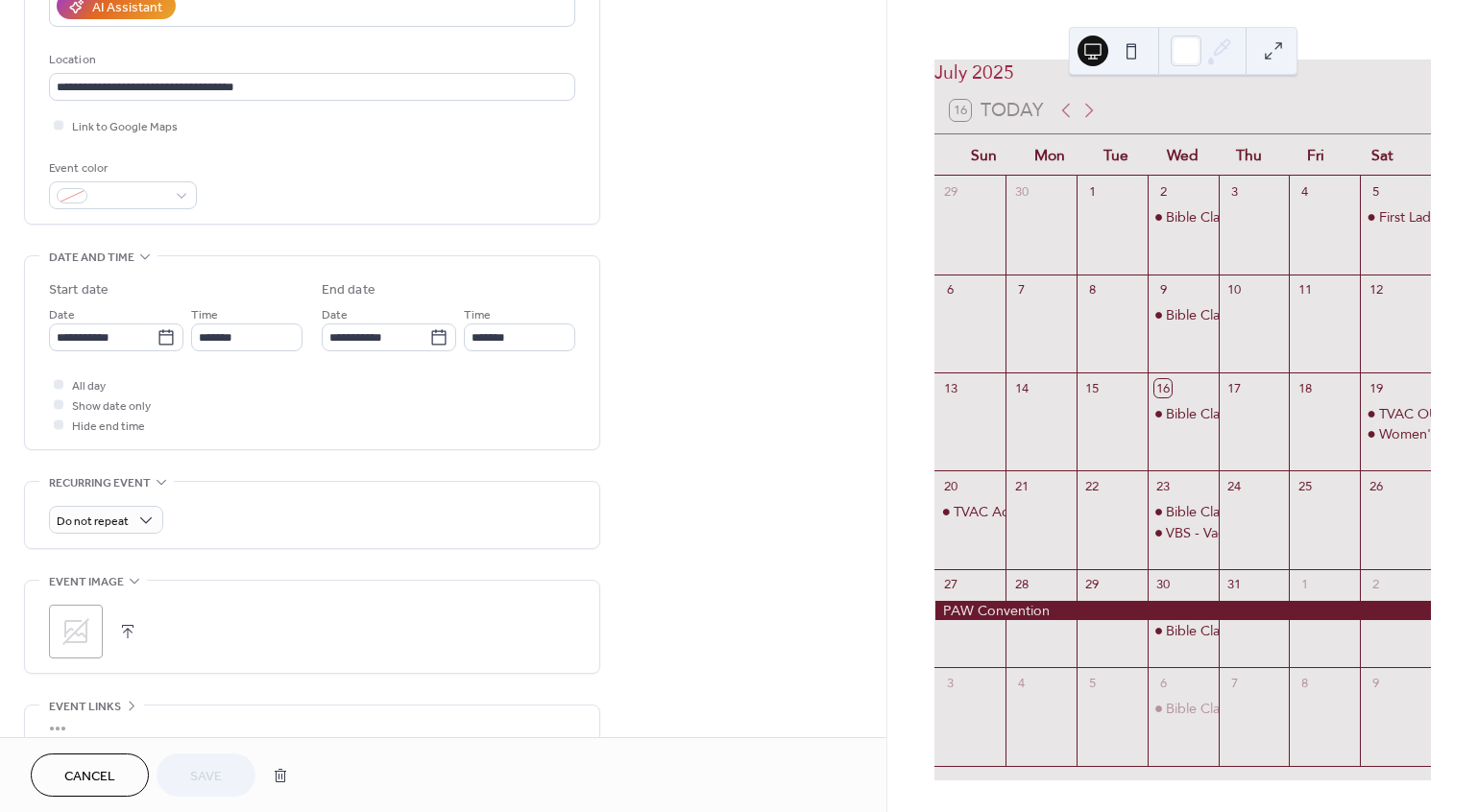 click on "Cancel" at bounding box center [89, 776] 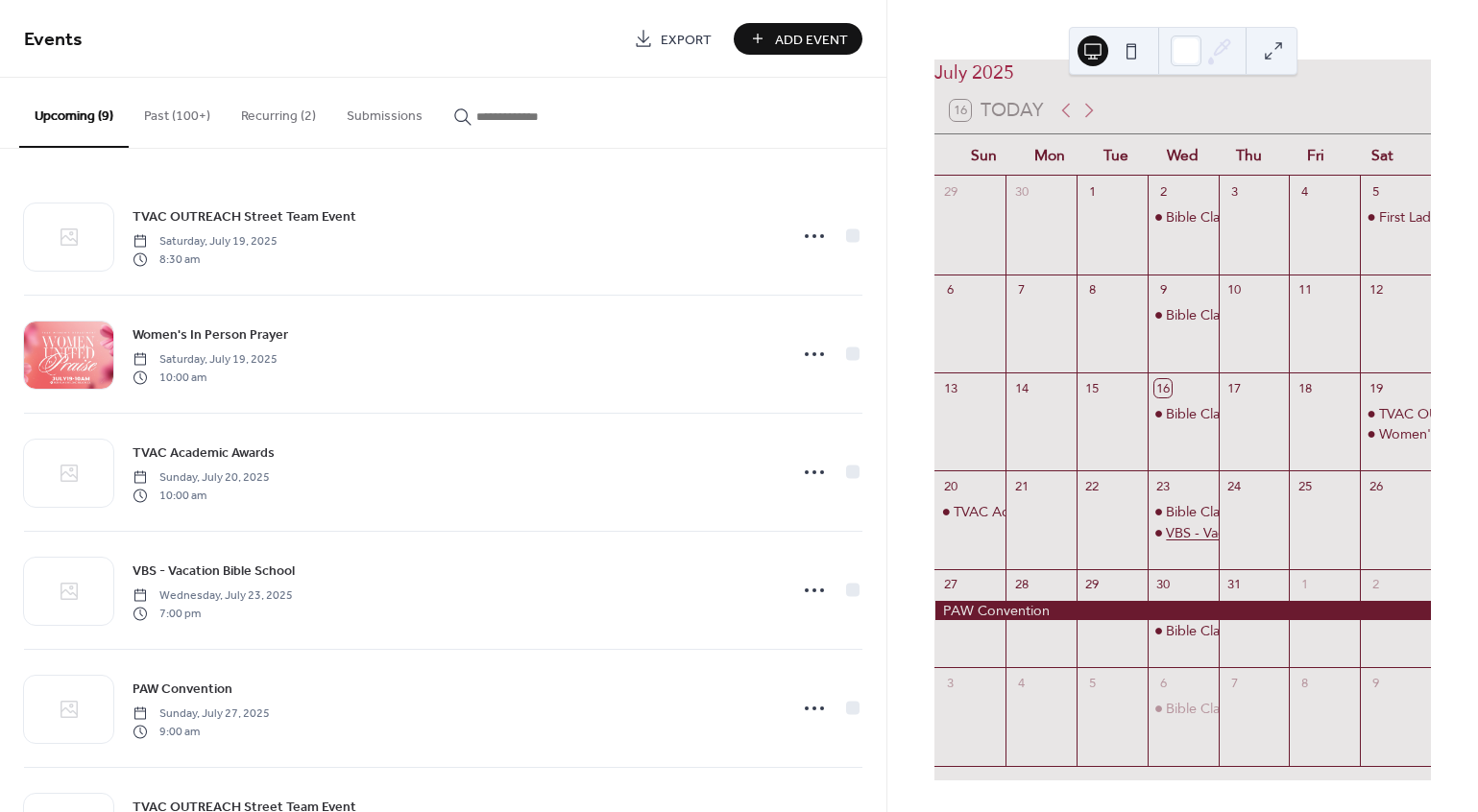 click on "VBS - Vacation Bible School" at bounding box center (1250, 533) 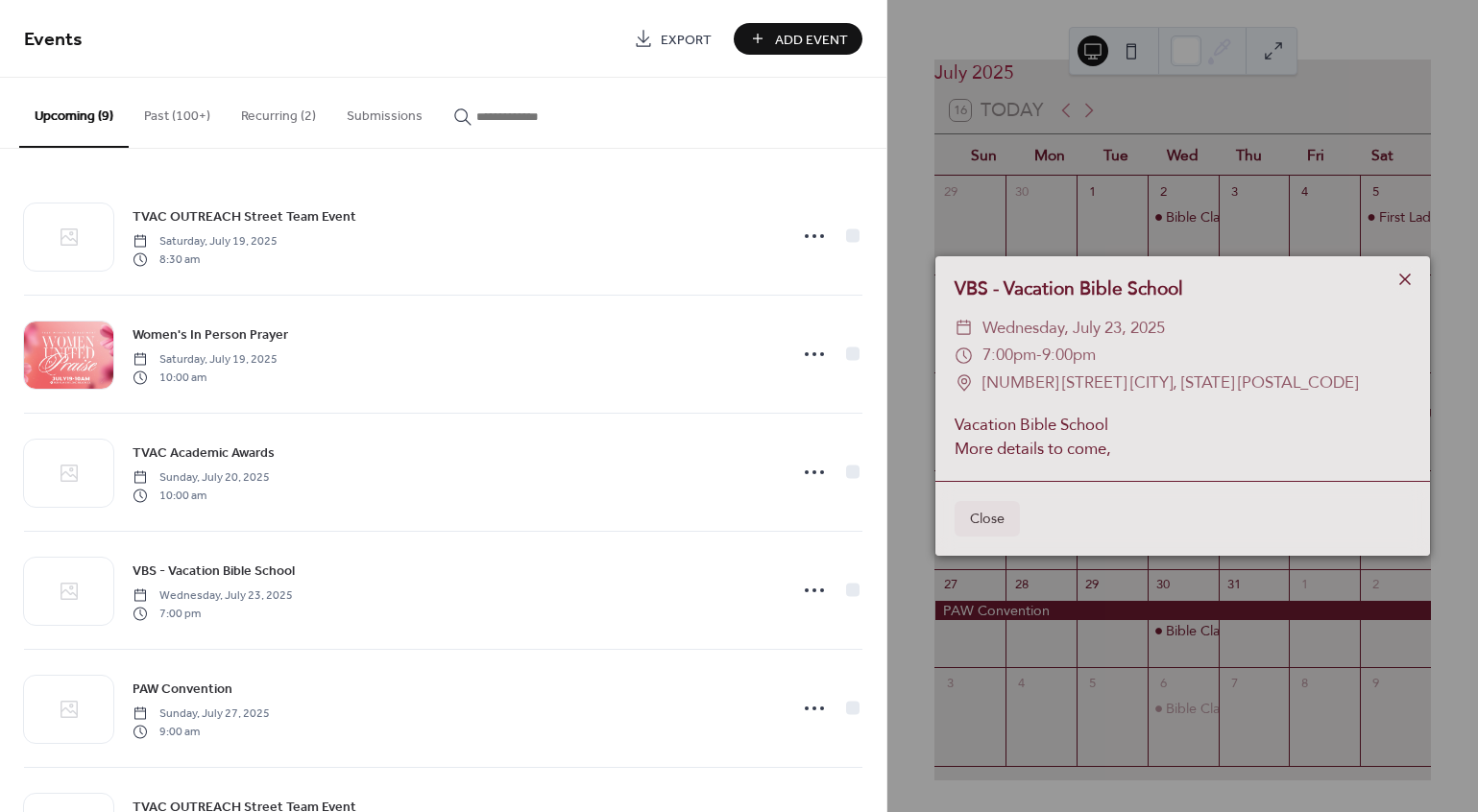 click 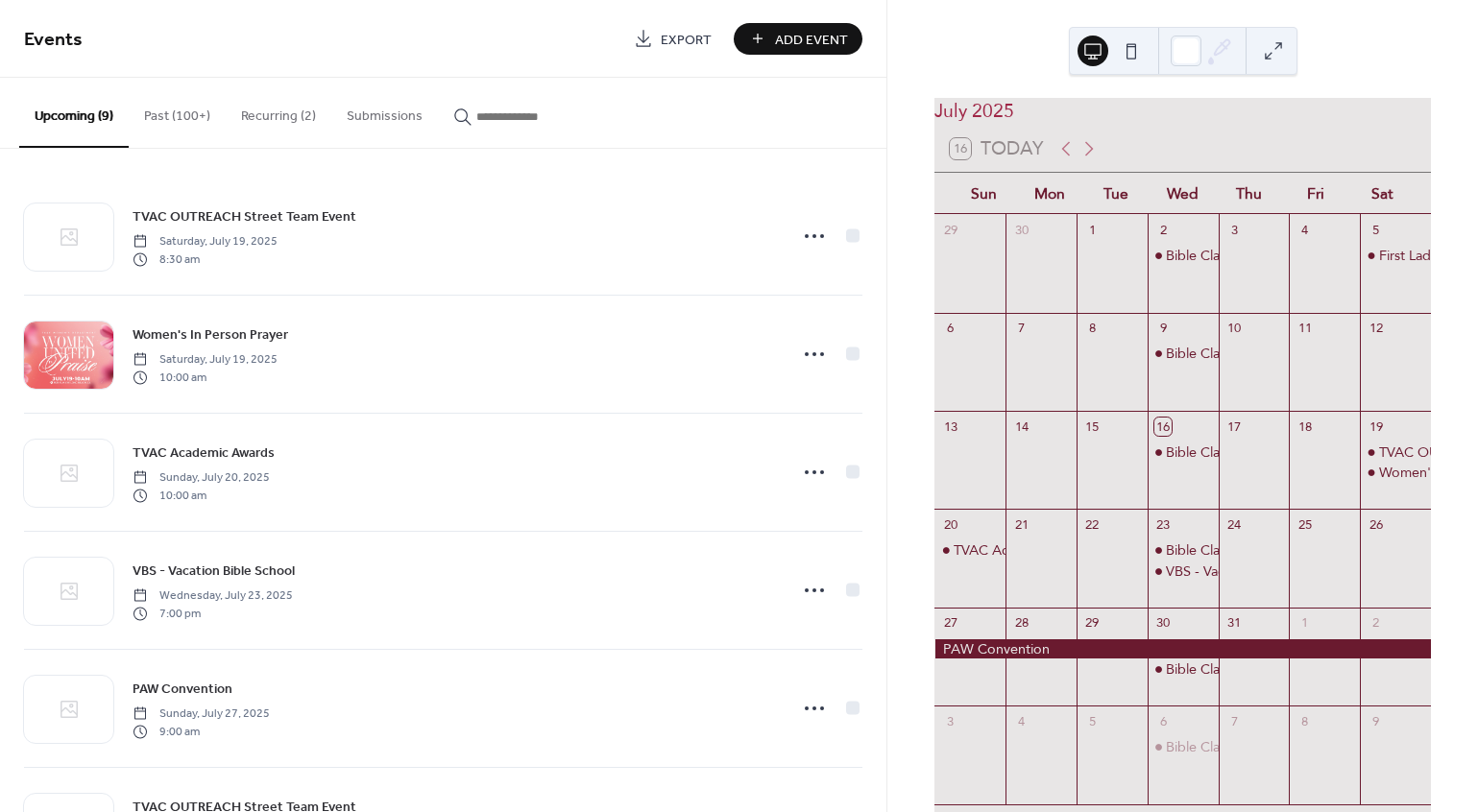 scroll, scrollTop: 0, scrollLeft: 0, axis: both 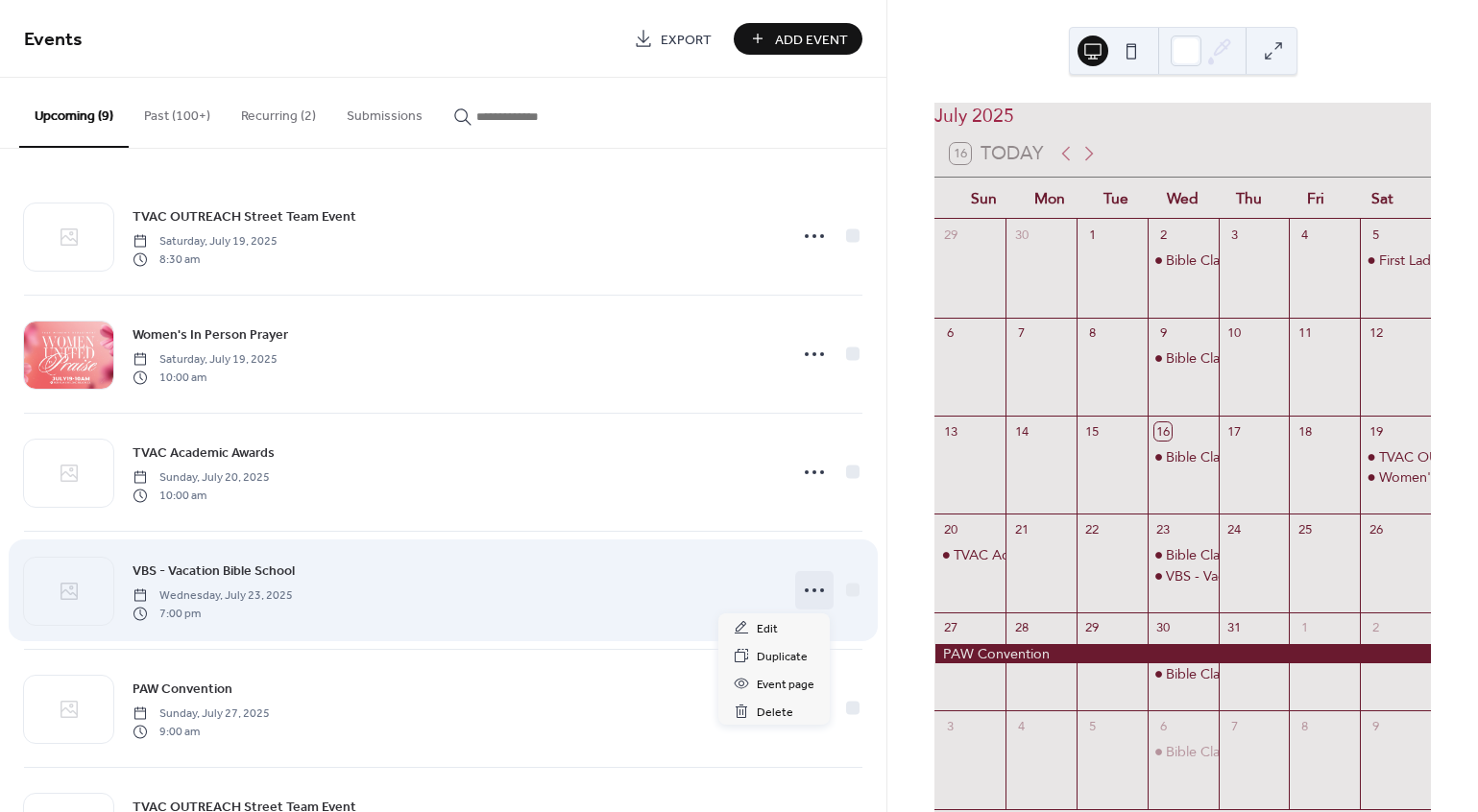 click 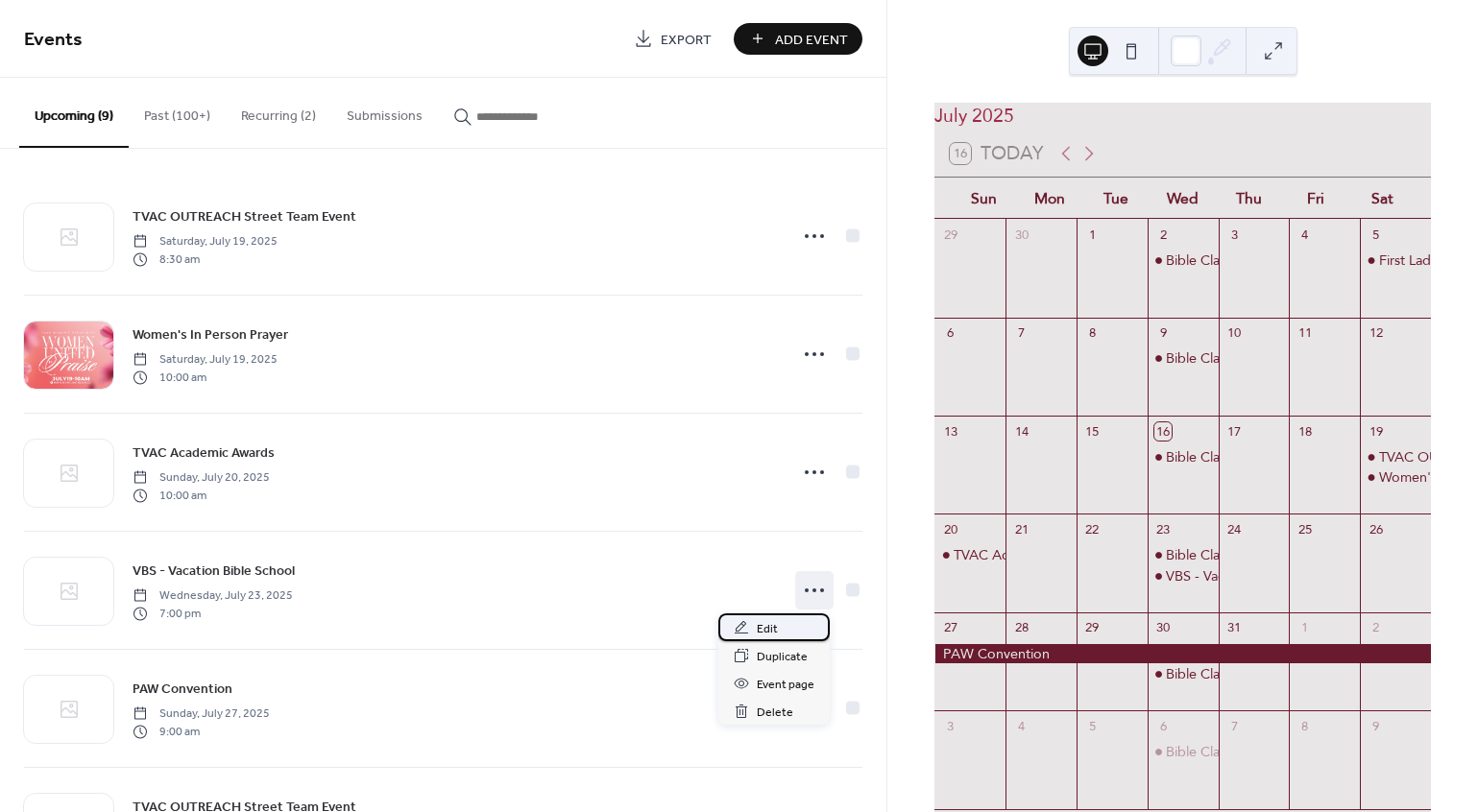 click on "Edit" at bounding box center [774, 627] 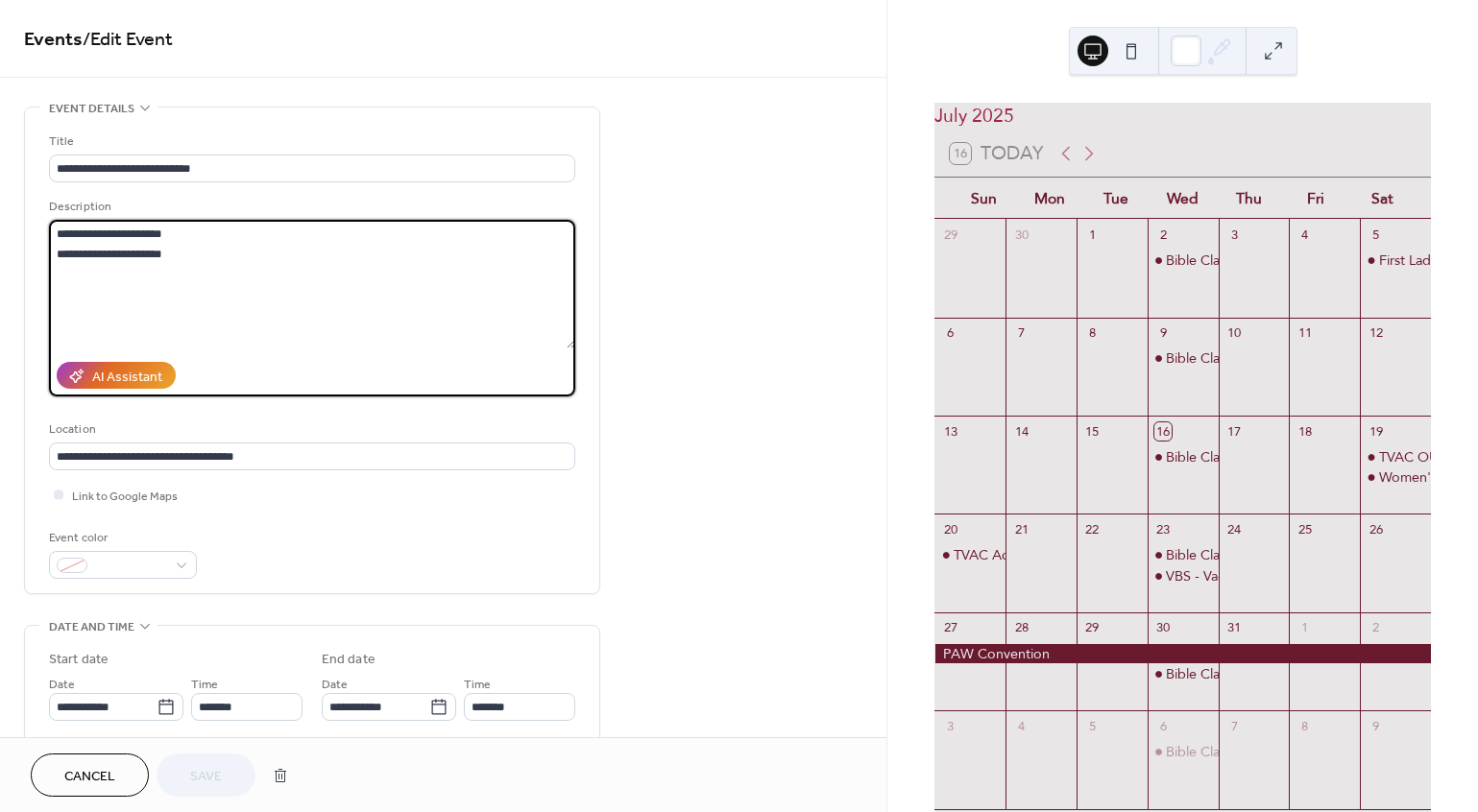 drag, startPoint x: 166, startPoint y: 254, endPoint x: 44, endPoint y: 253, distance: 122.0041 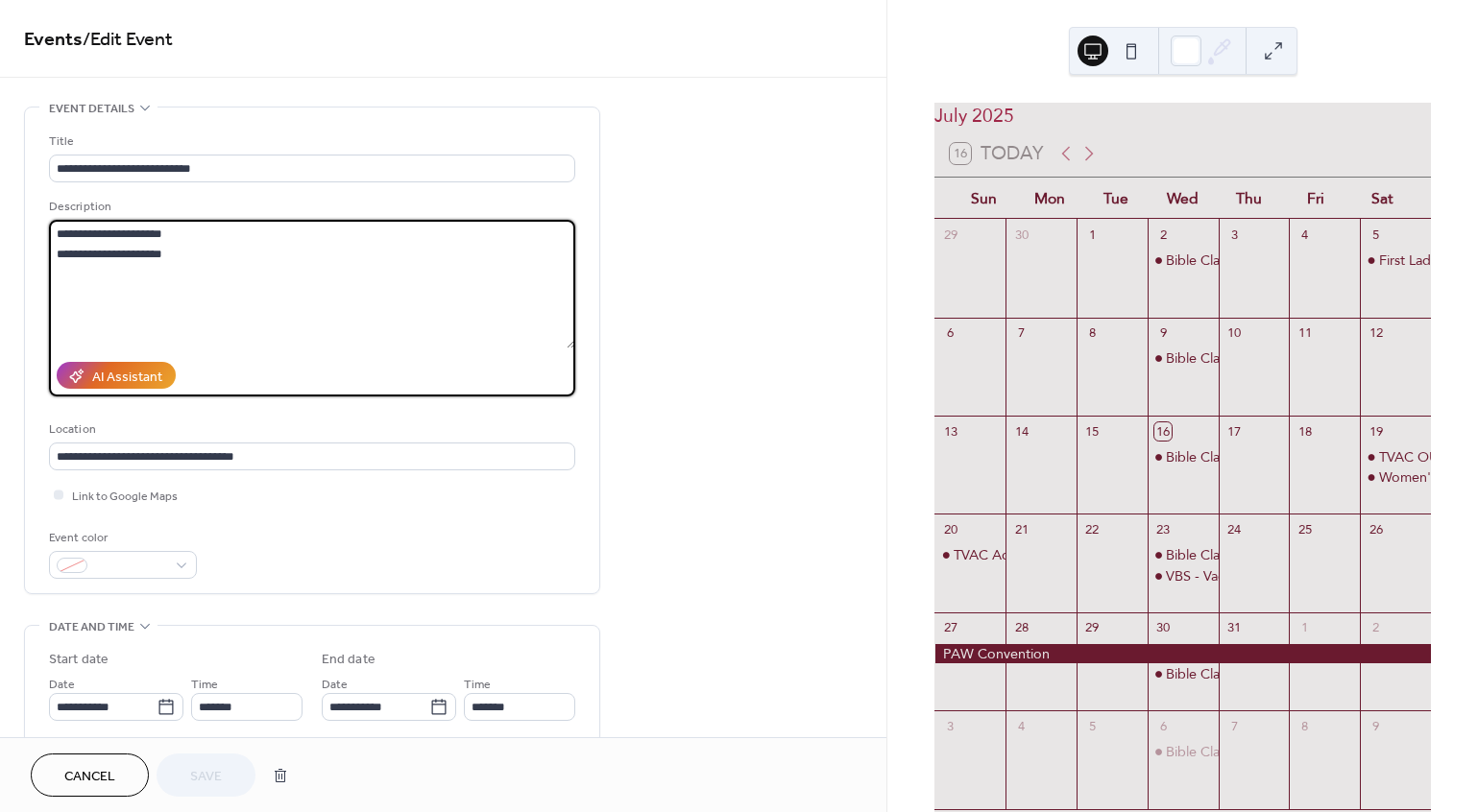 click on "**********" at bounding box center (312, 350) 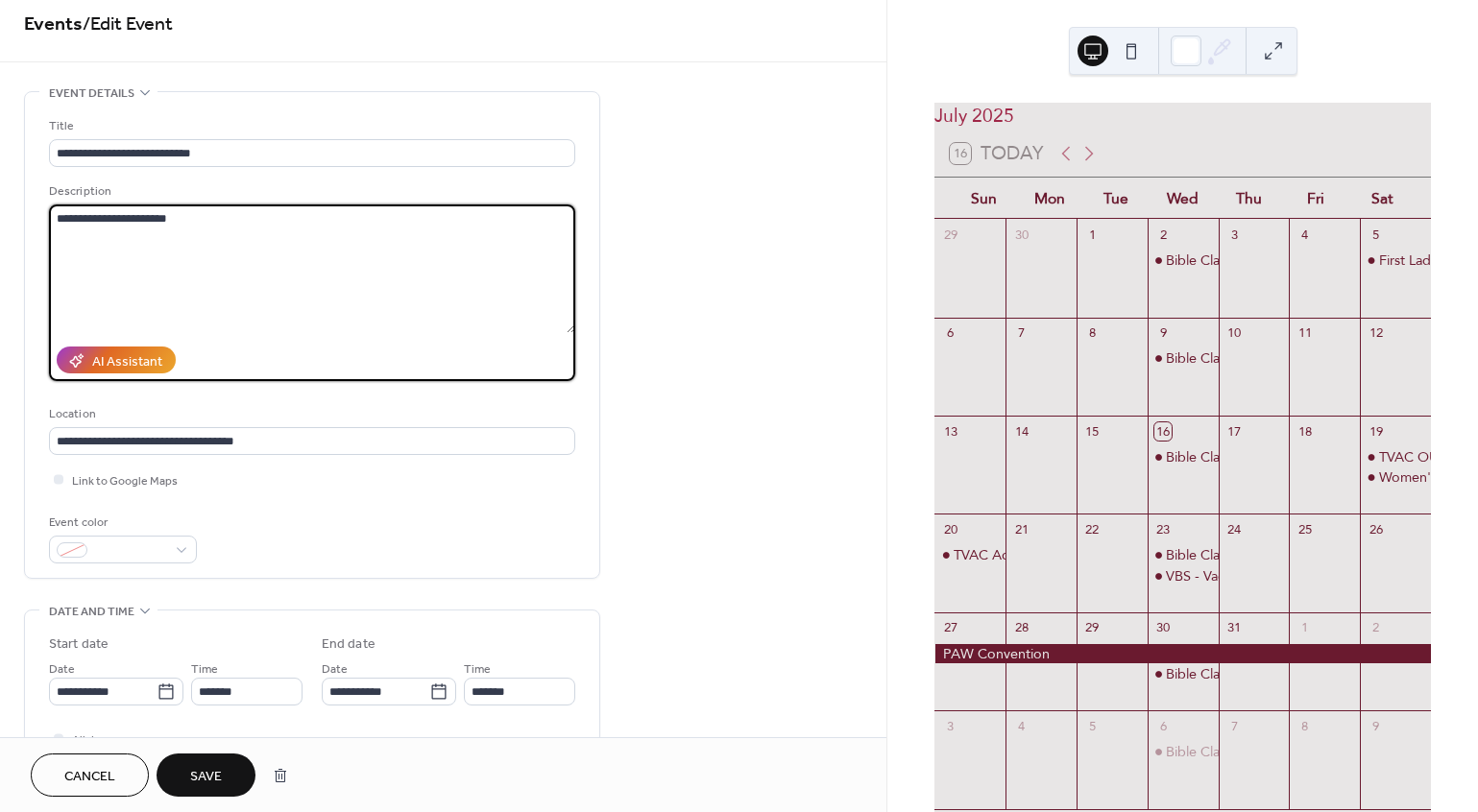 scroll, scrollTop: 0, scrollLeft: 0, axis: both 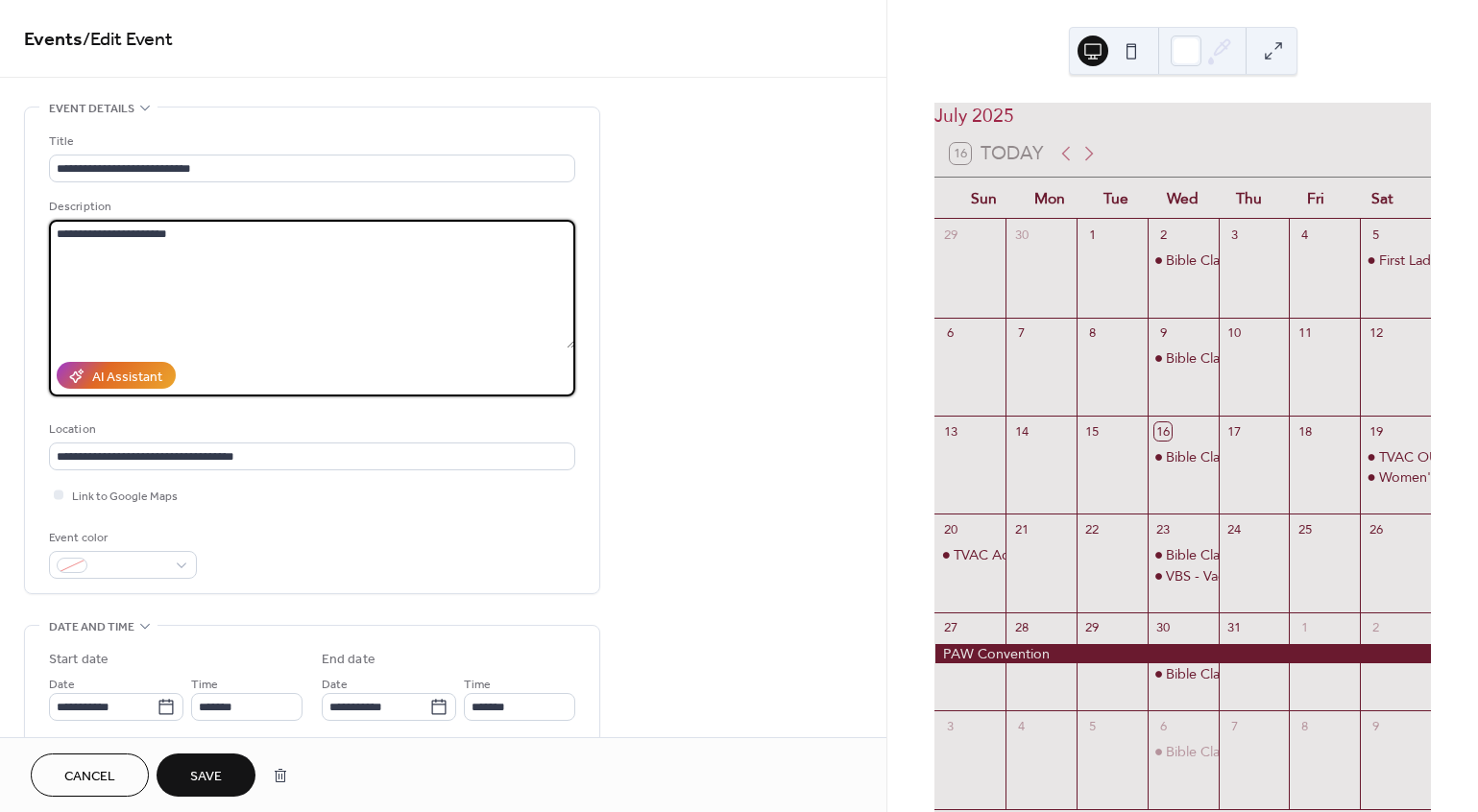 click on "**********" at bounding box center (312, 284) 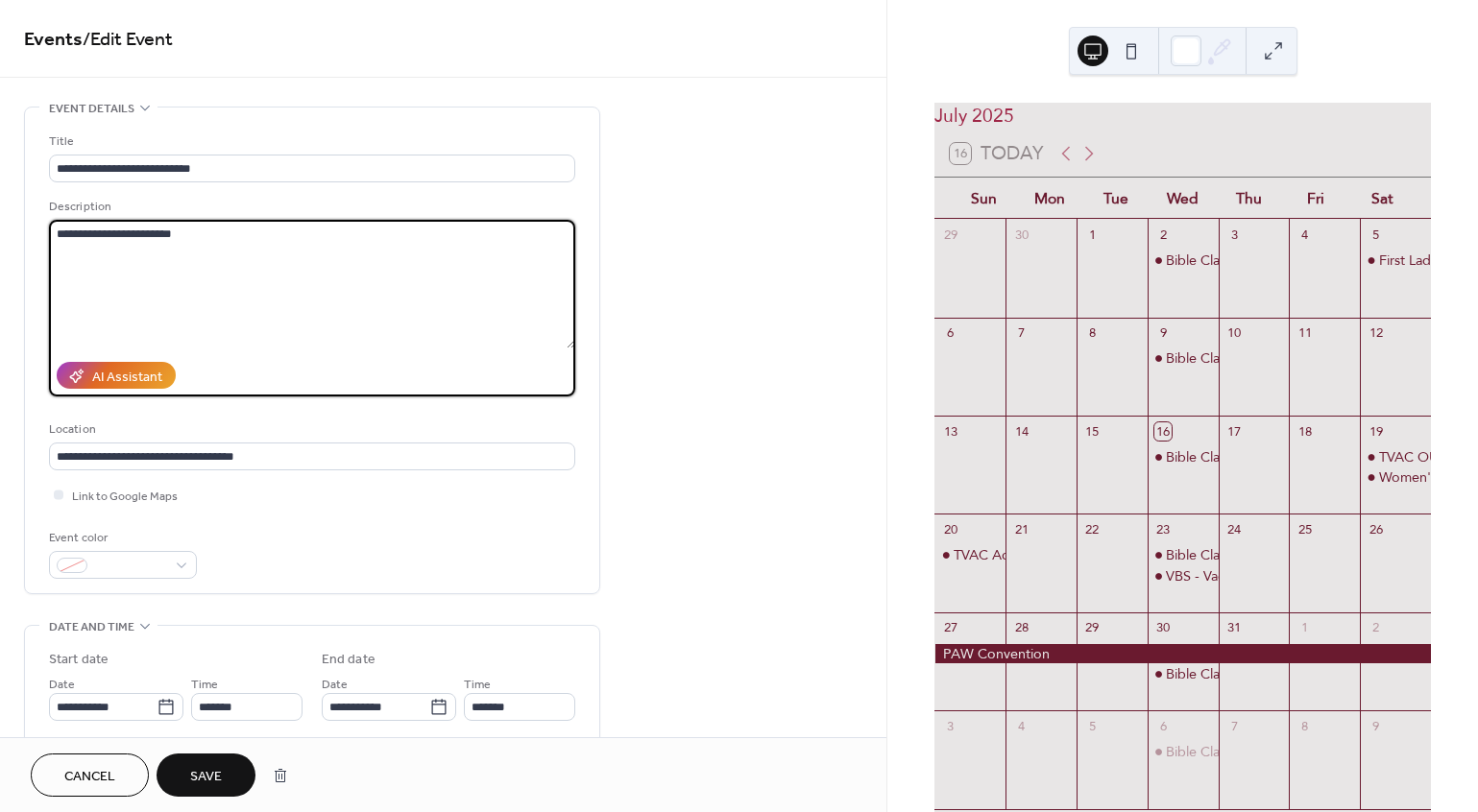 click on "**********" at bounding box center [312, 284] 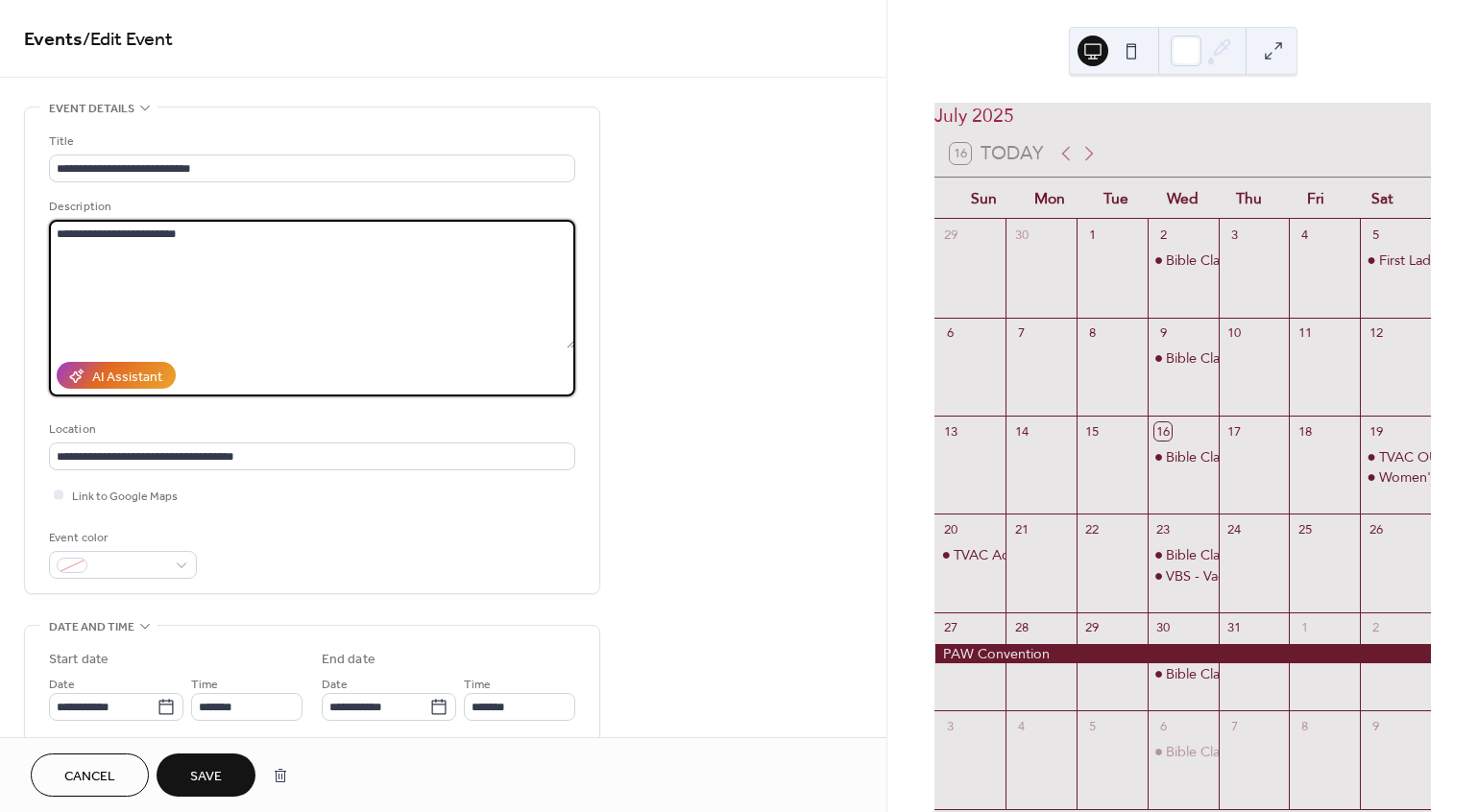 click on "**********" at bounding box center [312, 284] 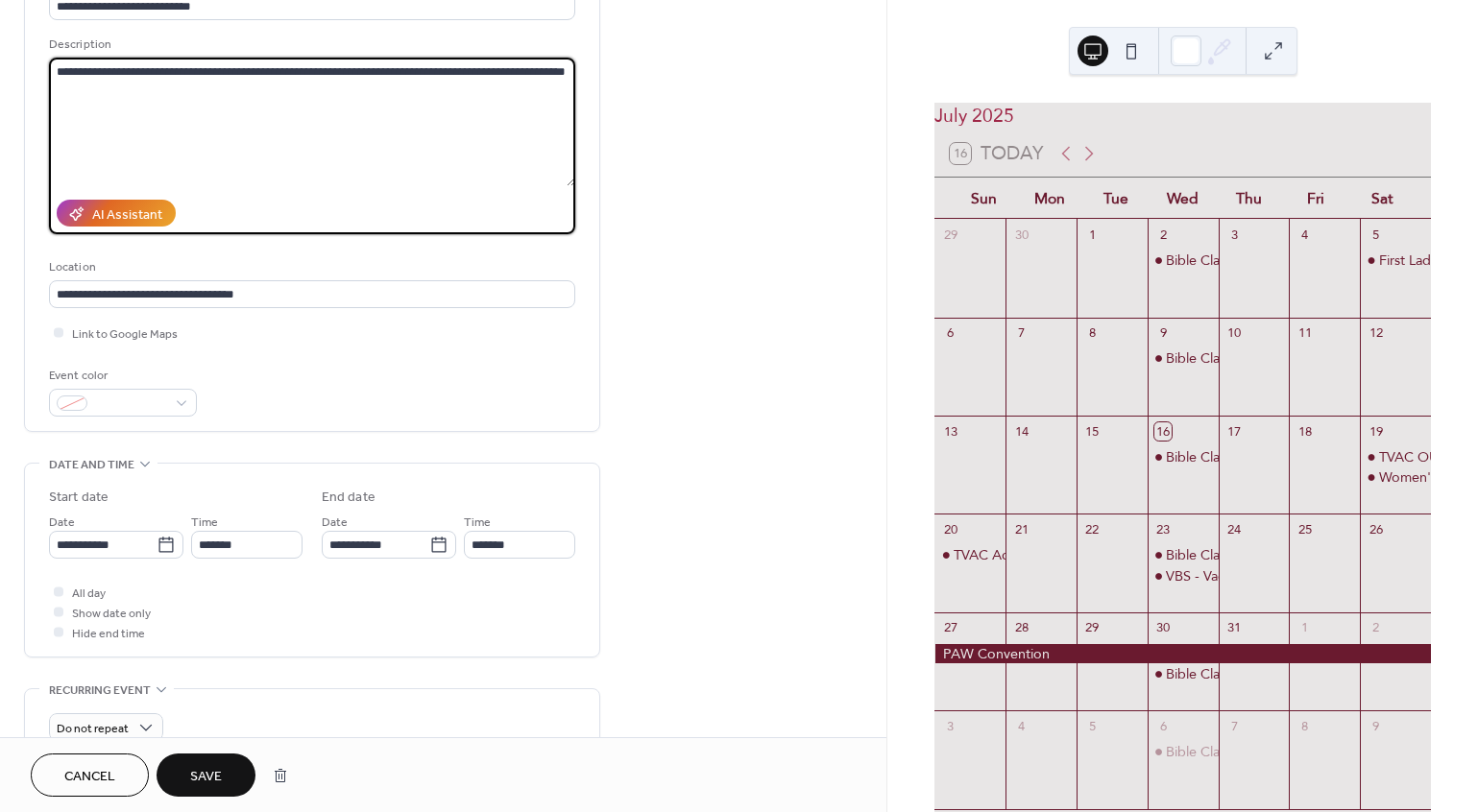 scroll, scrollTop: 0, scrollLeft: 0, axis: both 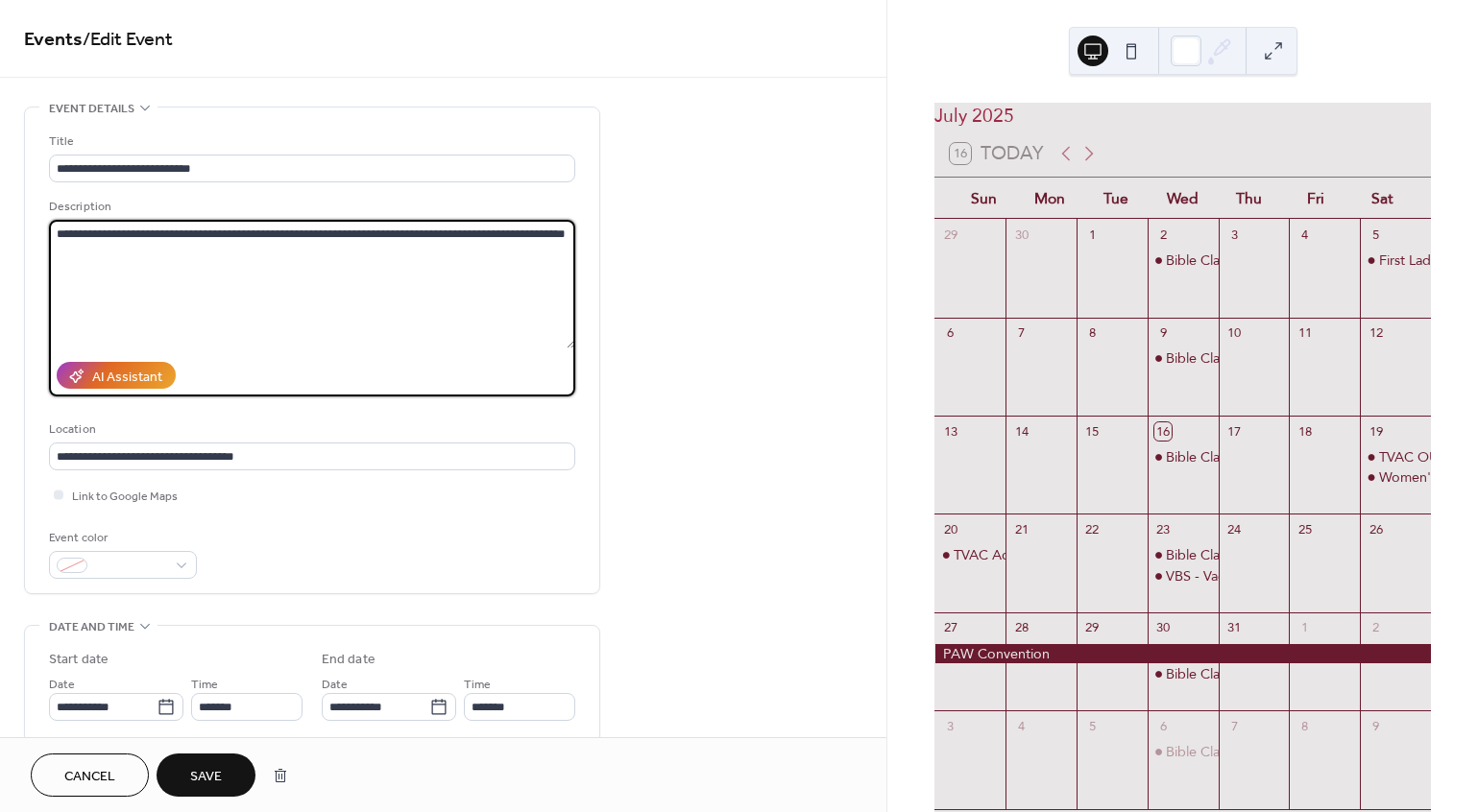 drag, startPoint x: 59, startPoint y: 229, endPoint x: 508, endPoint y: 271, distance: 450.96009 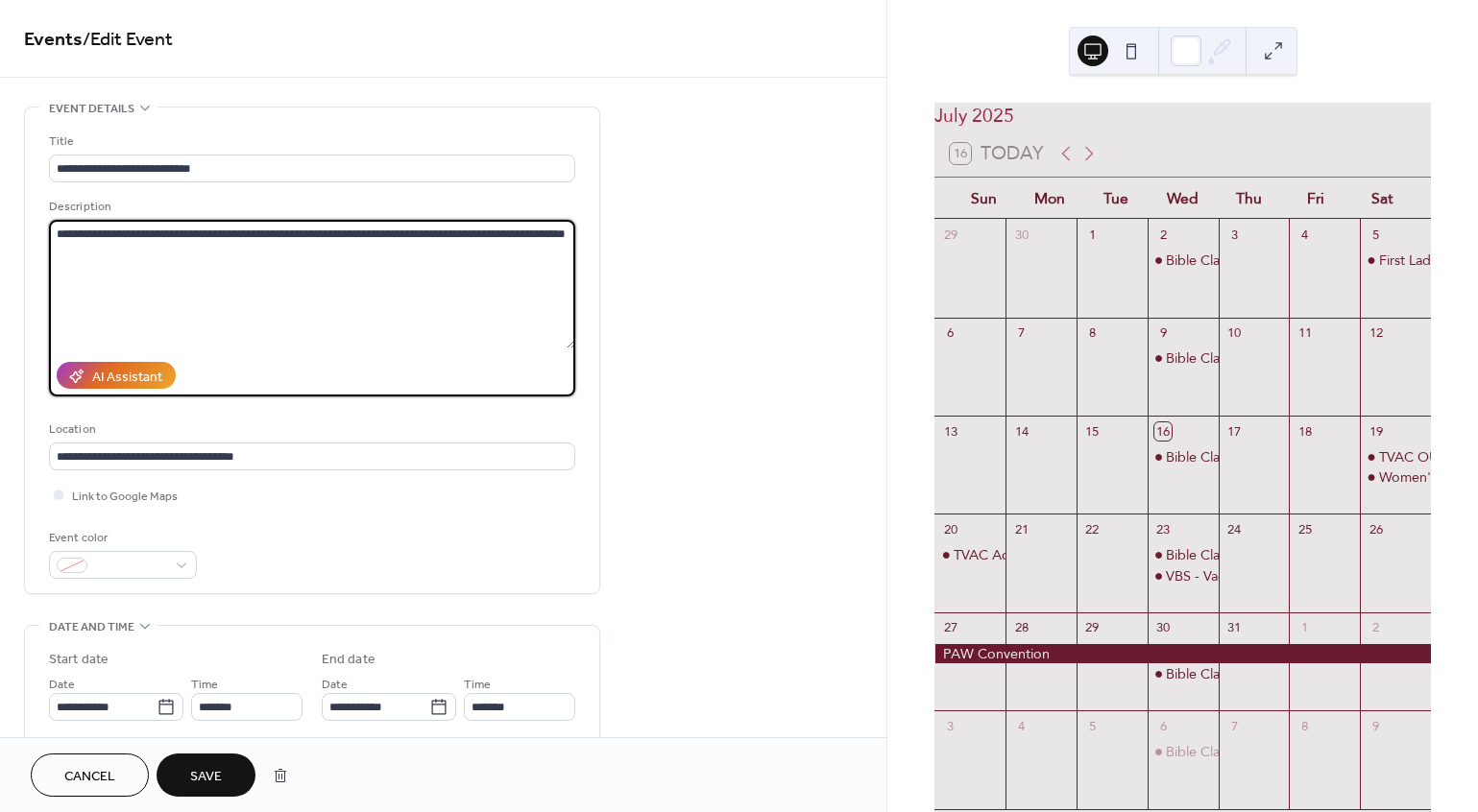 type on "**********" 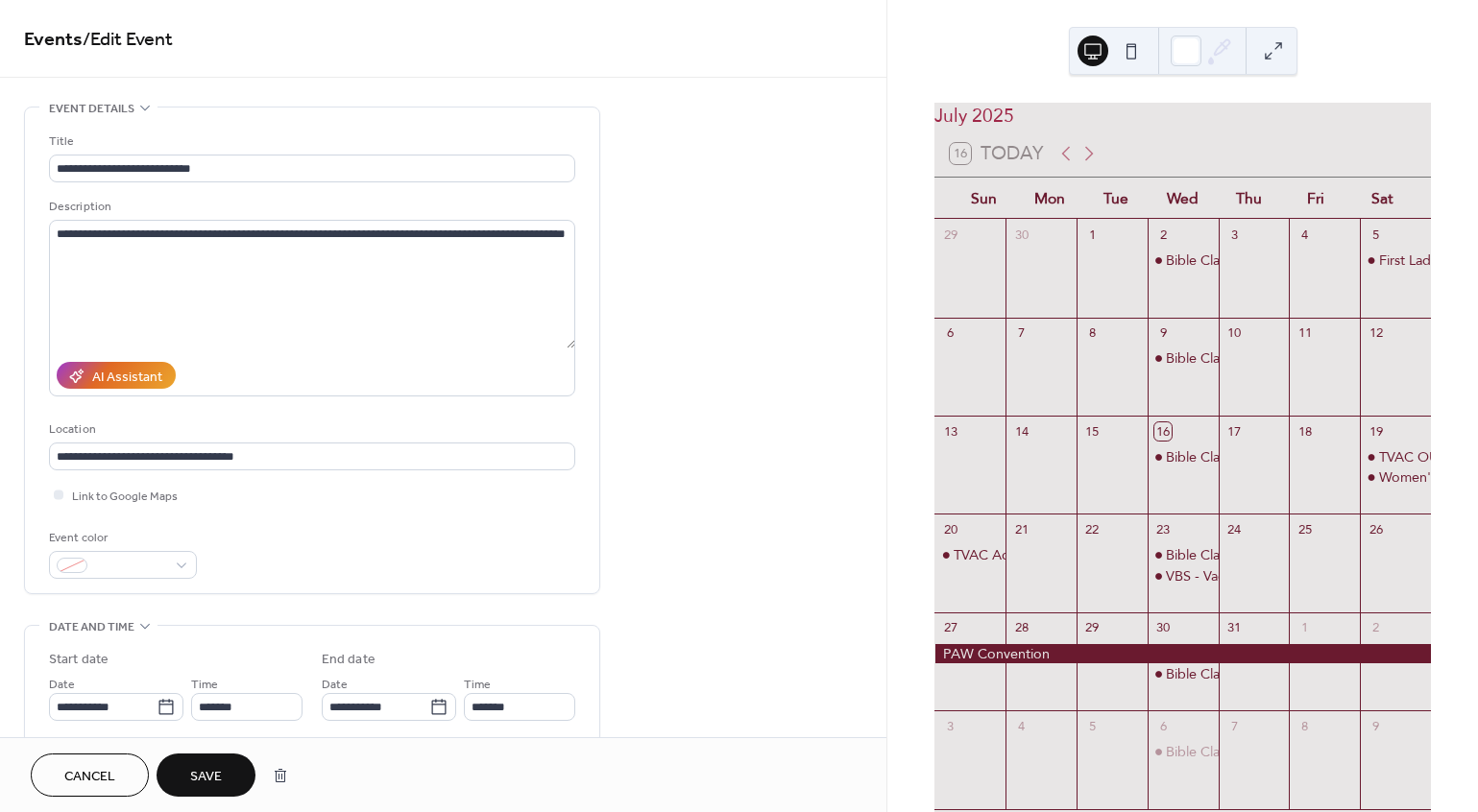 click on "Save" at bounding box center [206, 776] 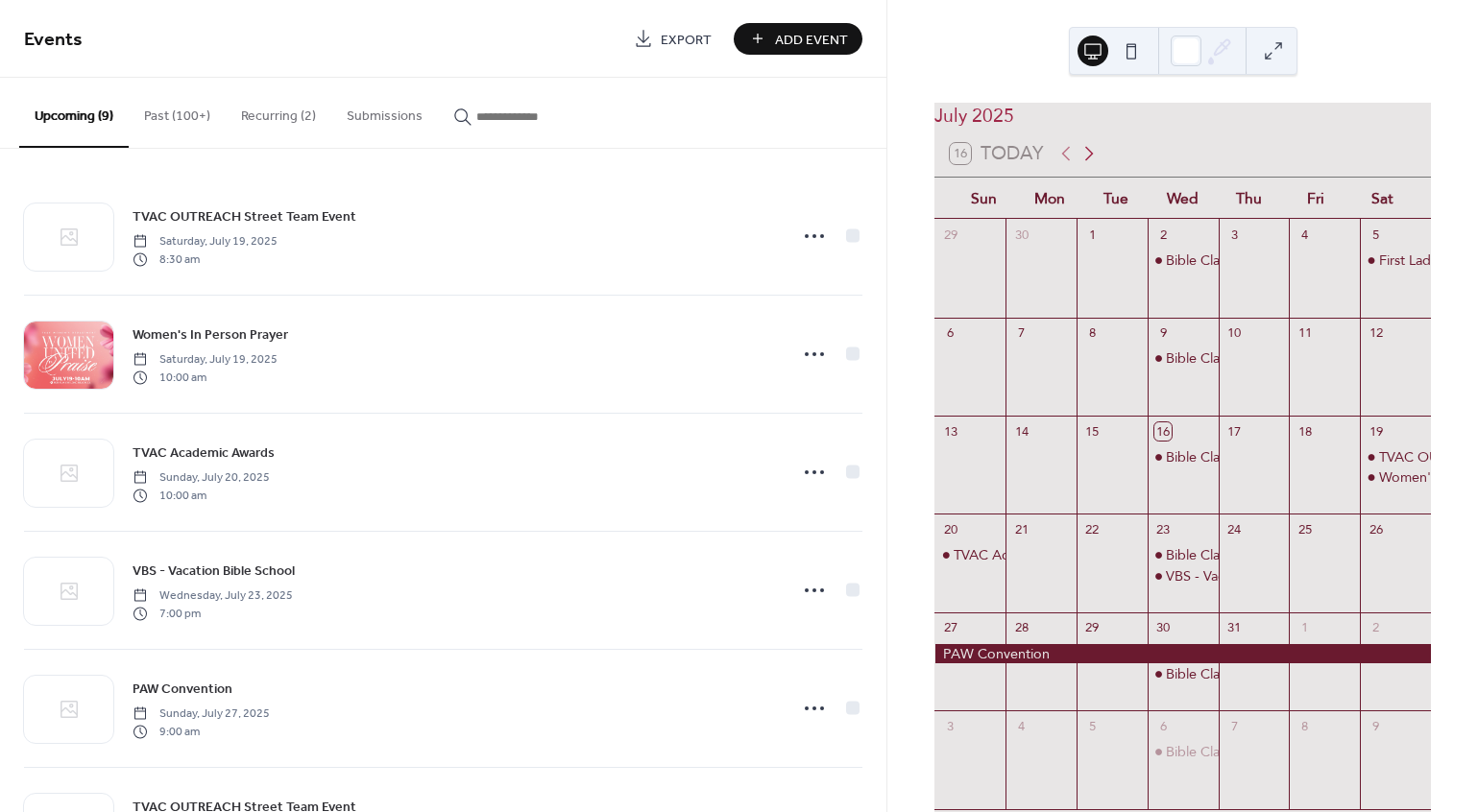 click 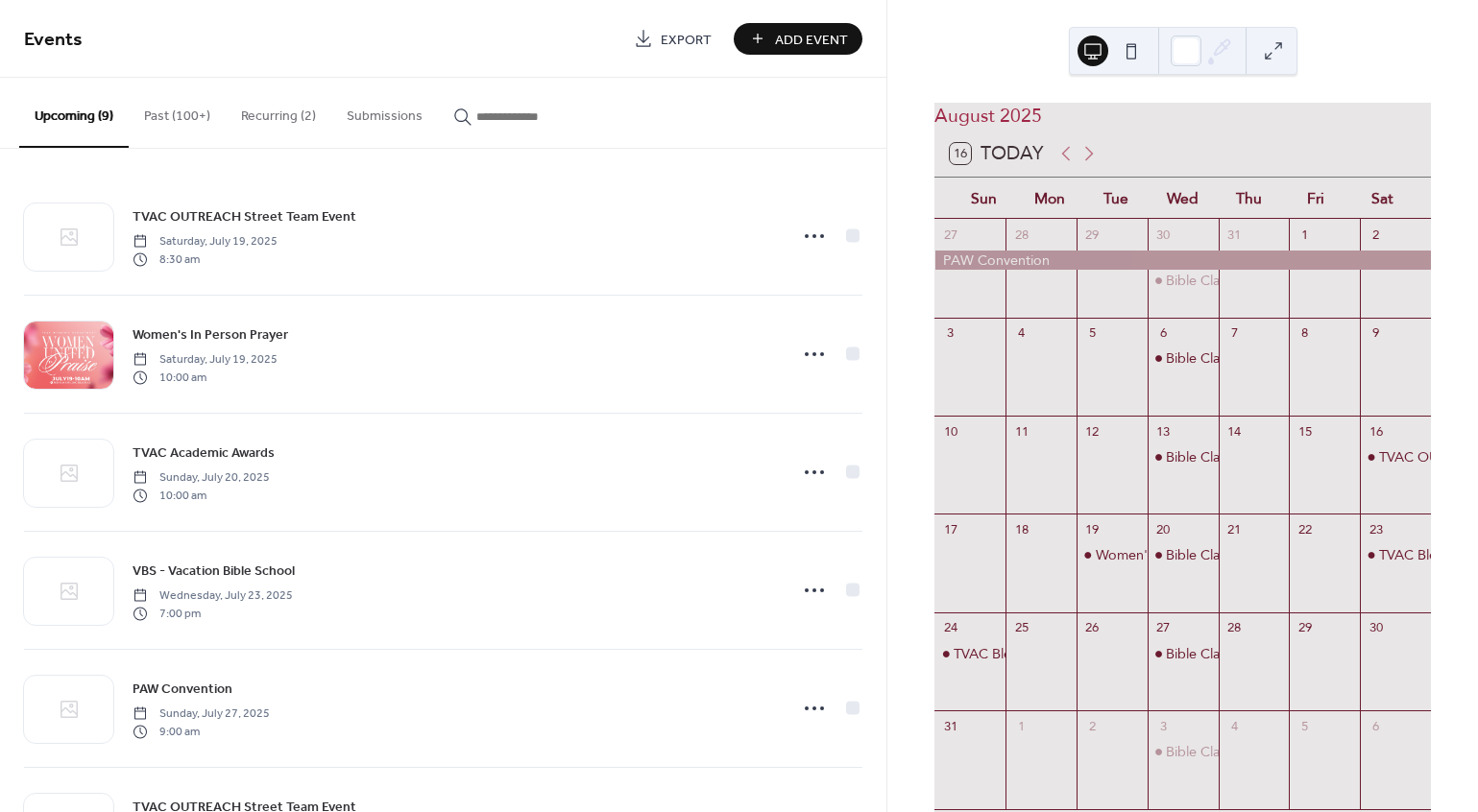 click on "Bible Class" at bounding box center (1183, 377) 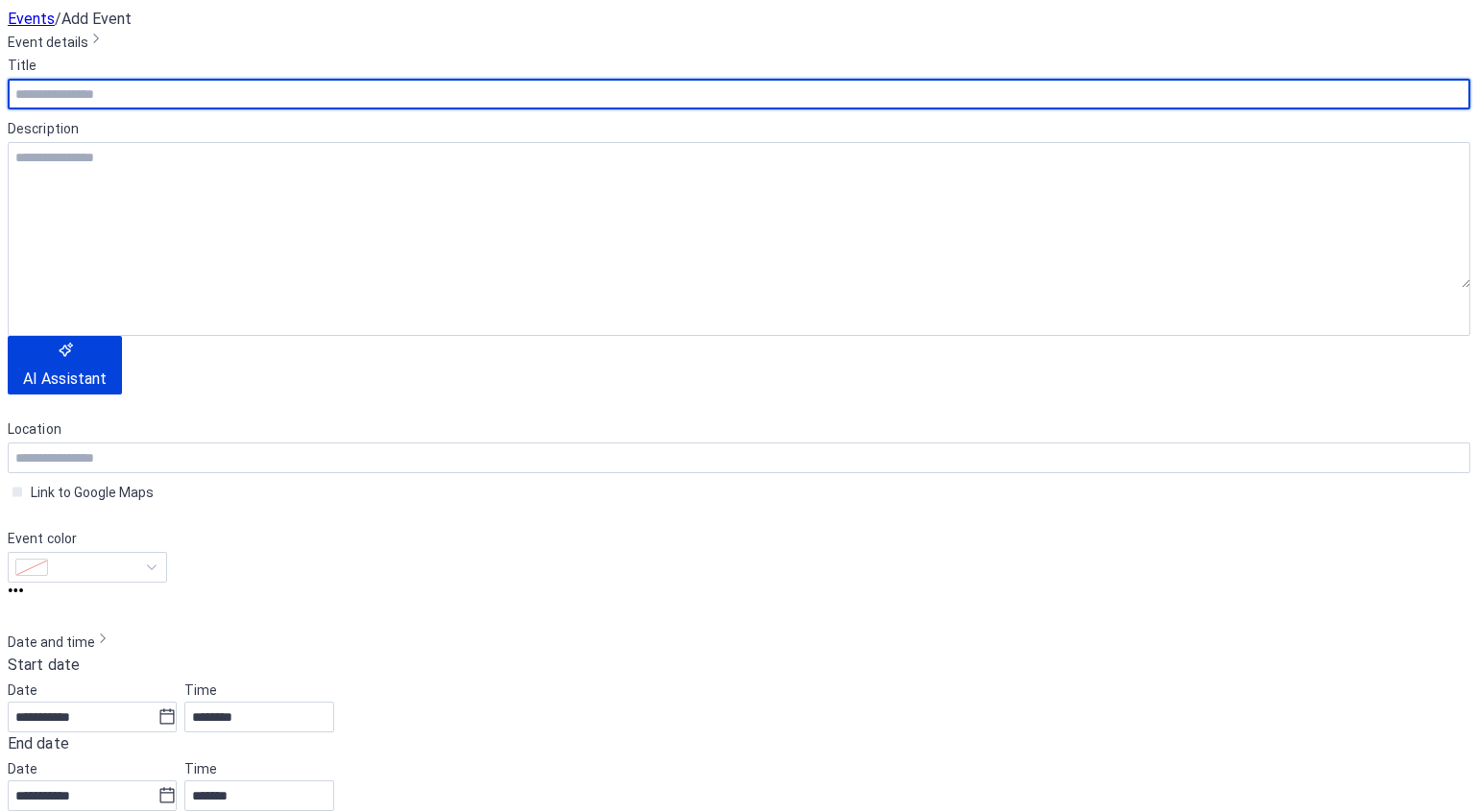 scroll, scrollTop: 0, scrollLeft: 0, axis: both 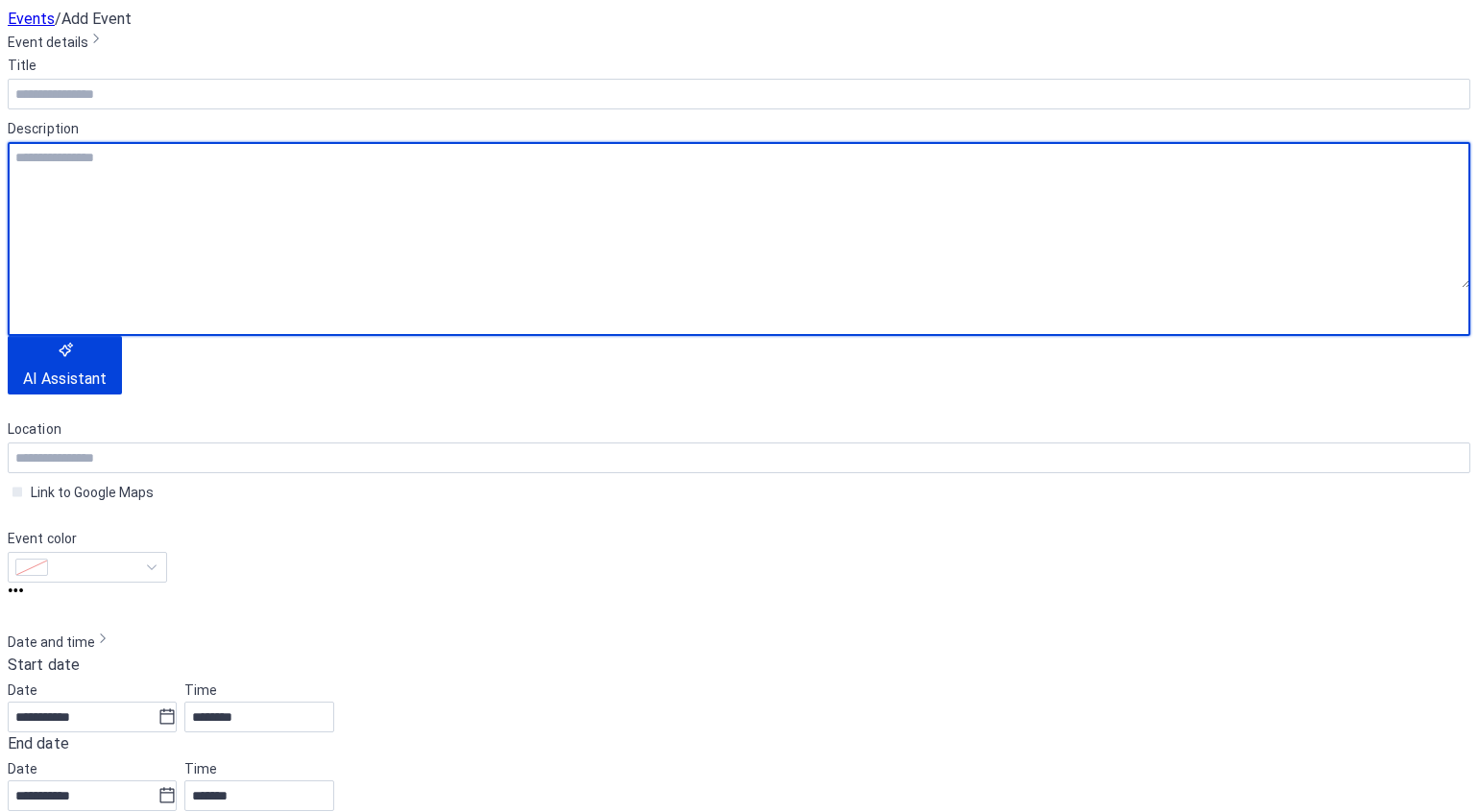 click at bounding box center (739, 215) 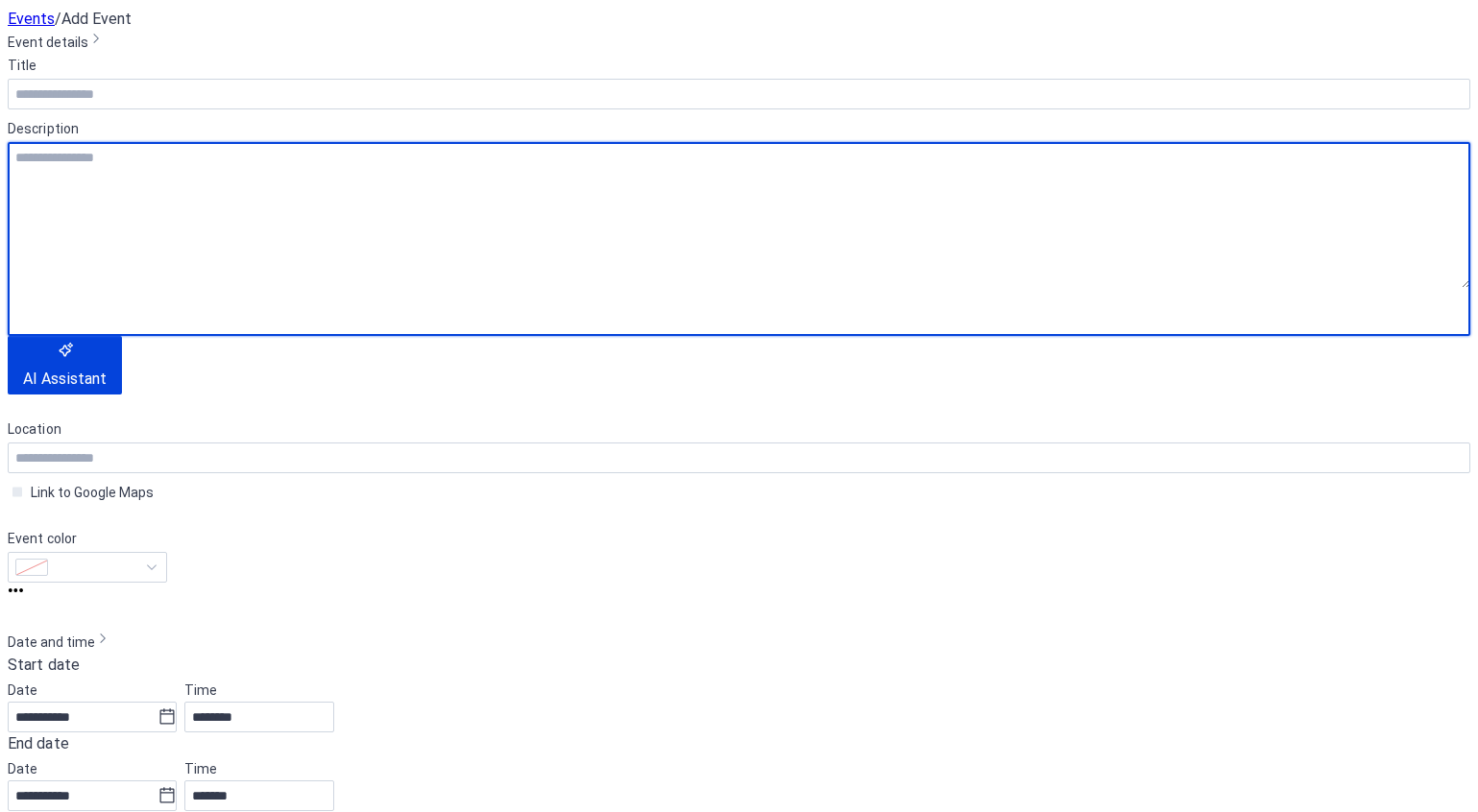 paste on "**********" 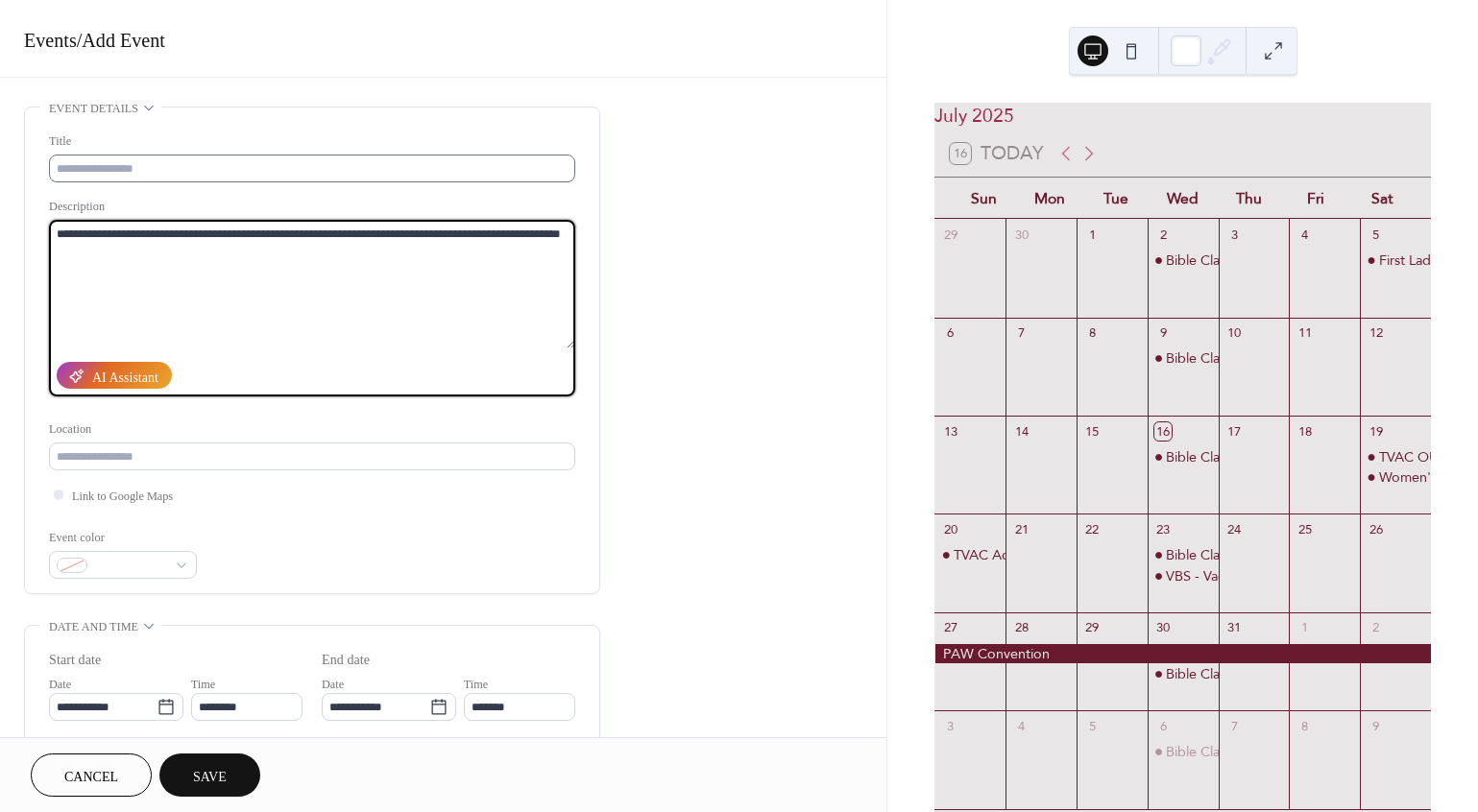 type on "**********" 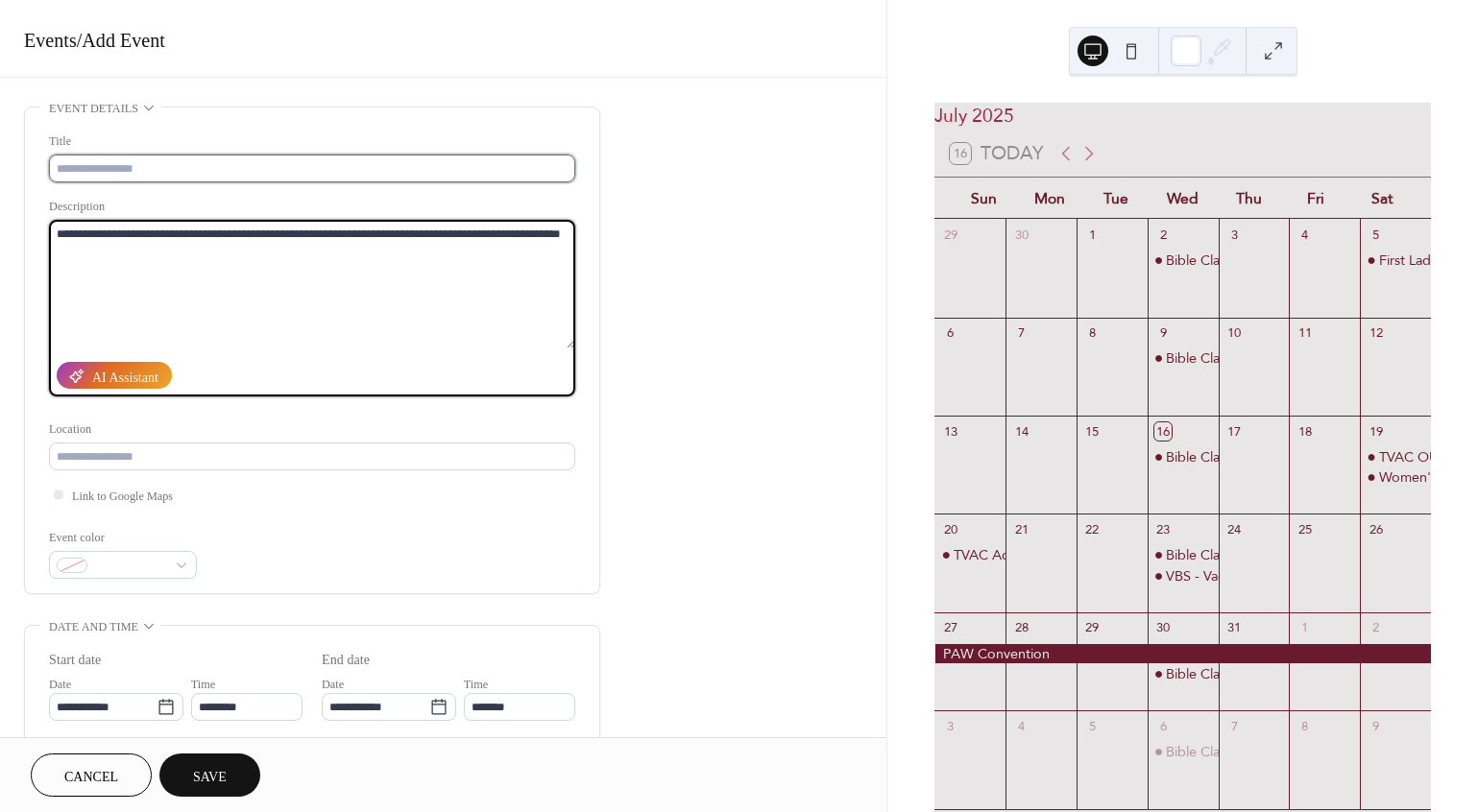 click at bounding box center [312, 168] 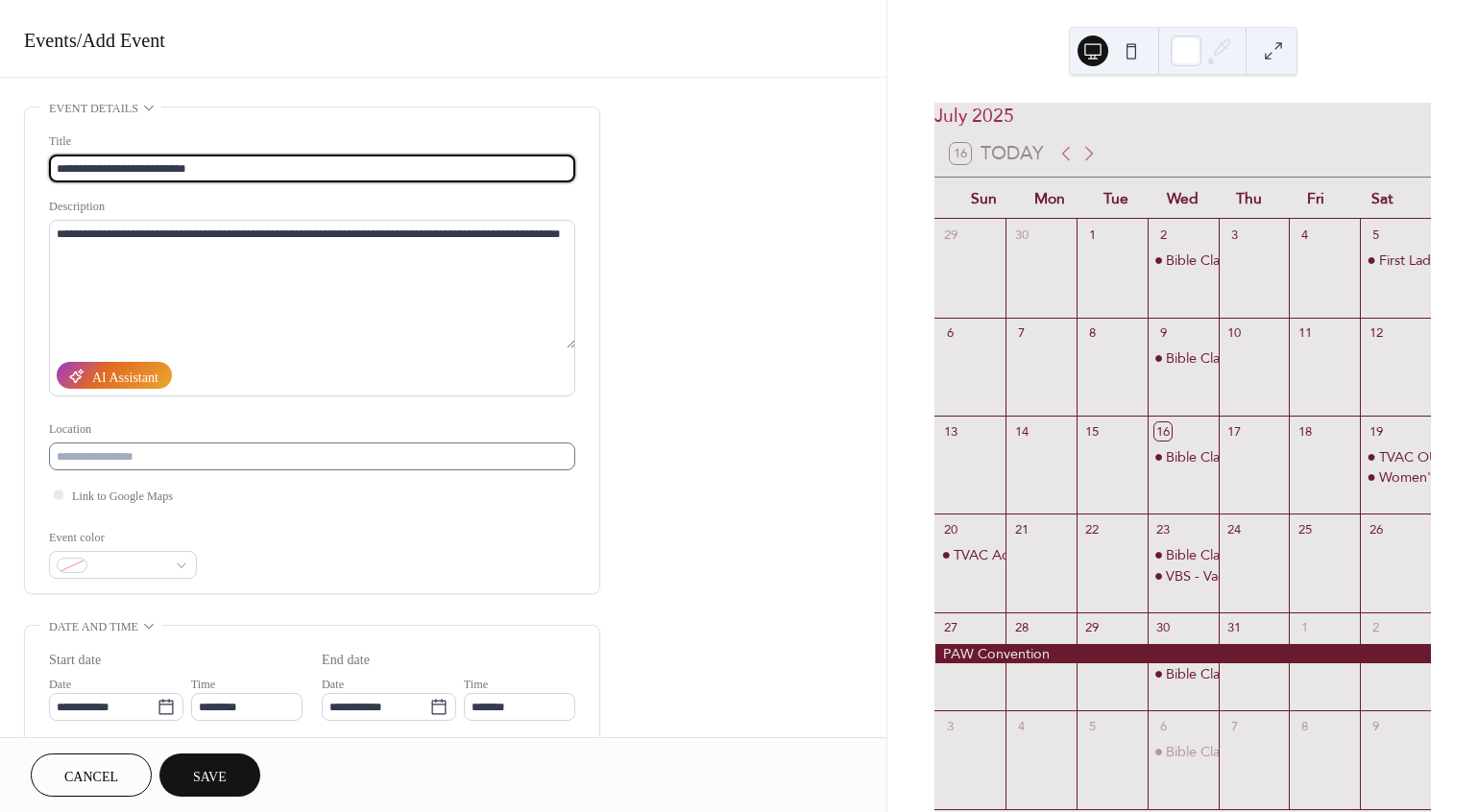 type on "**********" 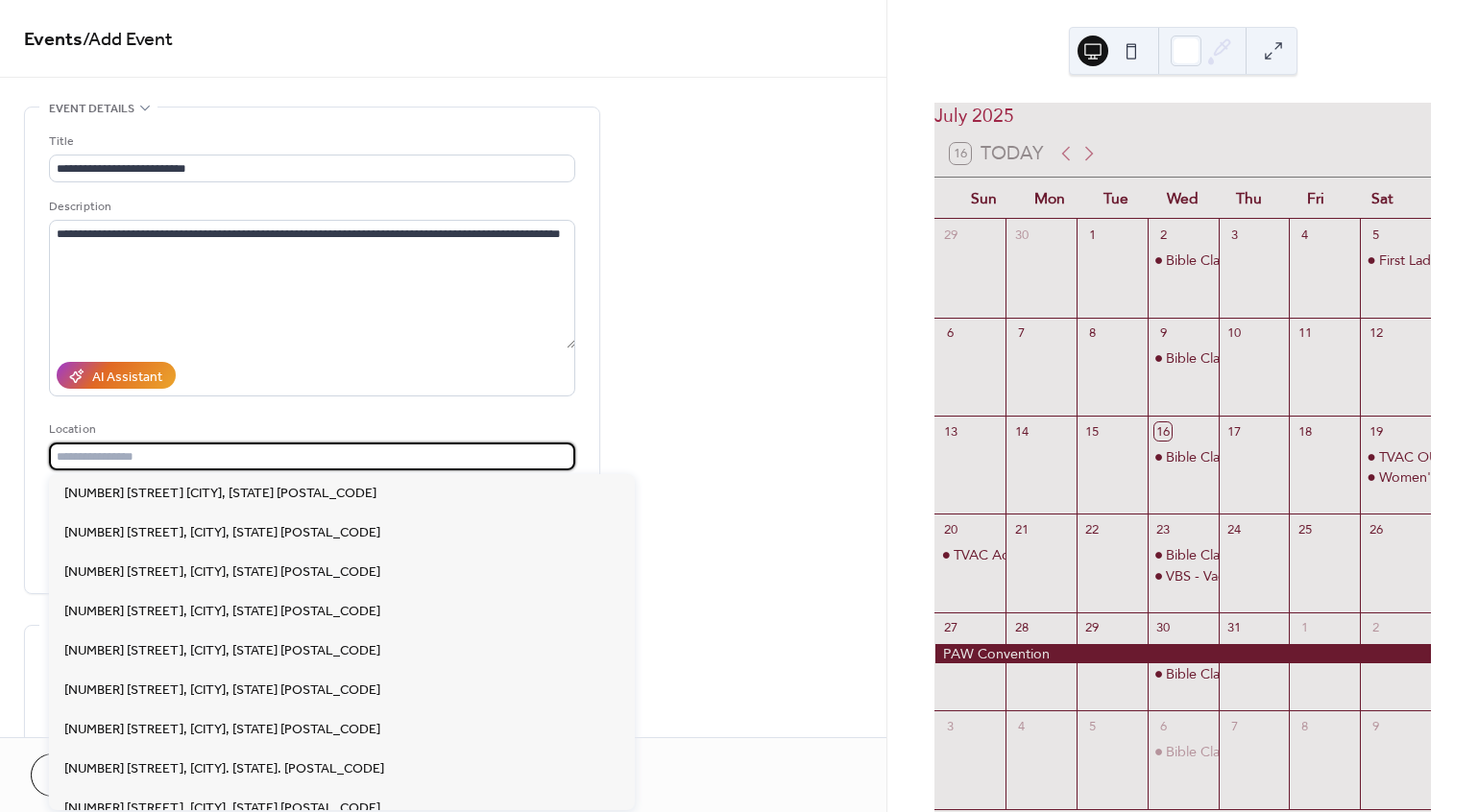 click at bounding box center (312, 456) 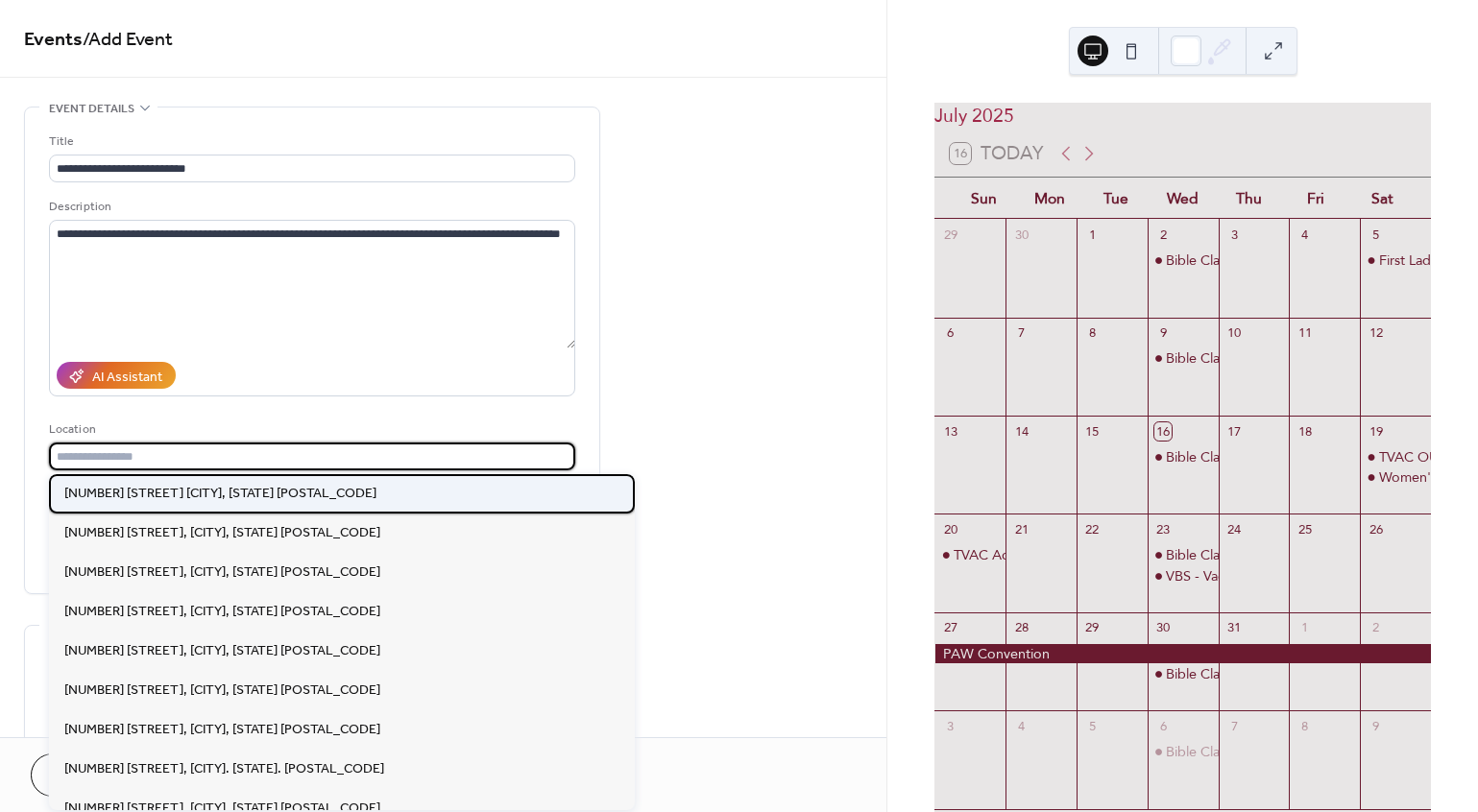 click on "[NUMBER] [STREET] [CITY], [STATE] [POSTAL_CODE]" at bounding box center [220, 493] 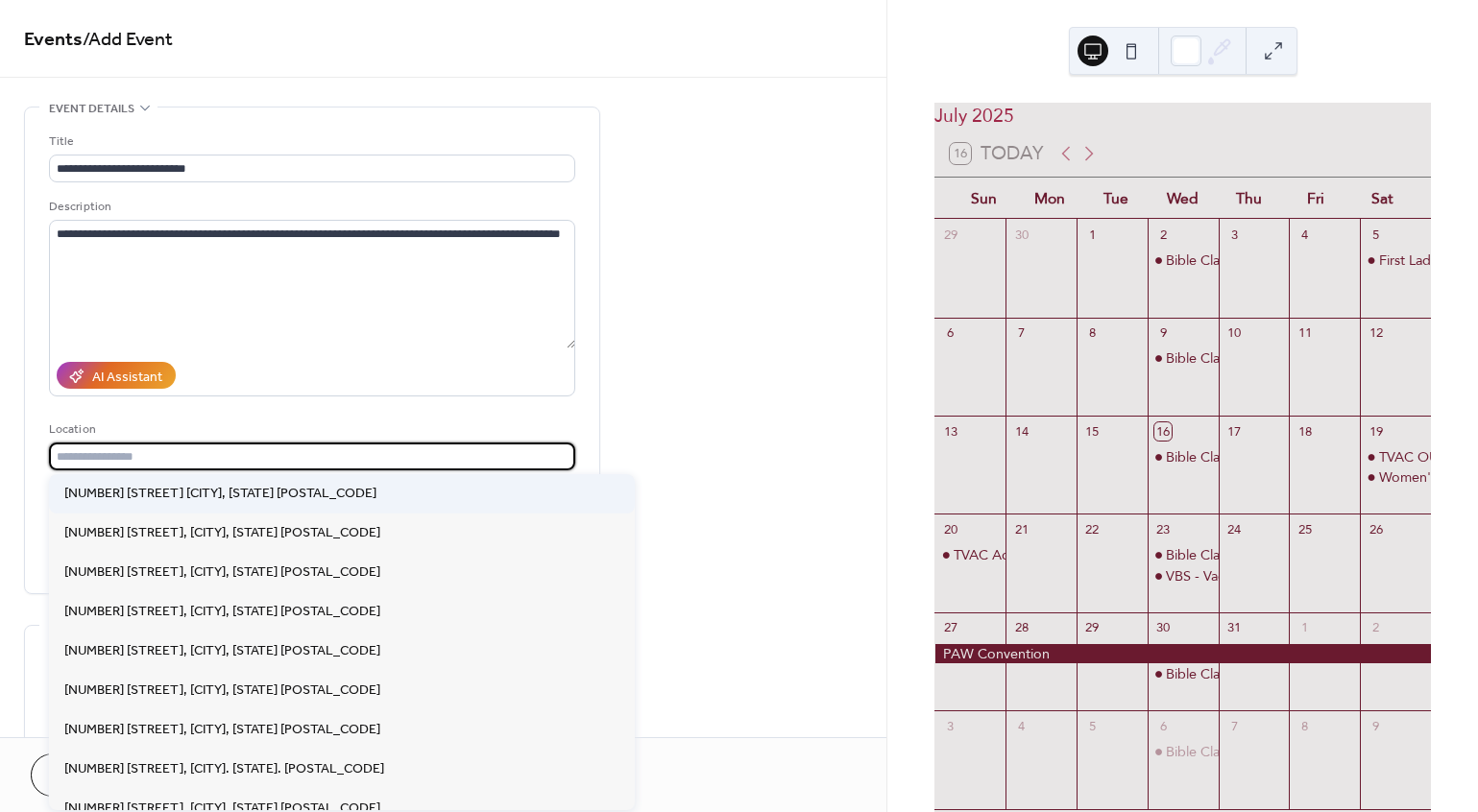 type on "**********" 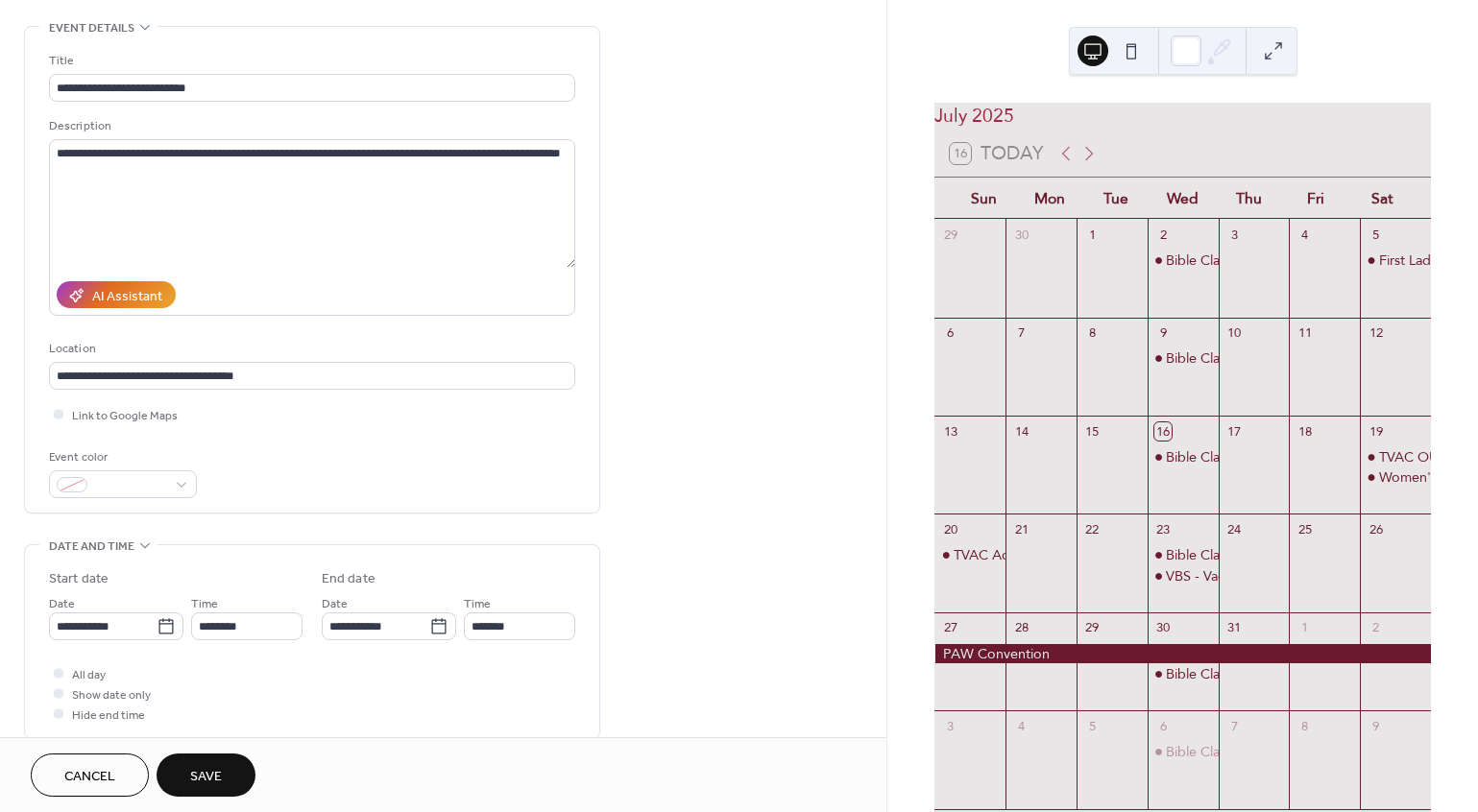 scroll, scrollTop: 109, scrollLeft: 0, axis: vertical 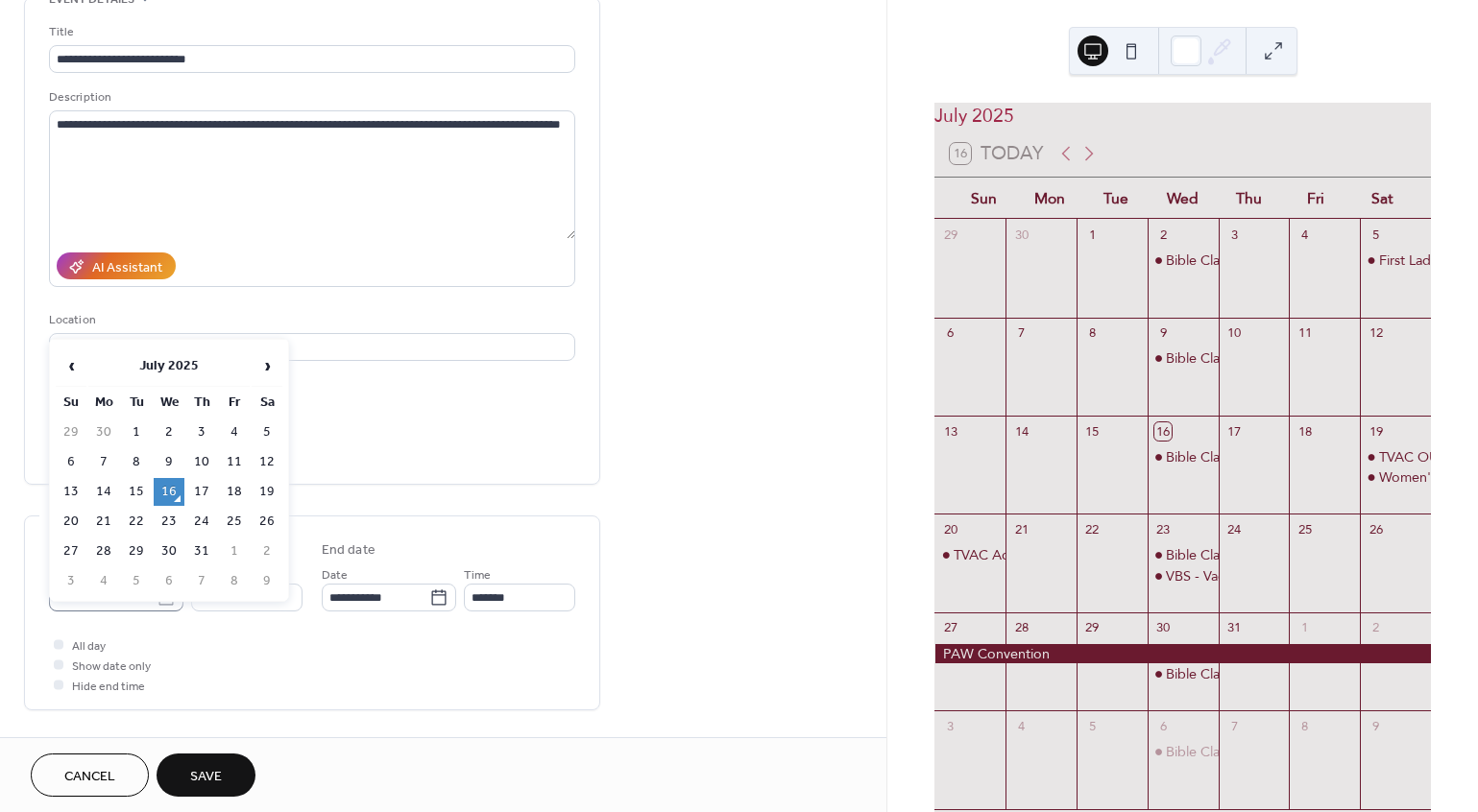 click on "**********" at bounding box center [739, 406] 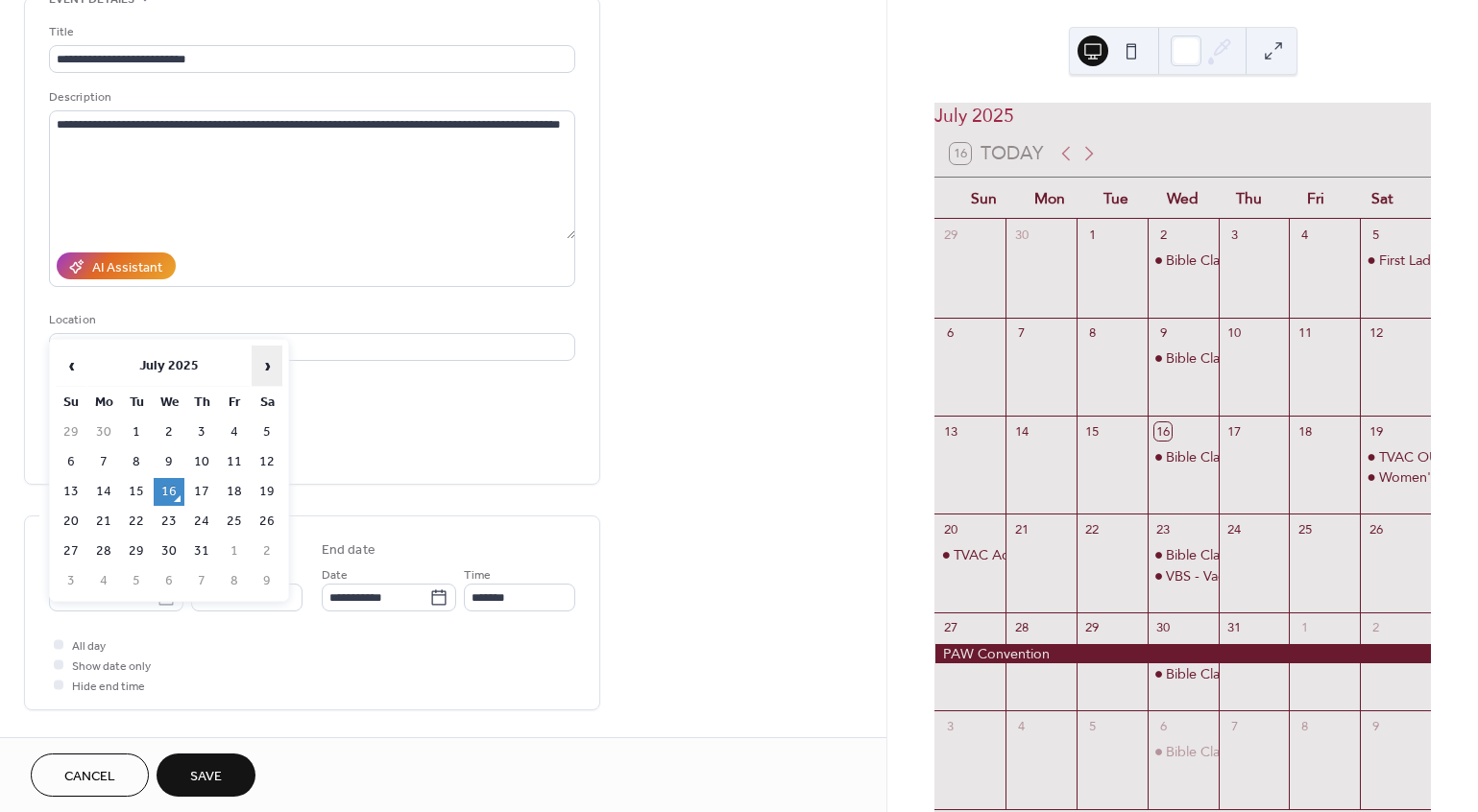 click on "›" at bounding box center (267, 366) 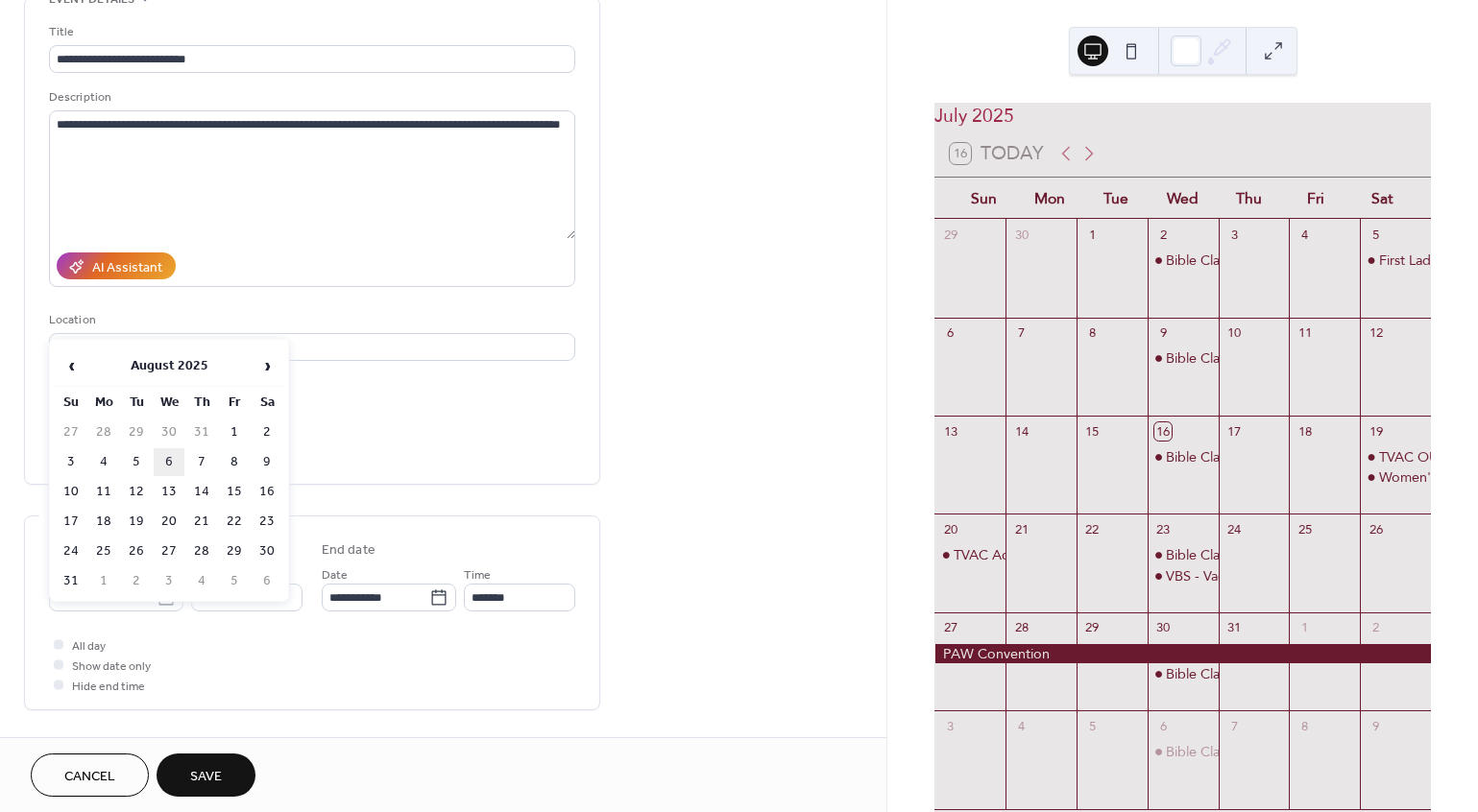 click on "6" at bounding box center (169, 462) 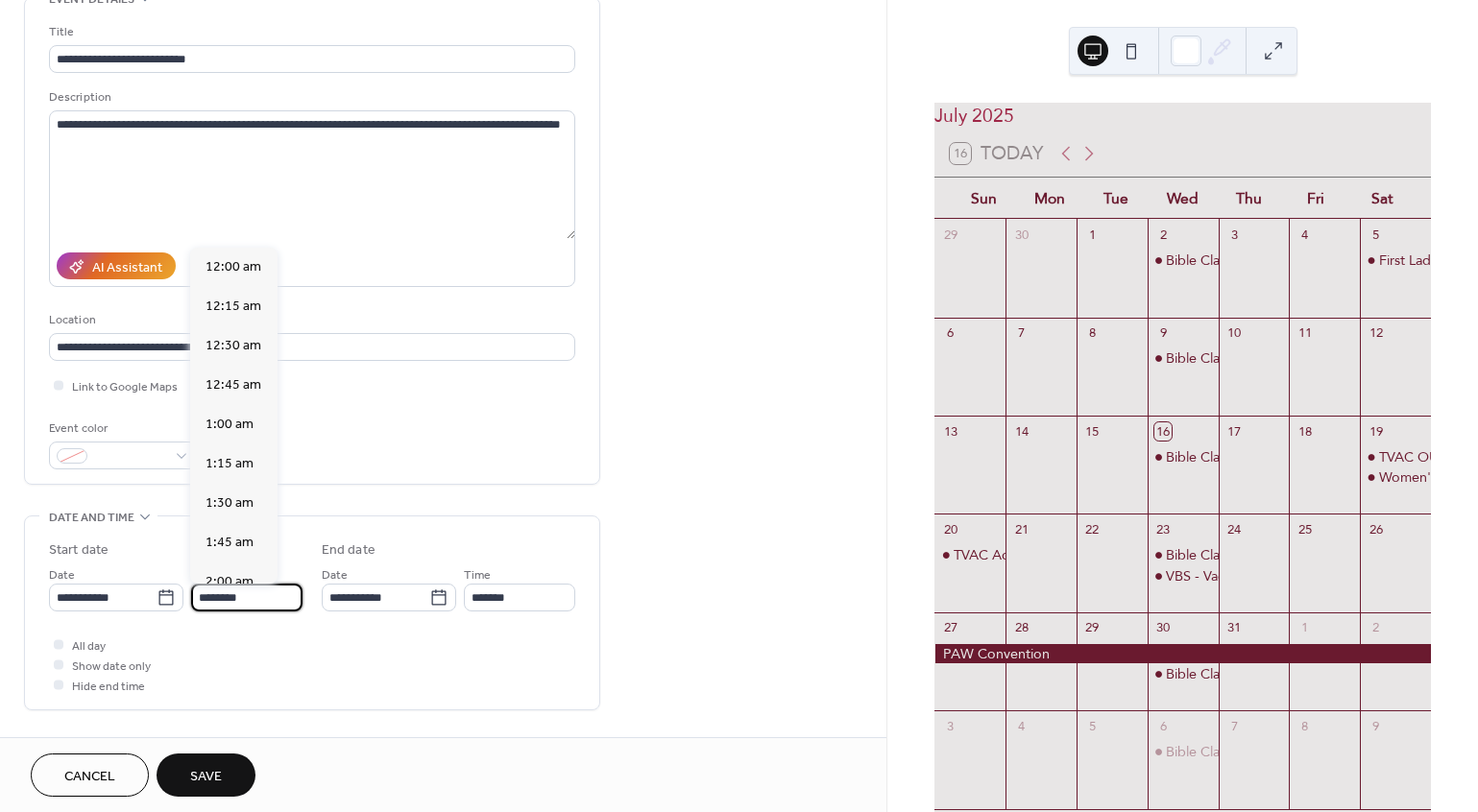 scroll, scrollTop: 1866, scrollLeft: 0, axis: vertical 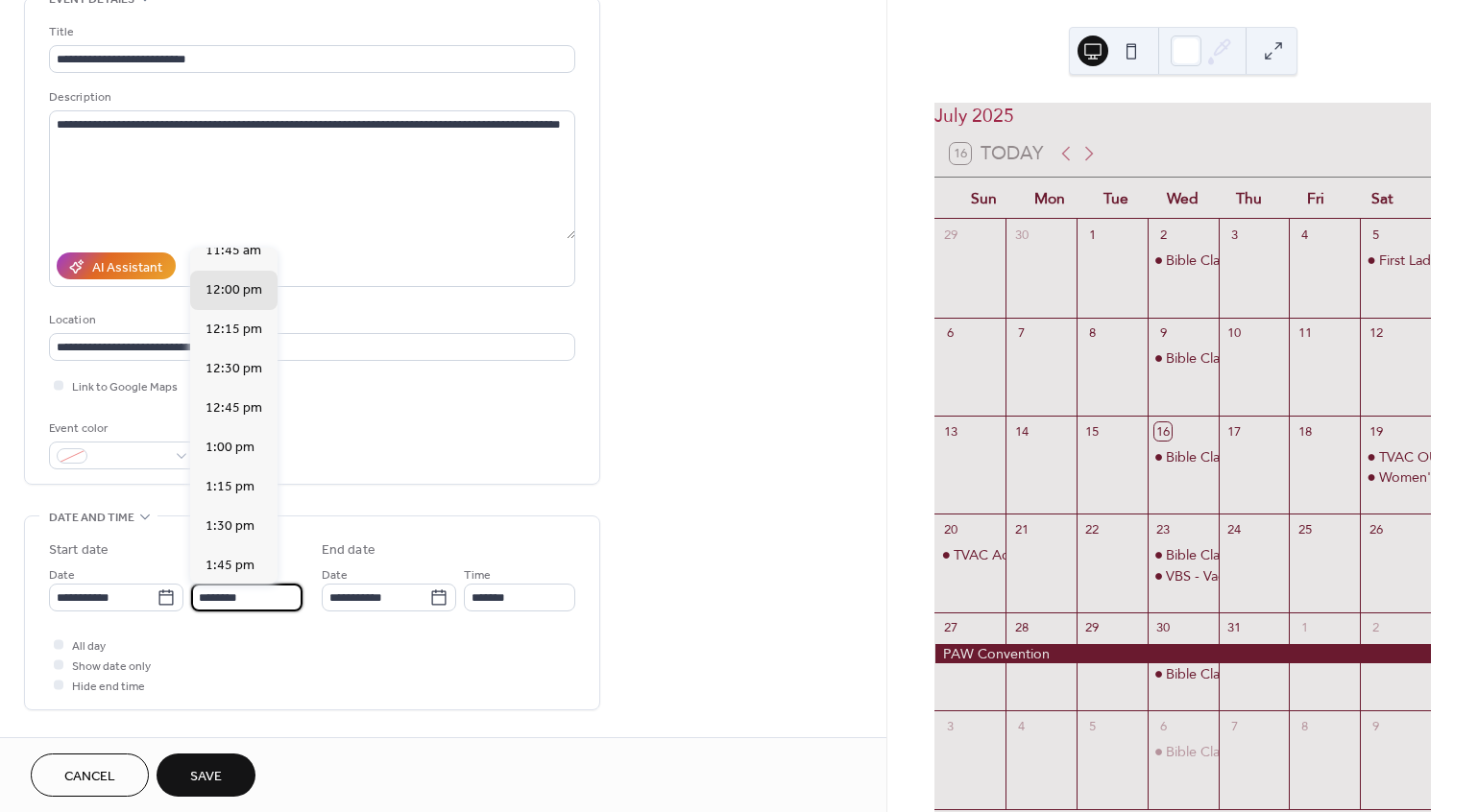 click on "********" at bounding box center [247, 597] 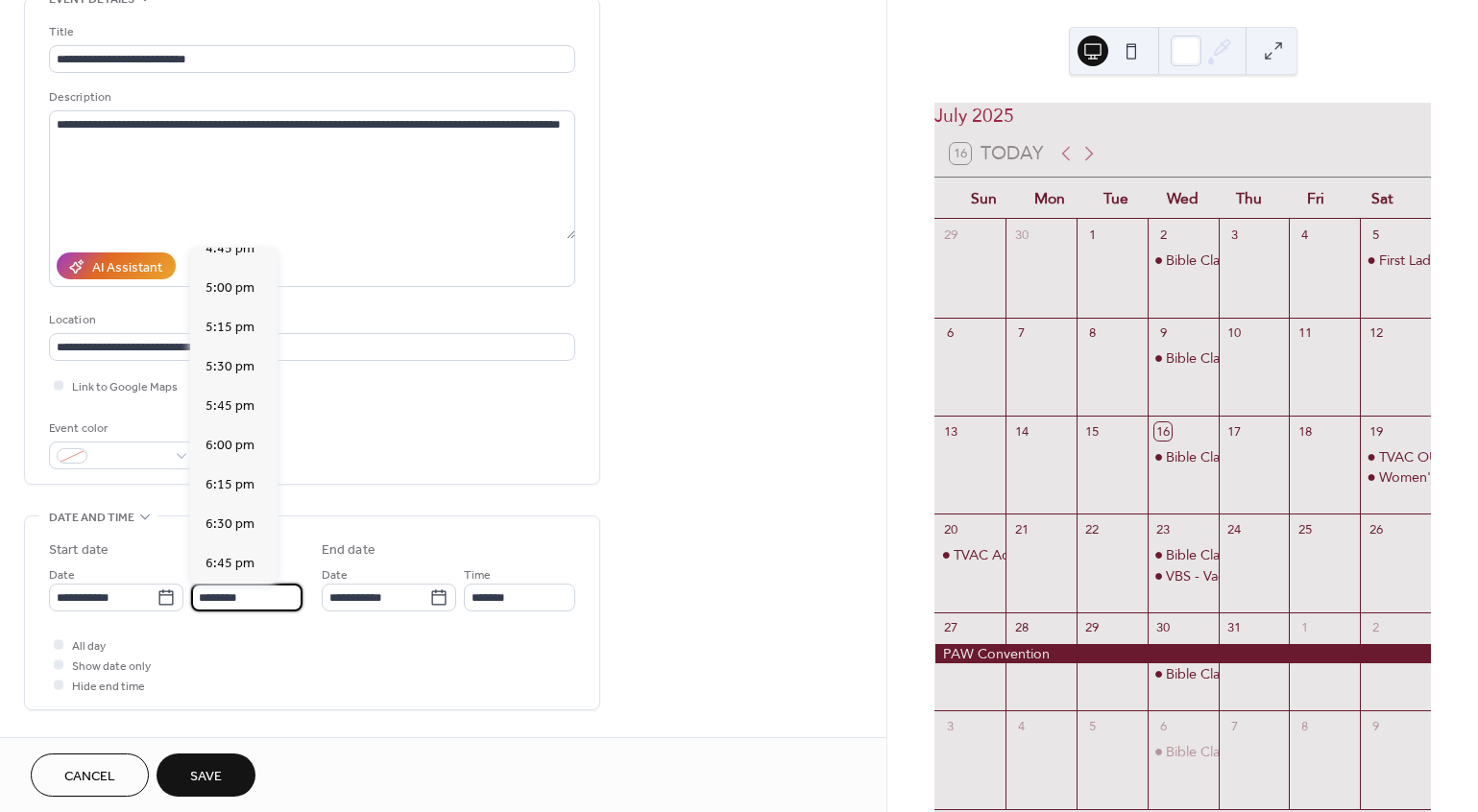 scroll, scrollTop: 2689, scrollLeft: 0, axis: vertical 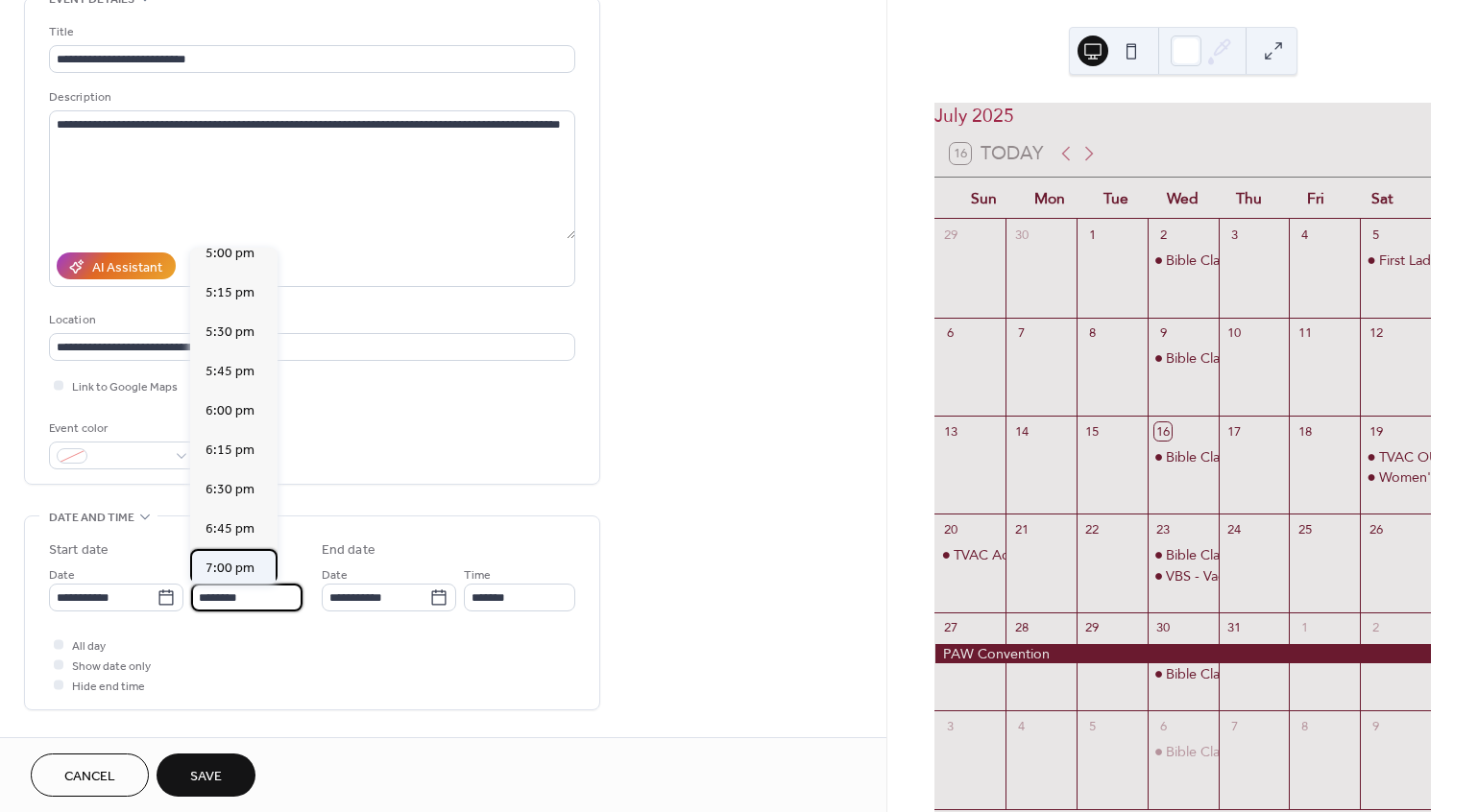 click on "7:00 pm" at bounding box center (230, 568) 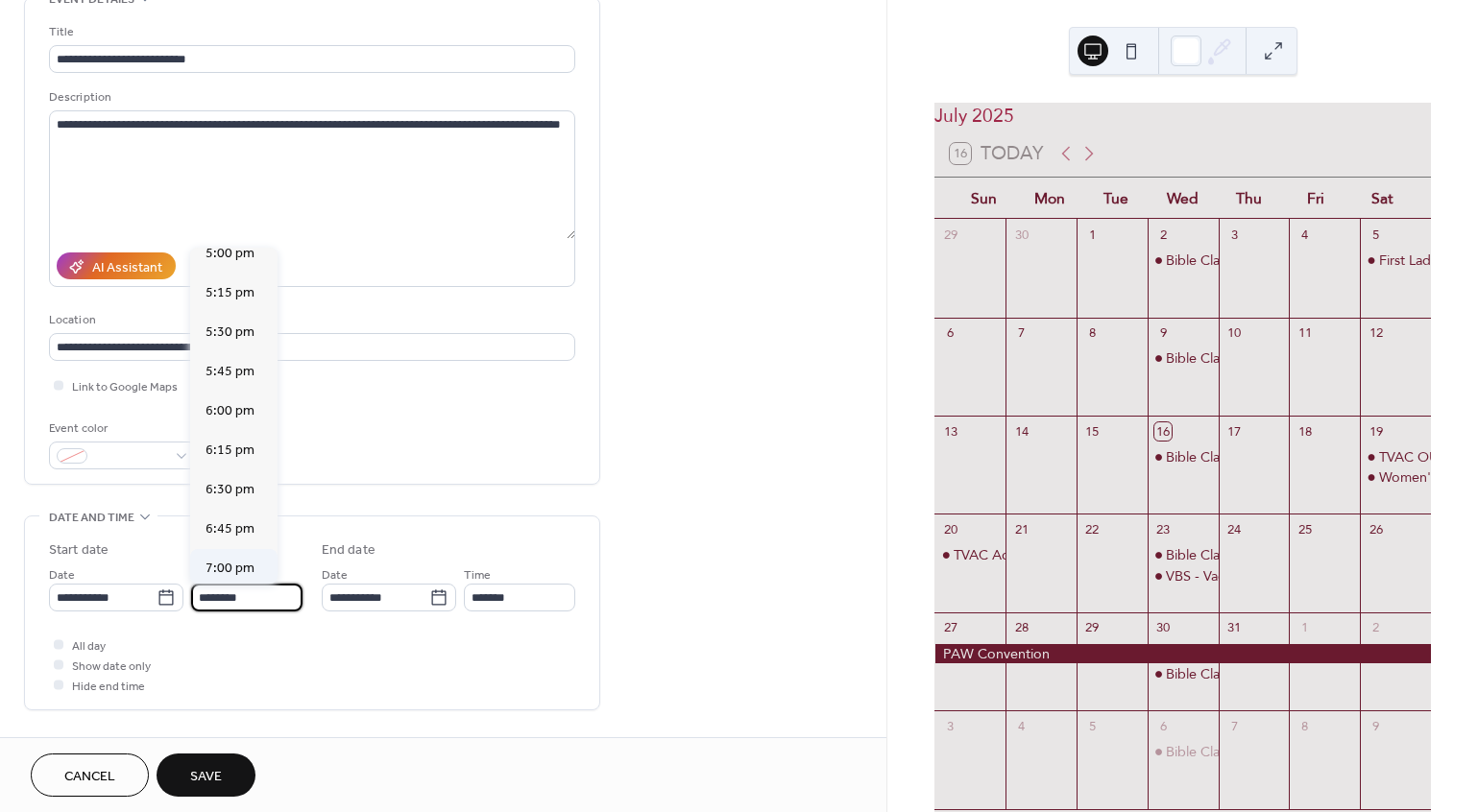 type on "*******" 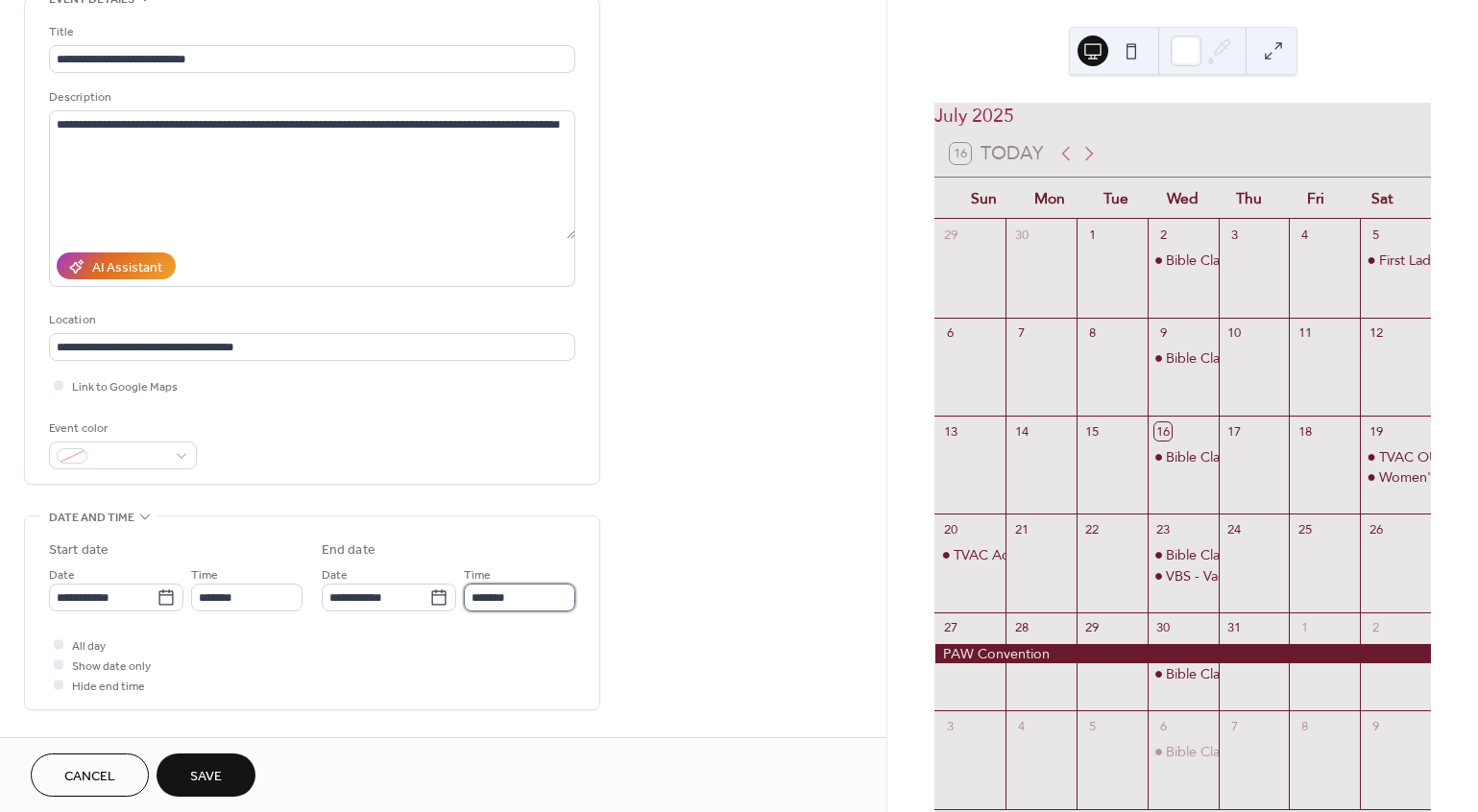 click on "*******" at bounding box center [520, 597] 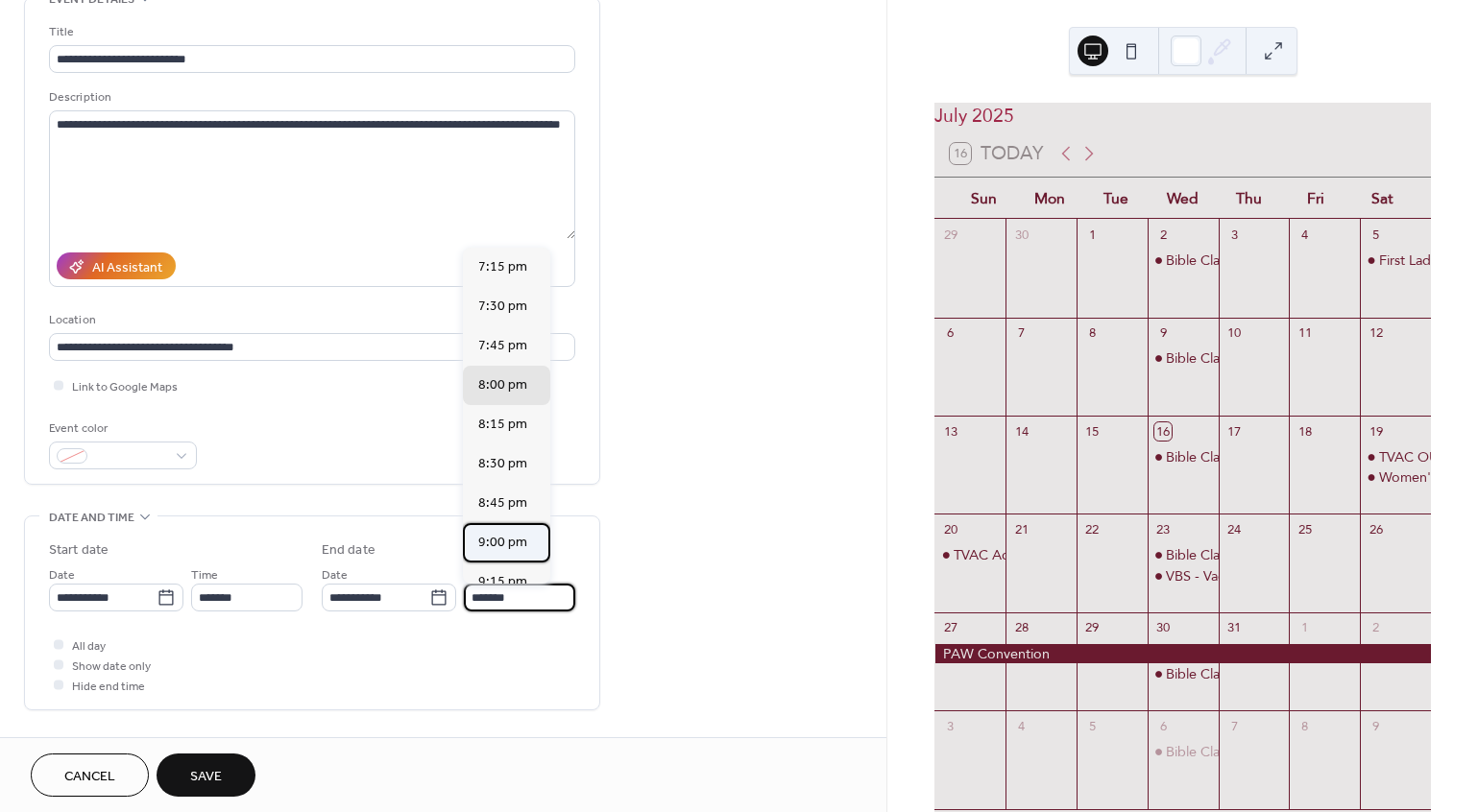 click on "9:00 pm" at bounding box center [502, 542] 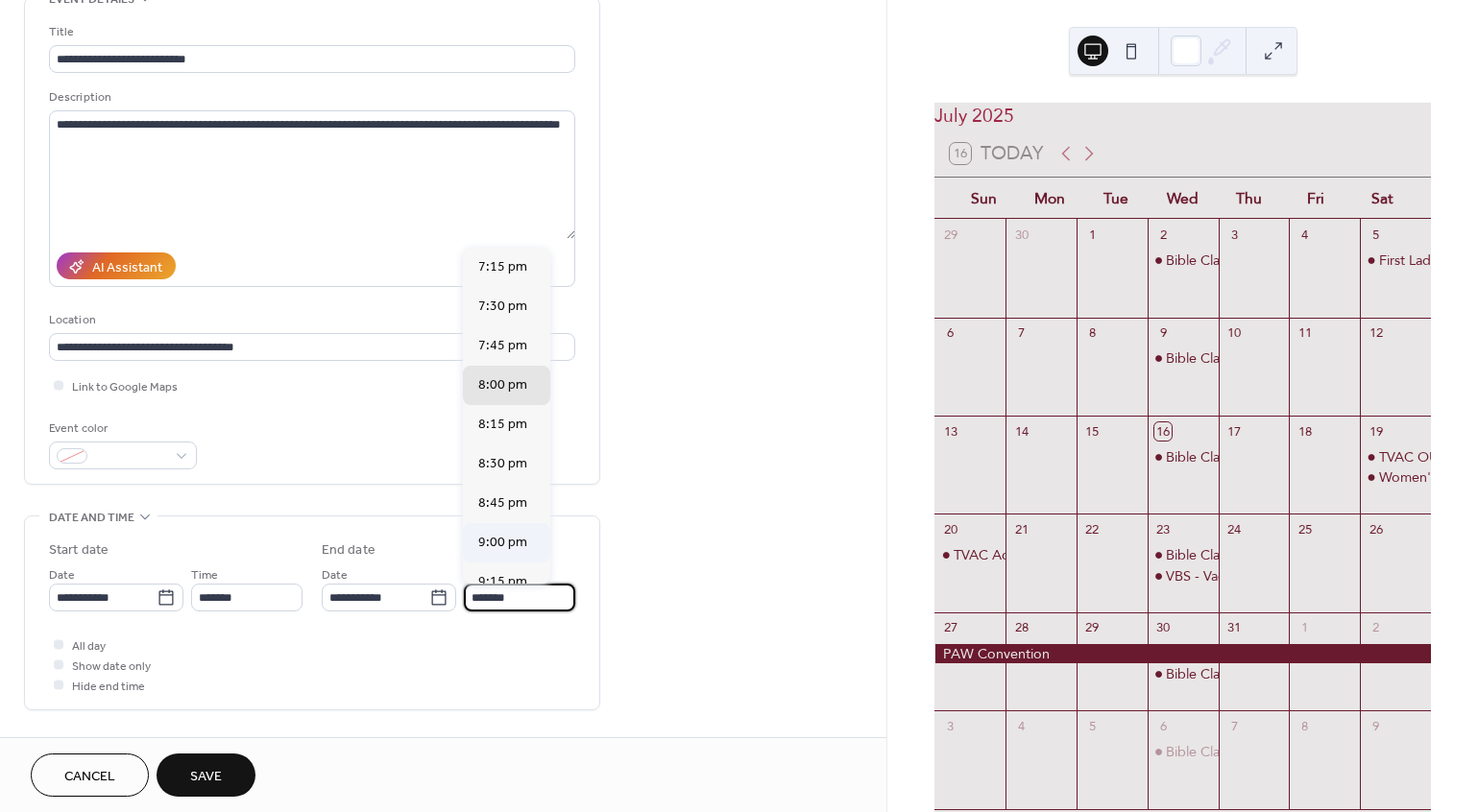type on "*******" 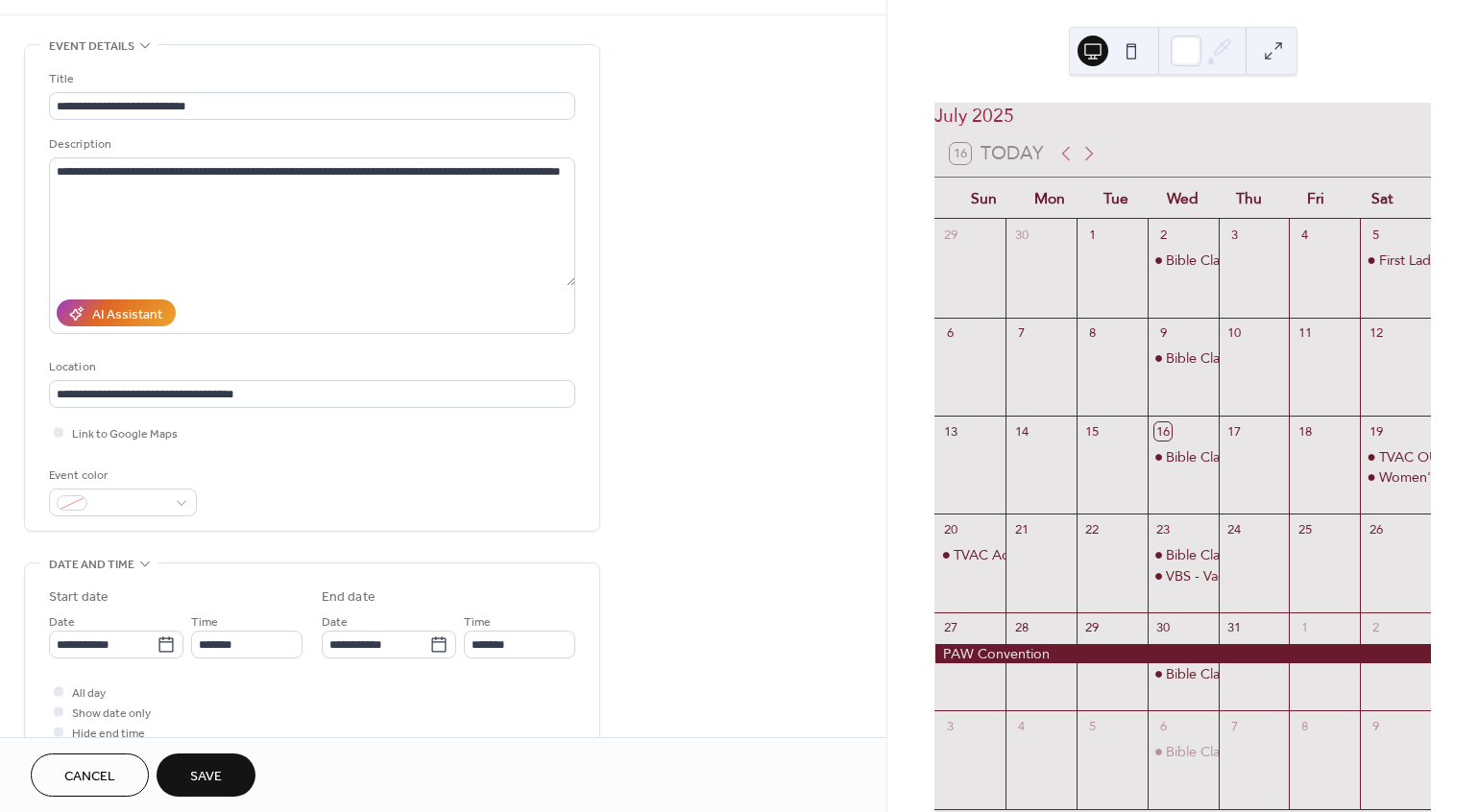 scroll, scrollTop: 0, scrollLeft: 0, axis: both 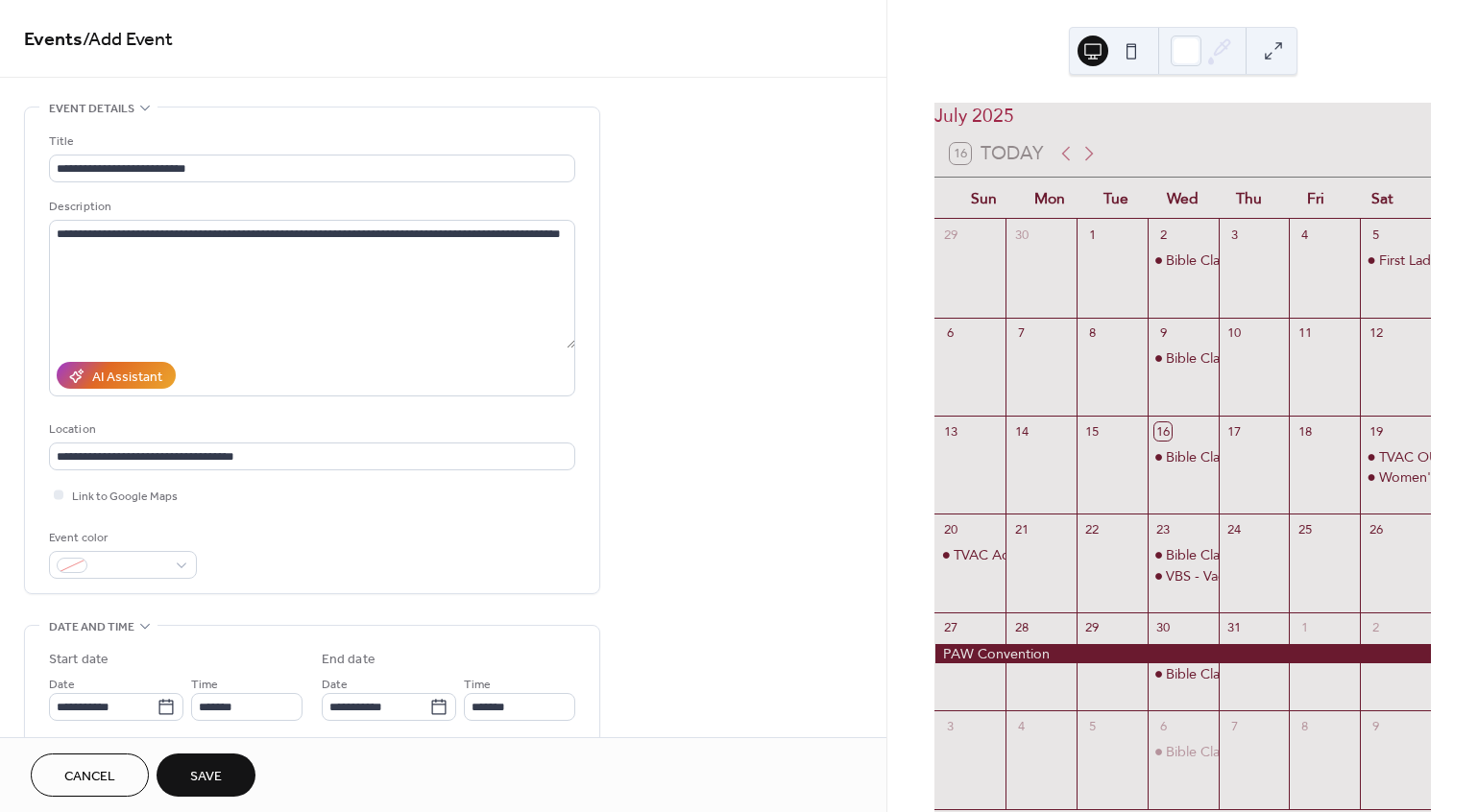 click on "Save" at bounding box center (206, 776) 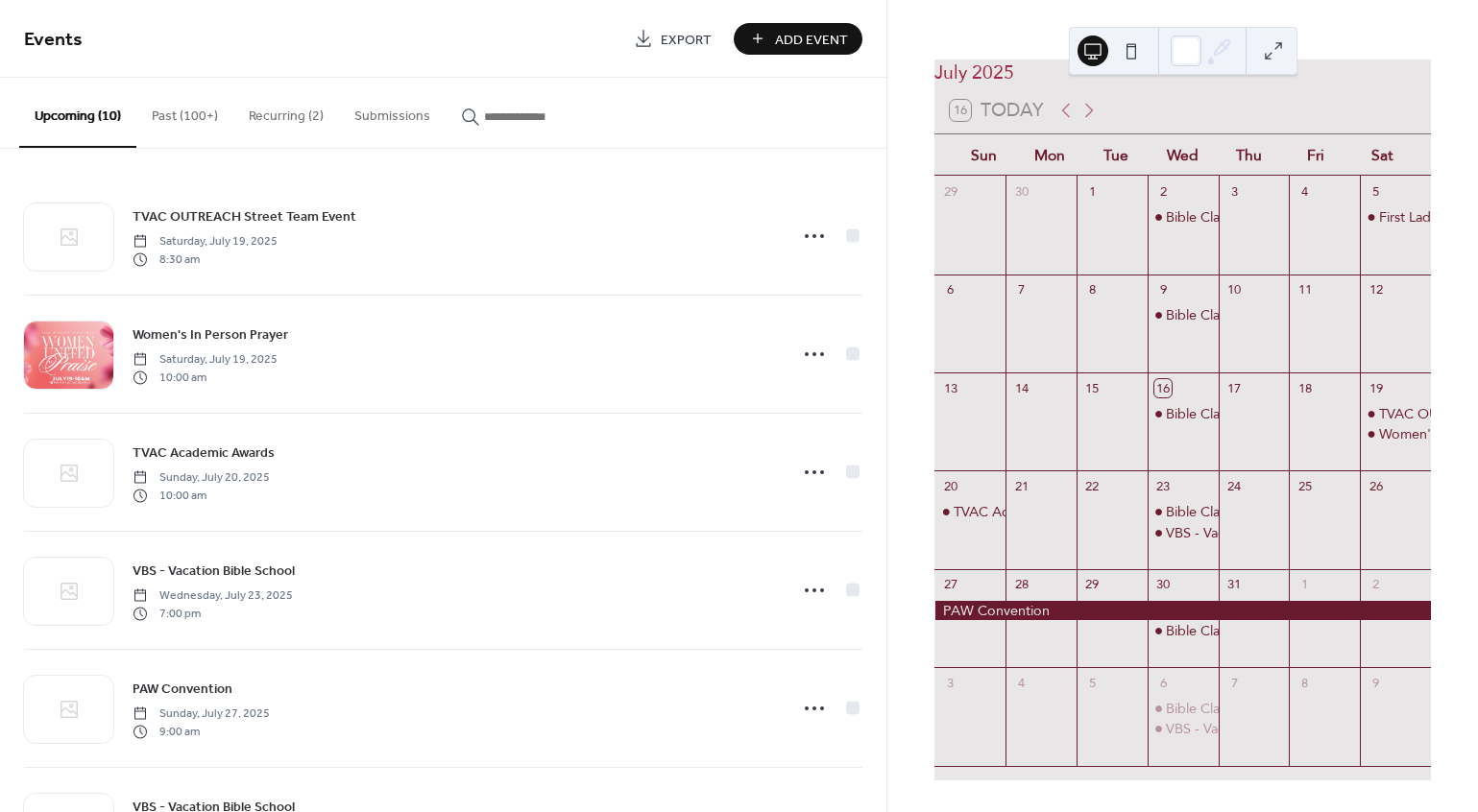 scroll, scrollTop: 53, scrollLeft: 0, axis: vertical 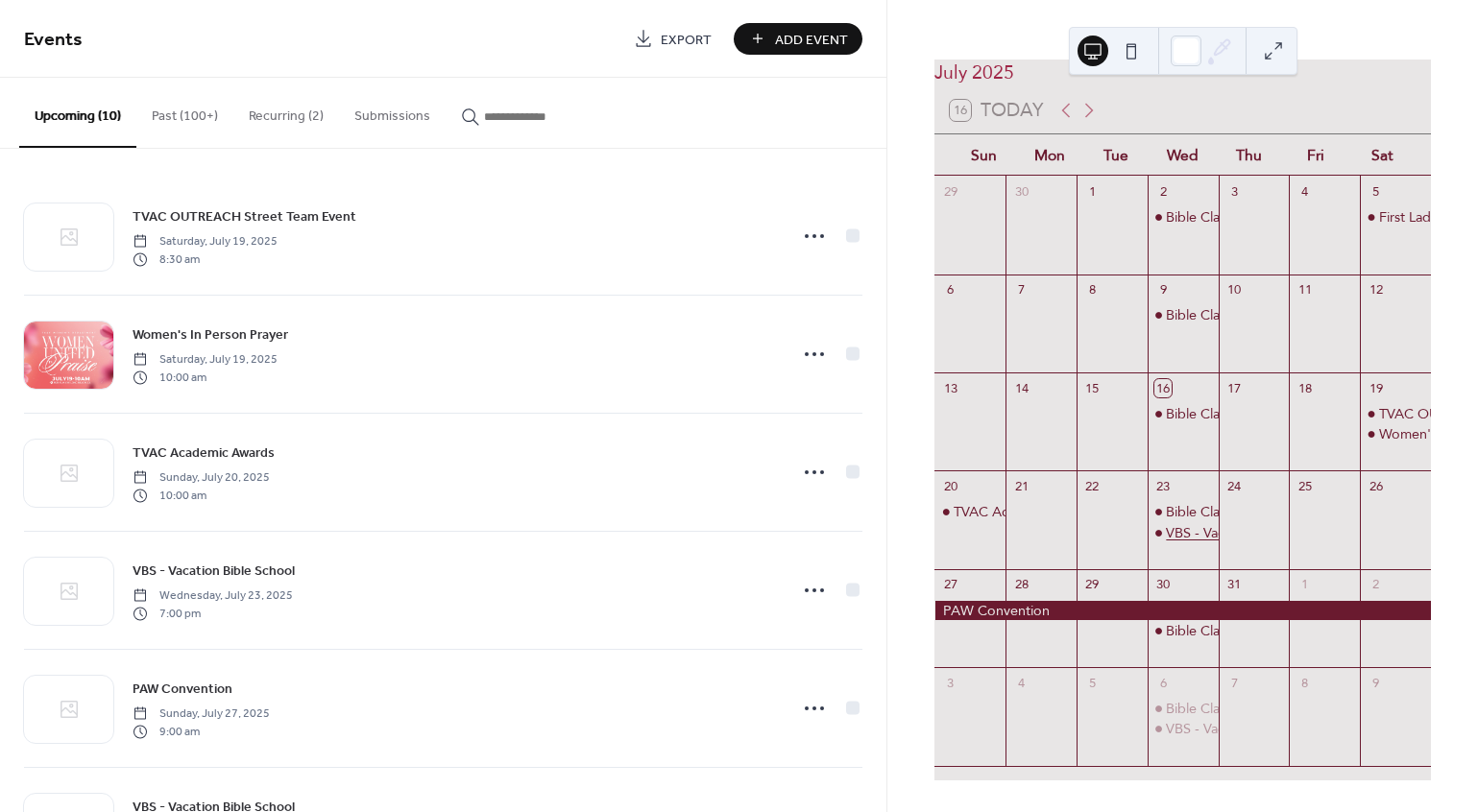 click on "VBS - Vacation Bible School" at bounding box center (1250, 533) 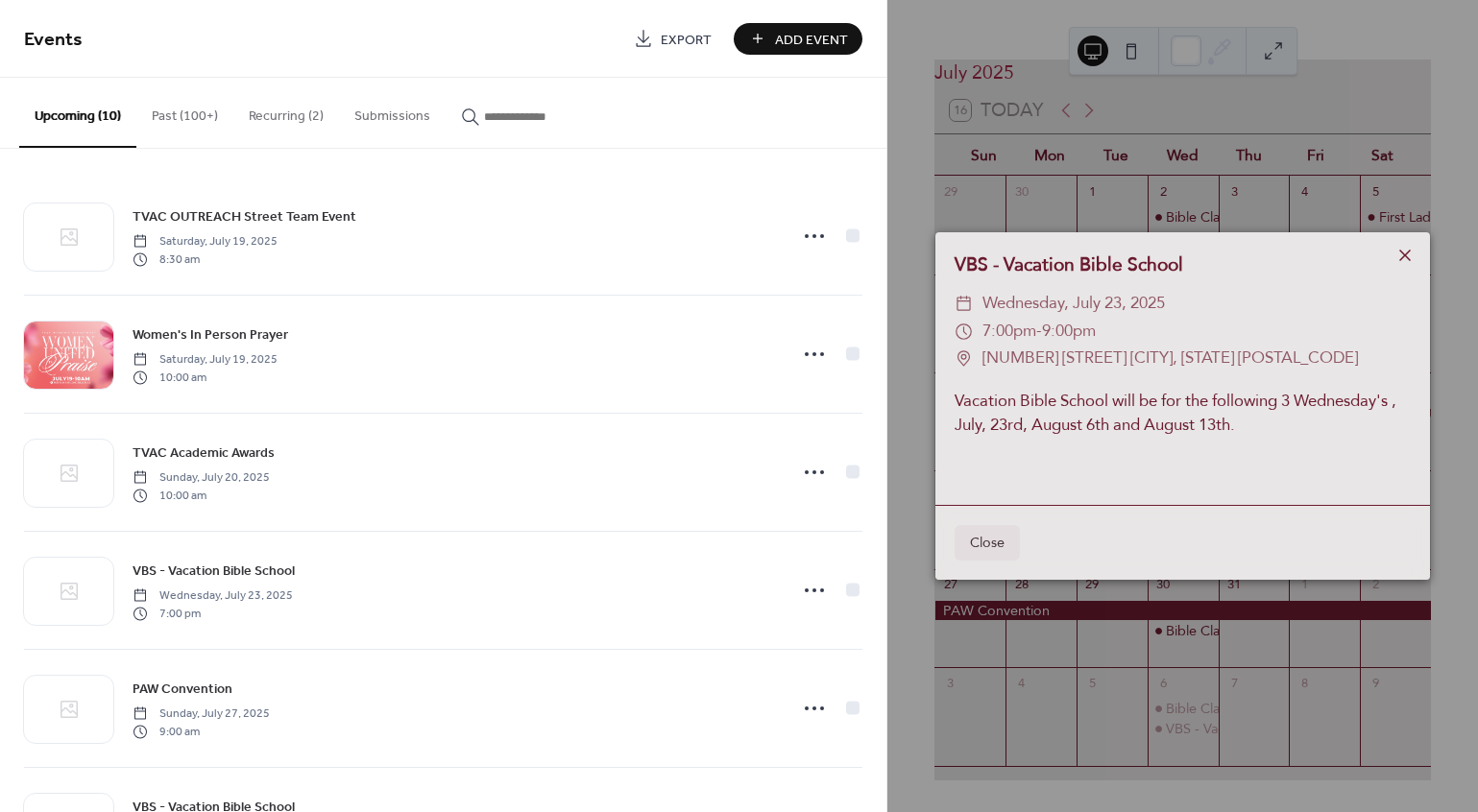 click 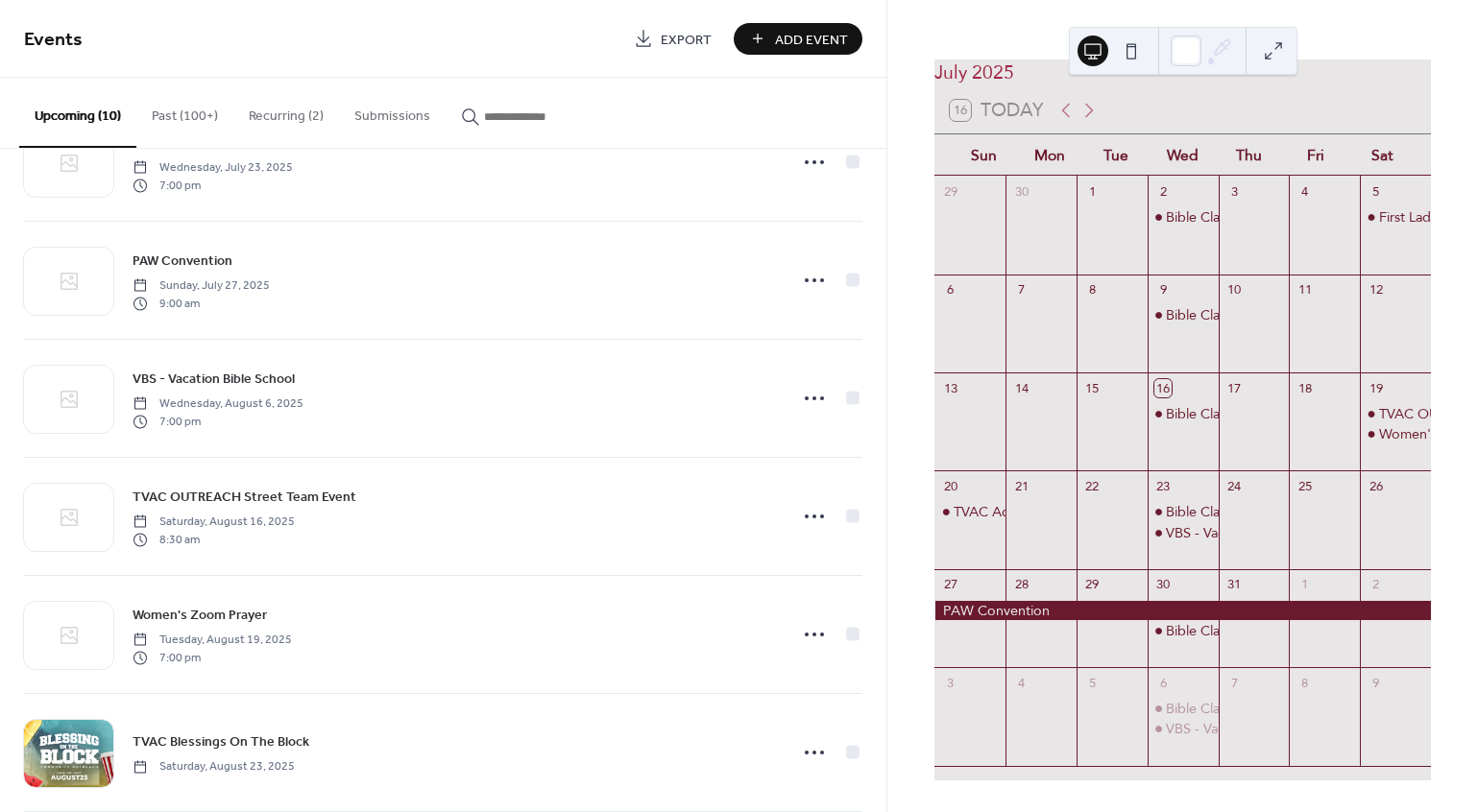 scroll, scrollTop: 427, scrollLeft: 0, axis: vertical 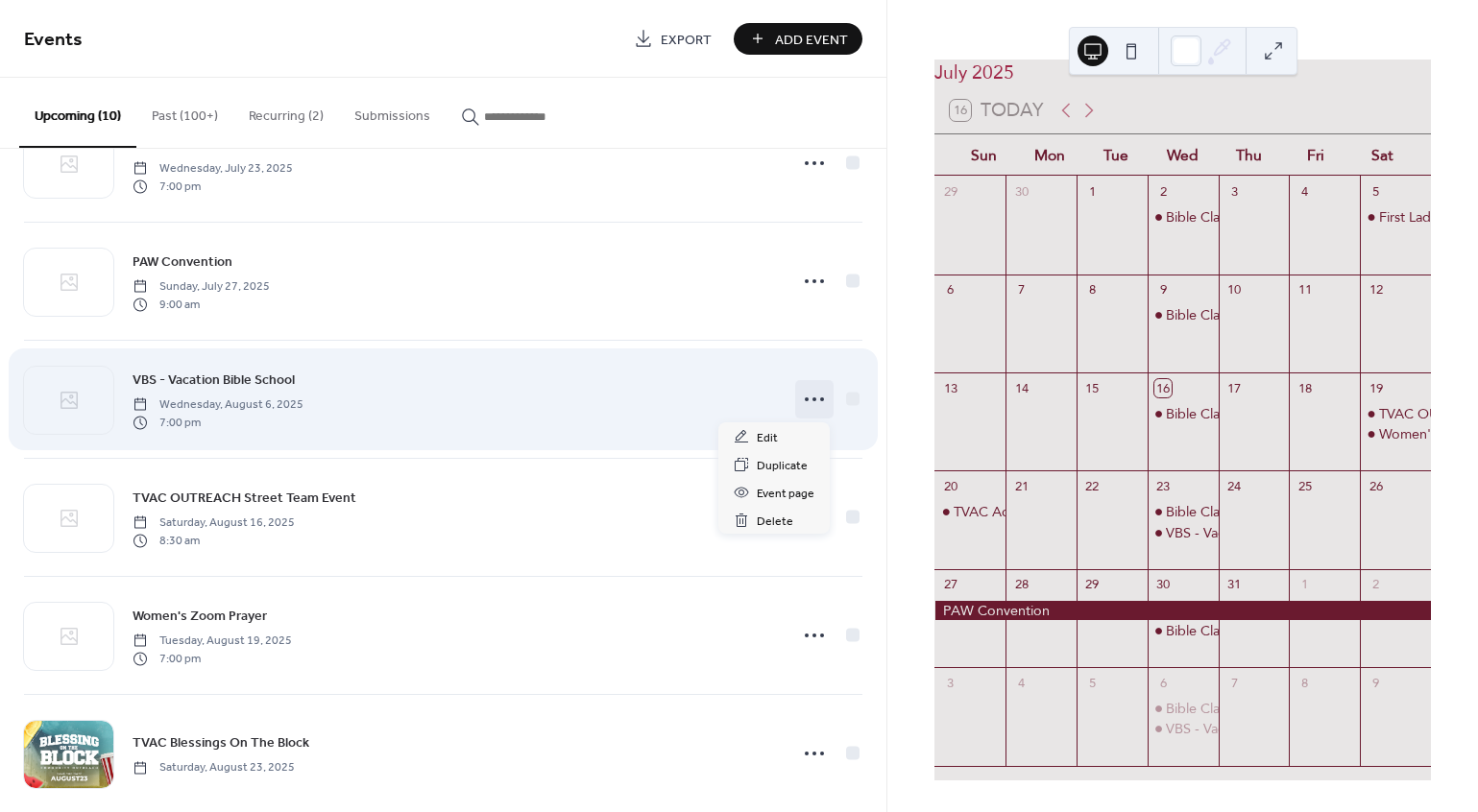 click 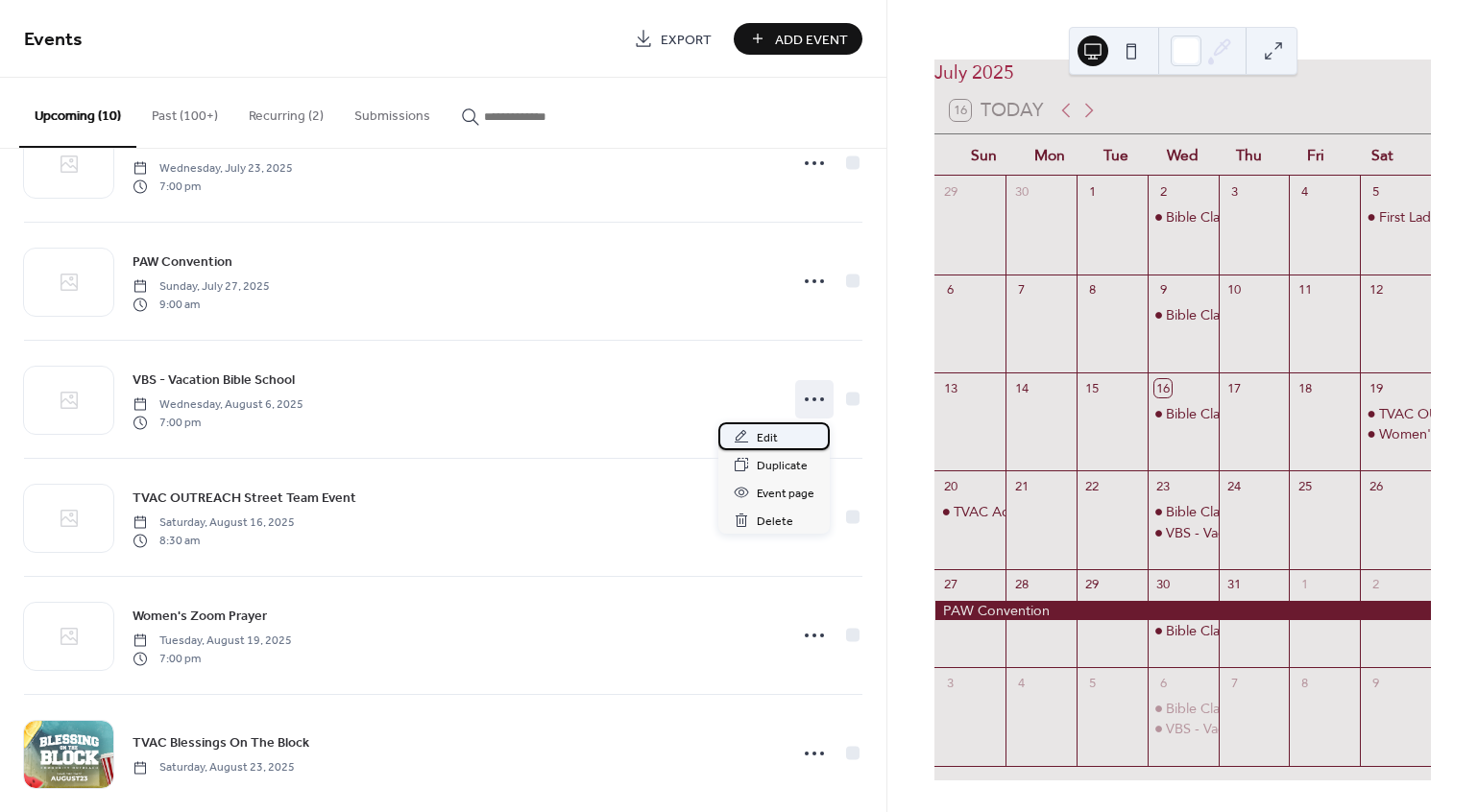 click on "Edit" at bounding box center (767, 438) 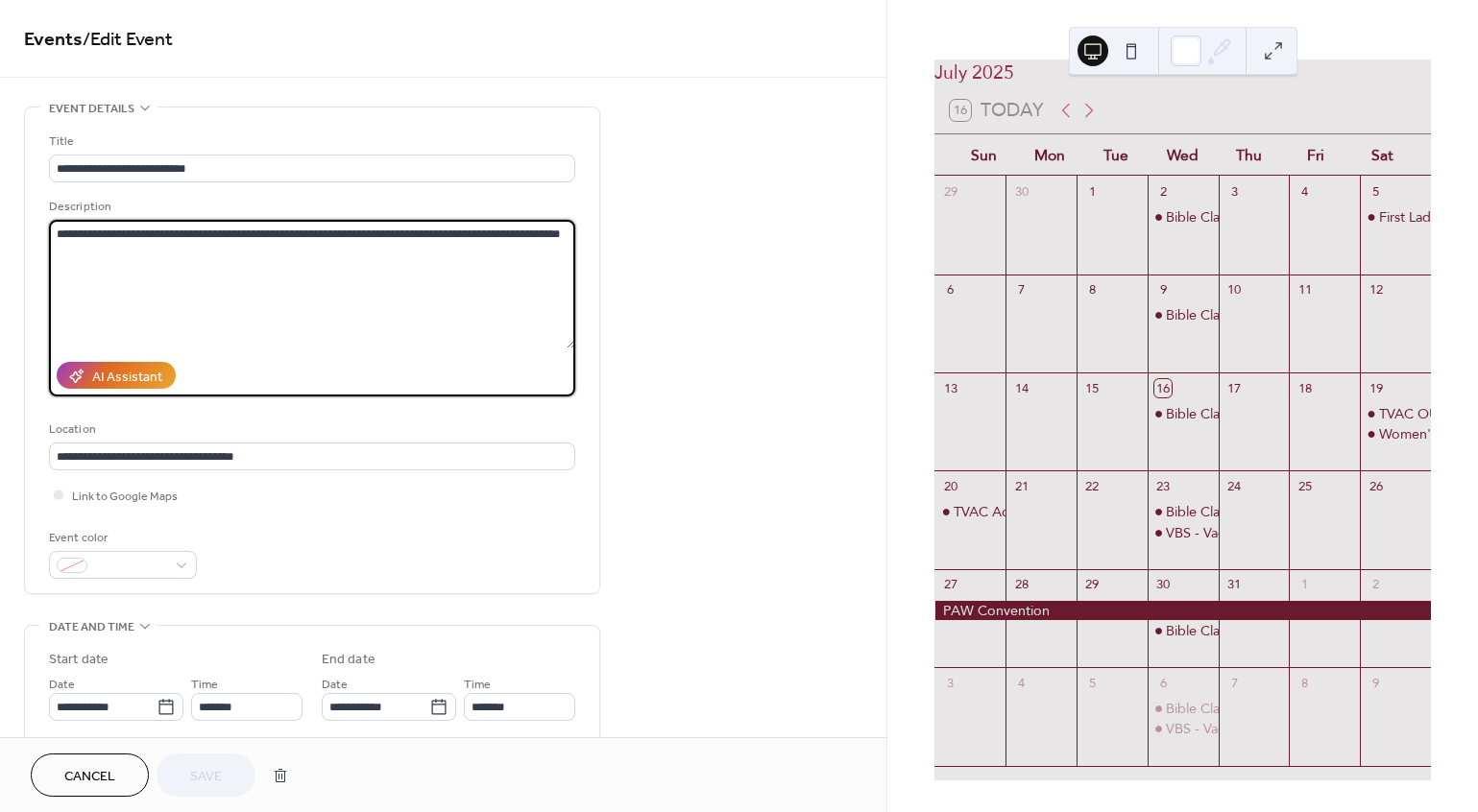 drag, startPoint x: 54, startPoint y: 233, endPoint x: 669, endPoint y: 251, distance: 615.26336 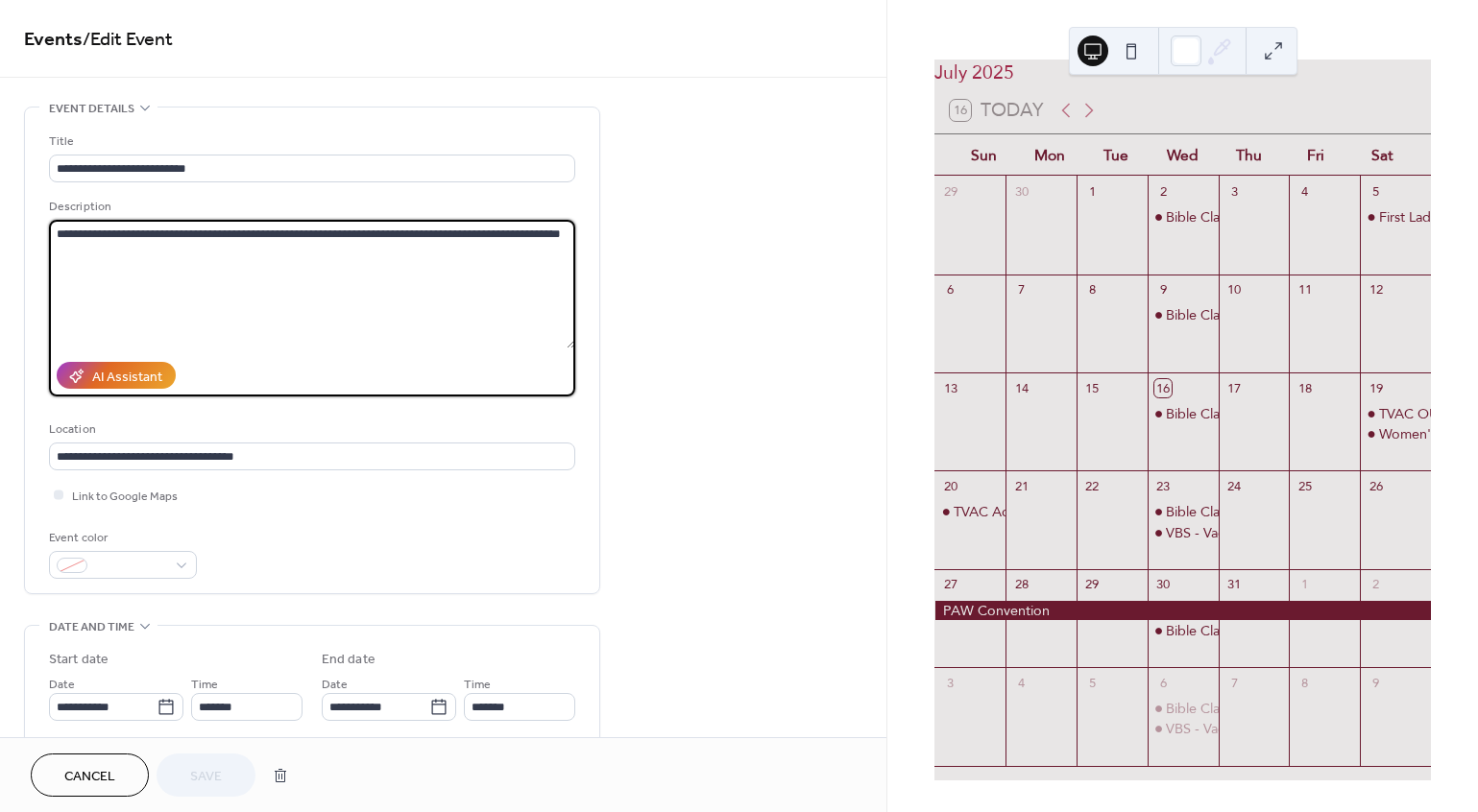 click on "**********" at bounding box center [443, 691] 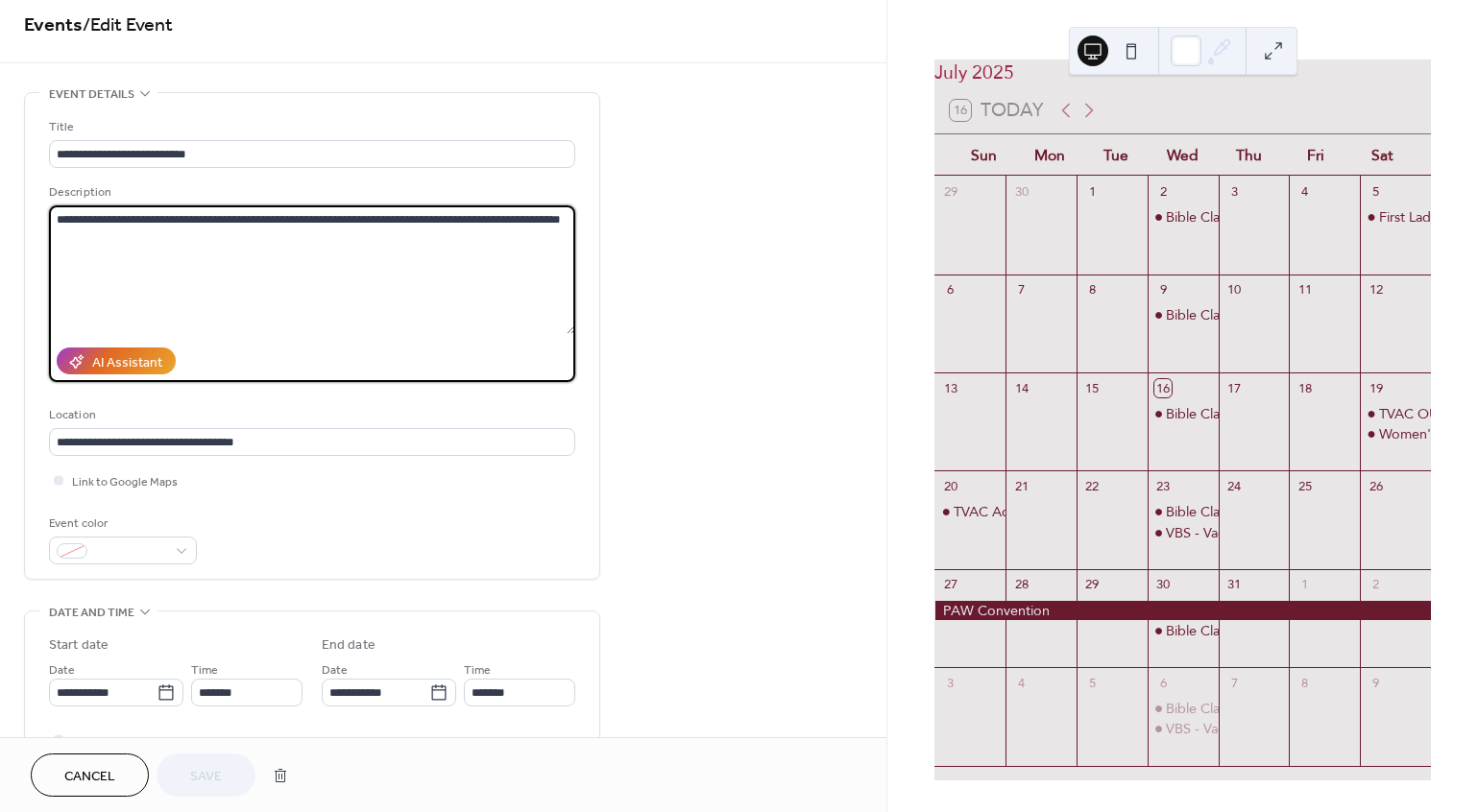 scroll, scrollTop: 15, scrollLeft: 0, axis: vertical 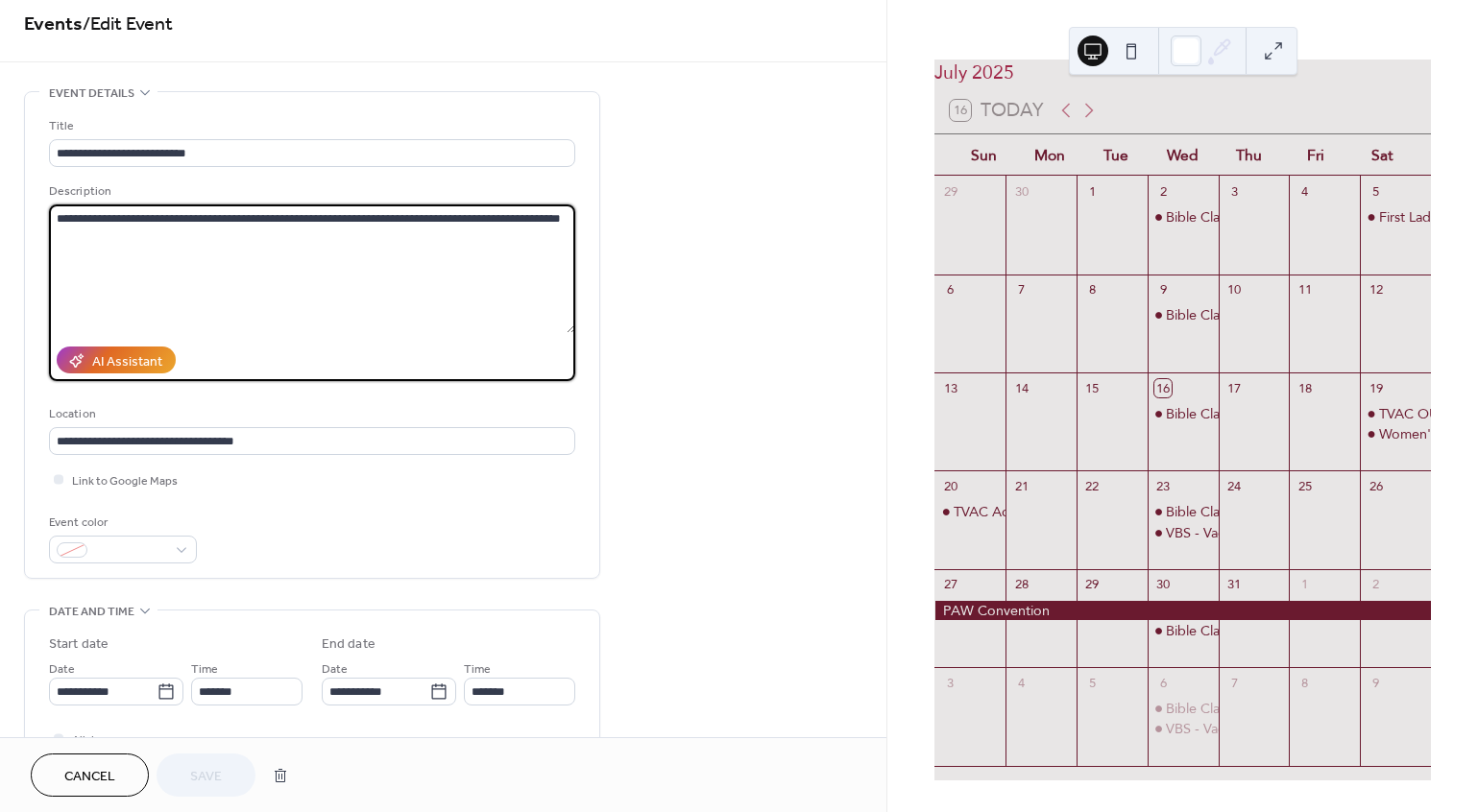 click on "**********" at bounding box center (312, 269) 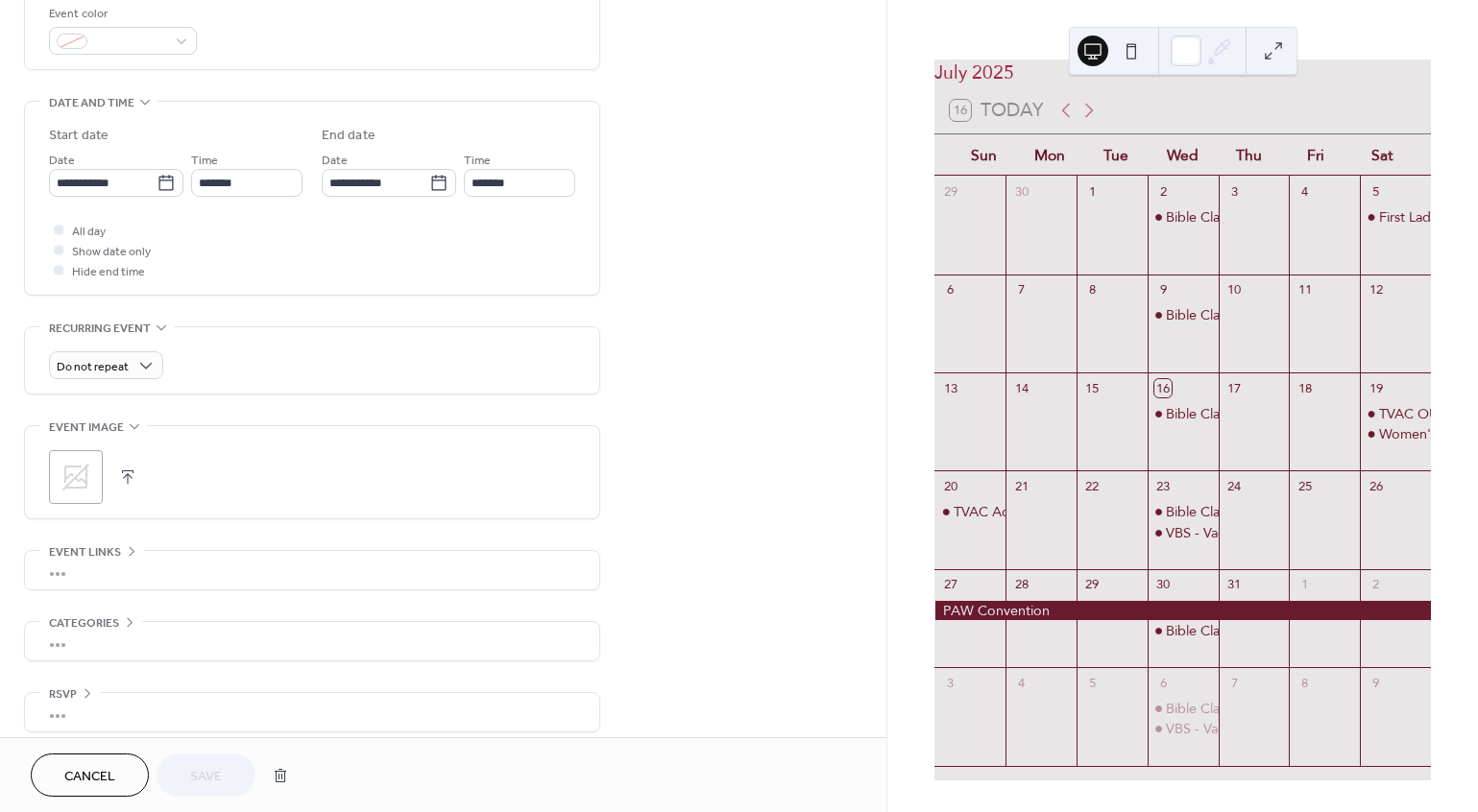 scroll, scrollTop: 538, scrollLeft: 0, axis: vertical 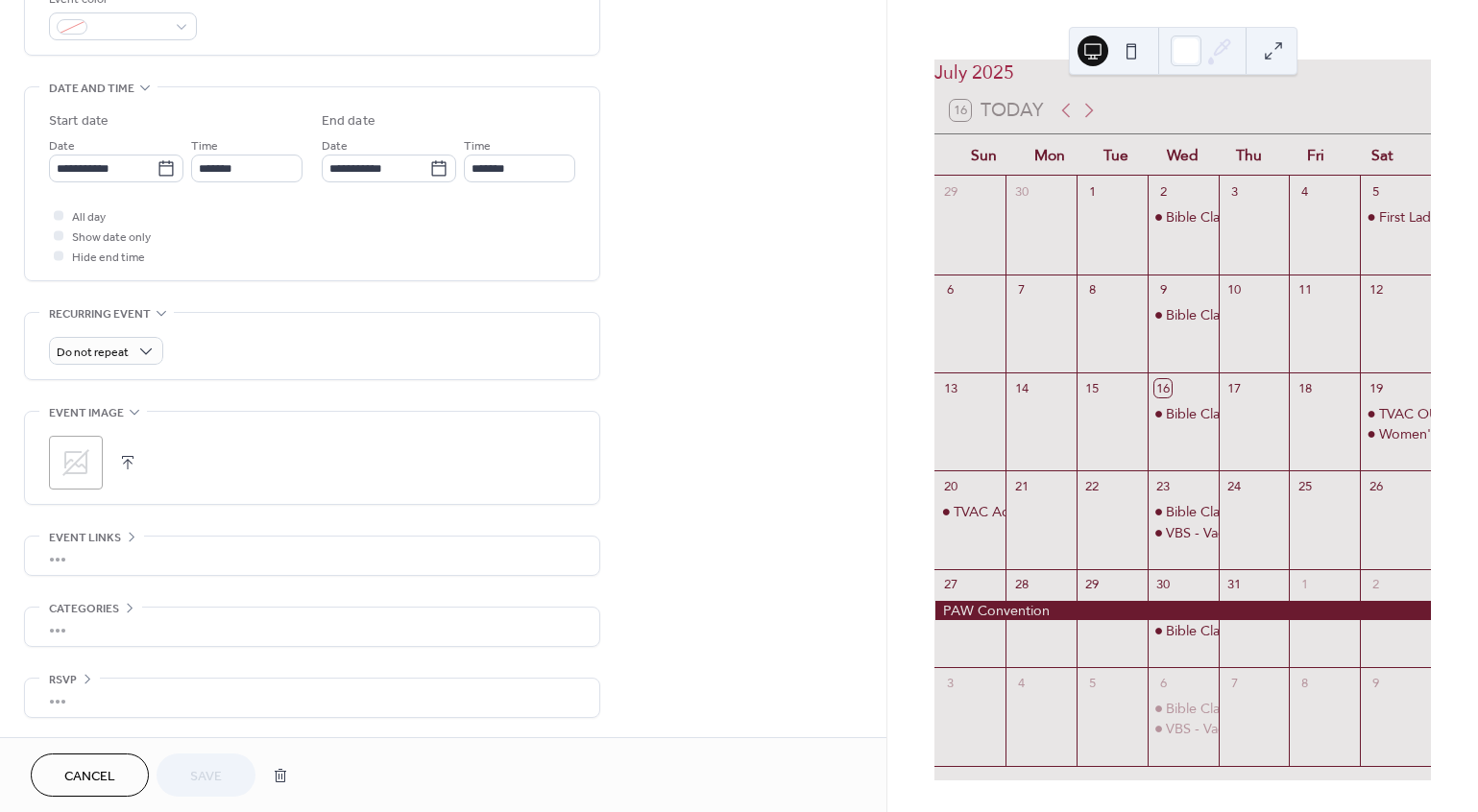 click on "Cancel" at bounding box center [89, 776] 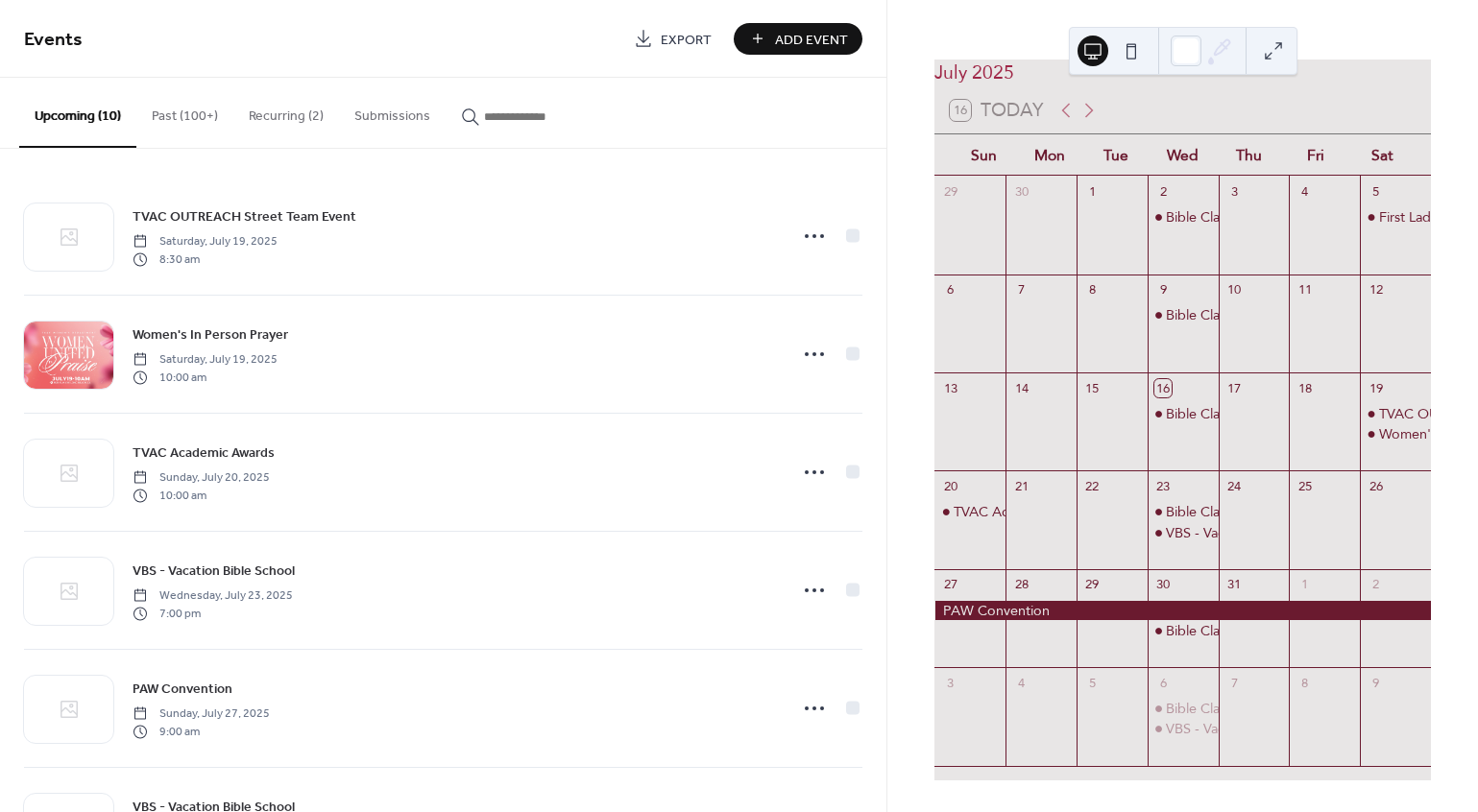 click on "Add Event" at bounding box center [812, 39] 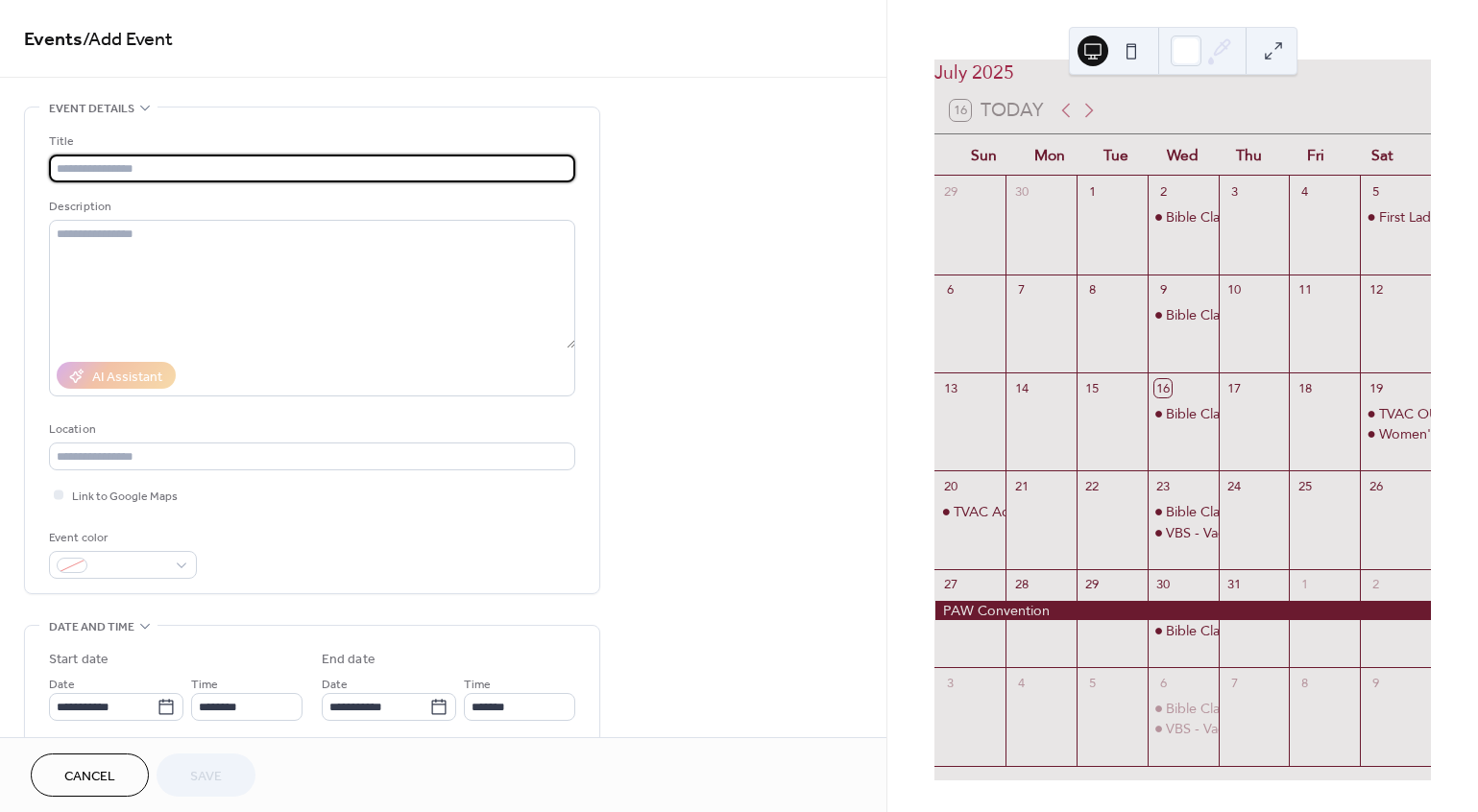 click at bounding box center (312, 168) 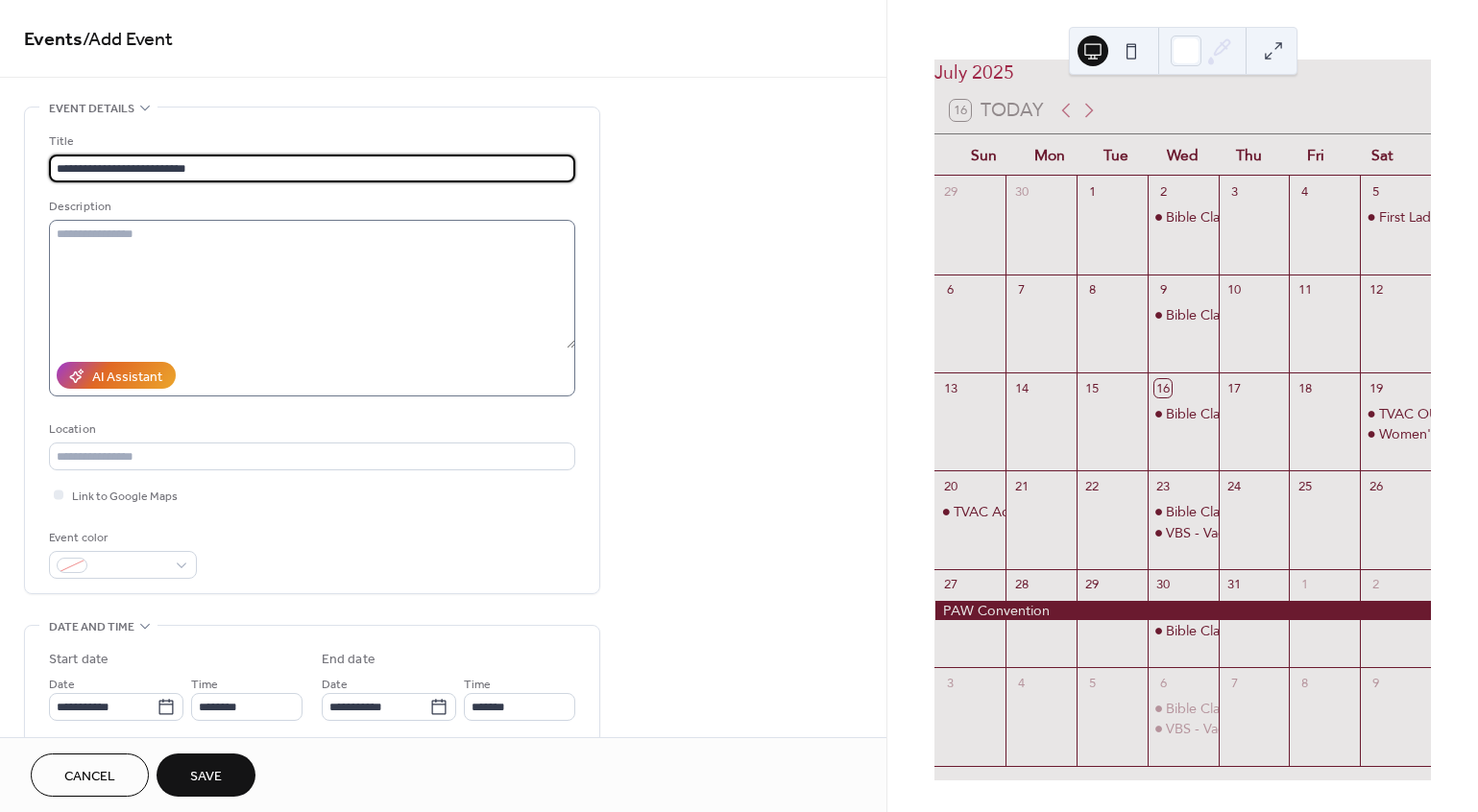 type on "**********" 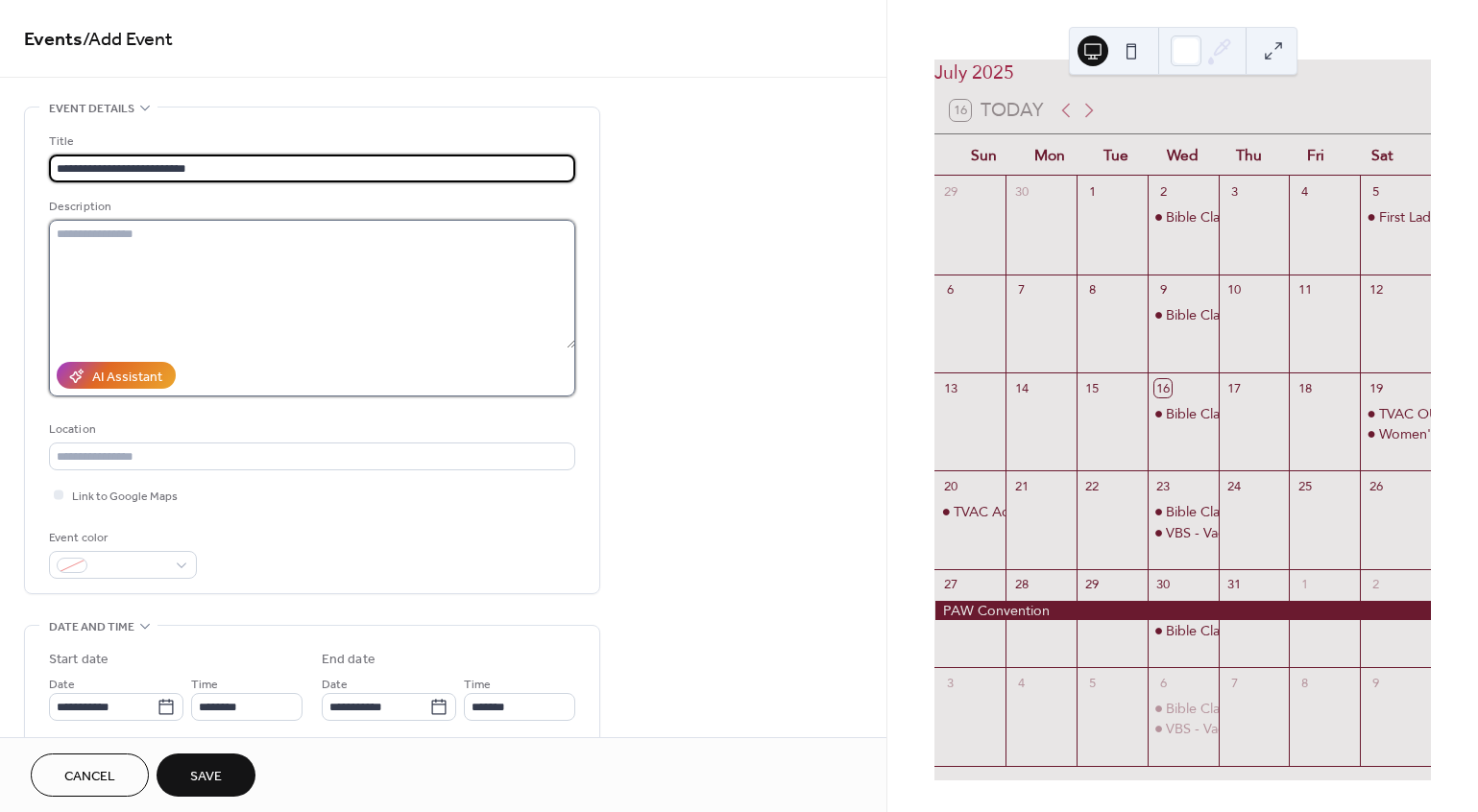 click at bounding box center (312, 284) 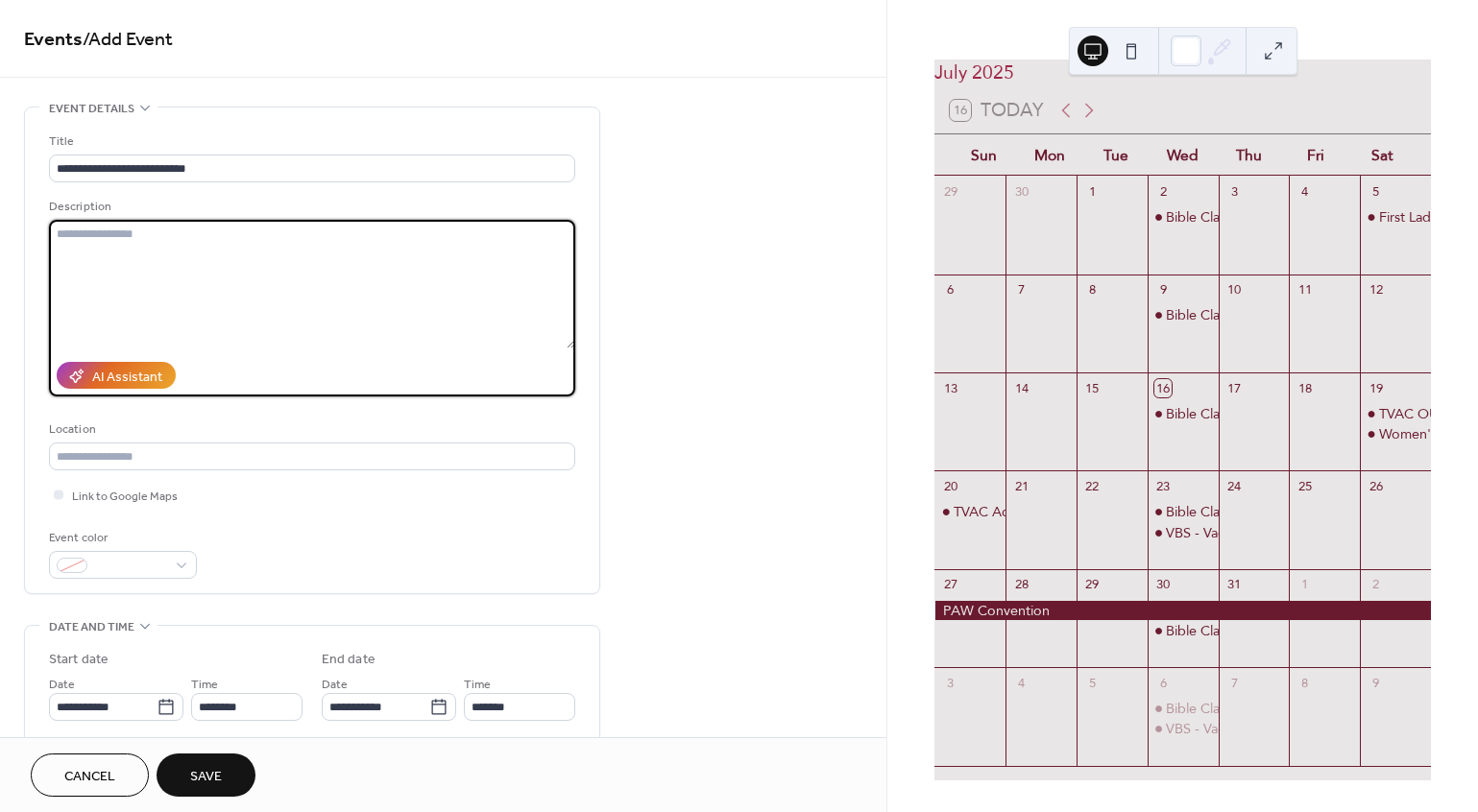 paste on "**********" 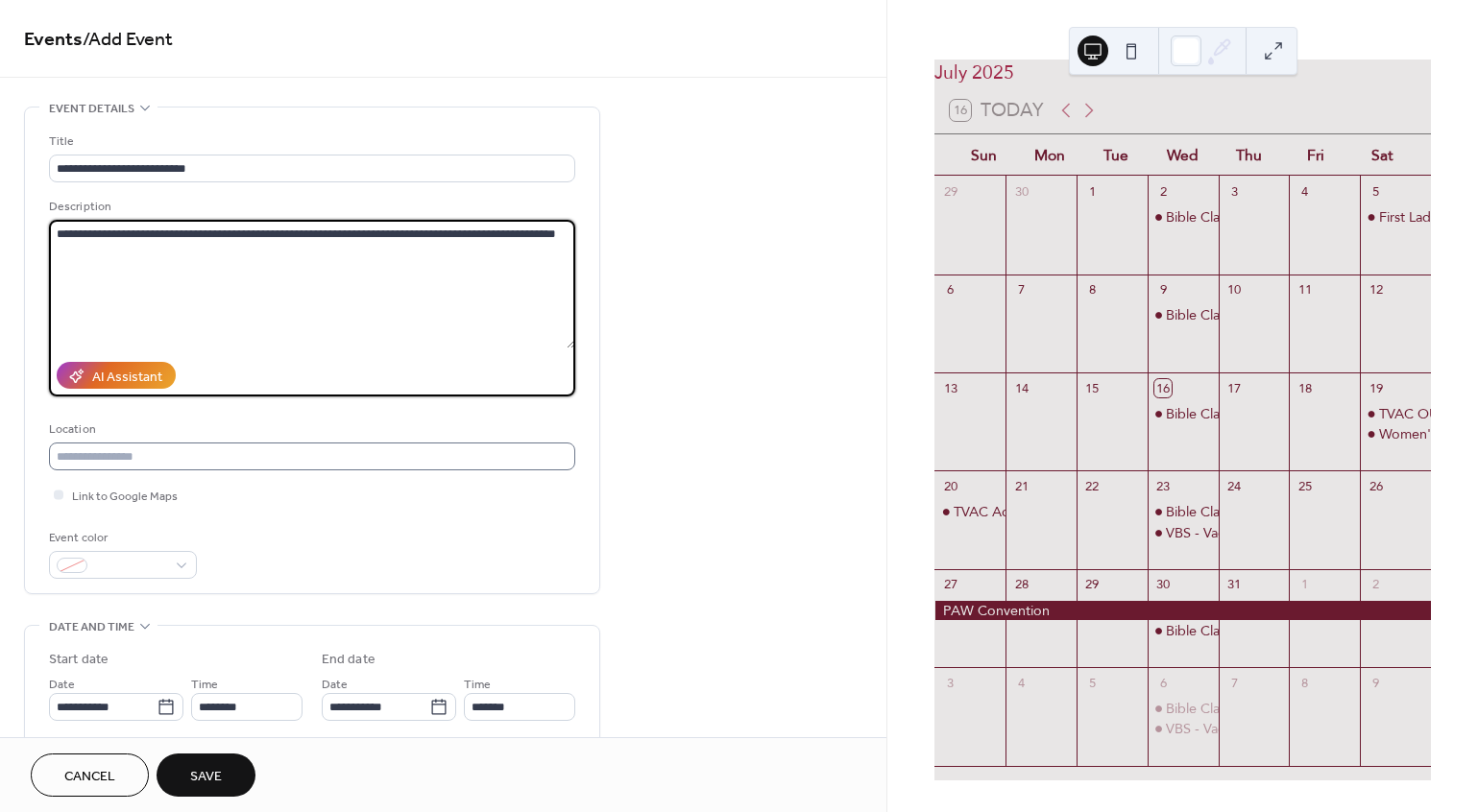 type on "**********" 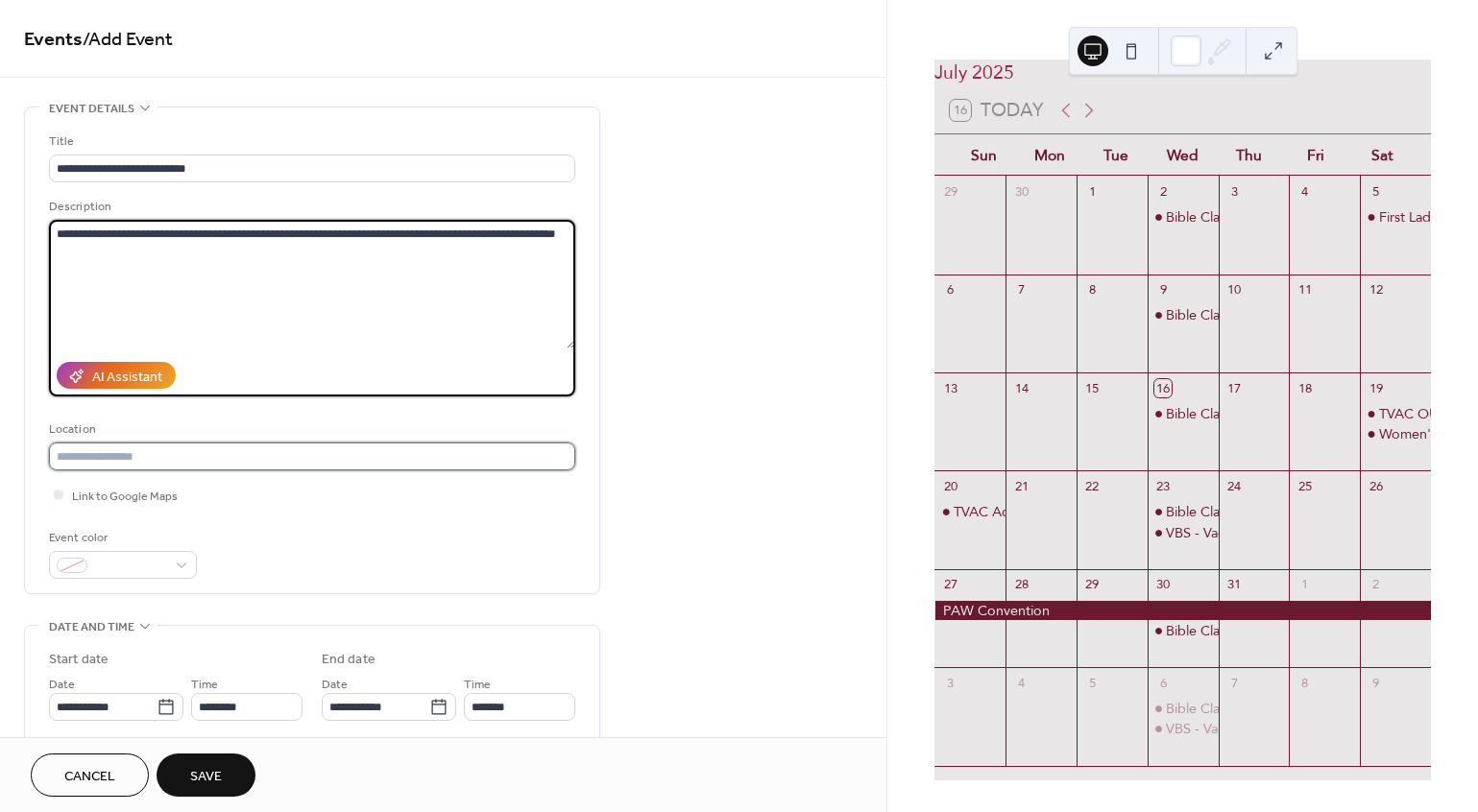 click at bounding box center (312, 456) 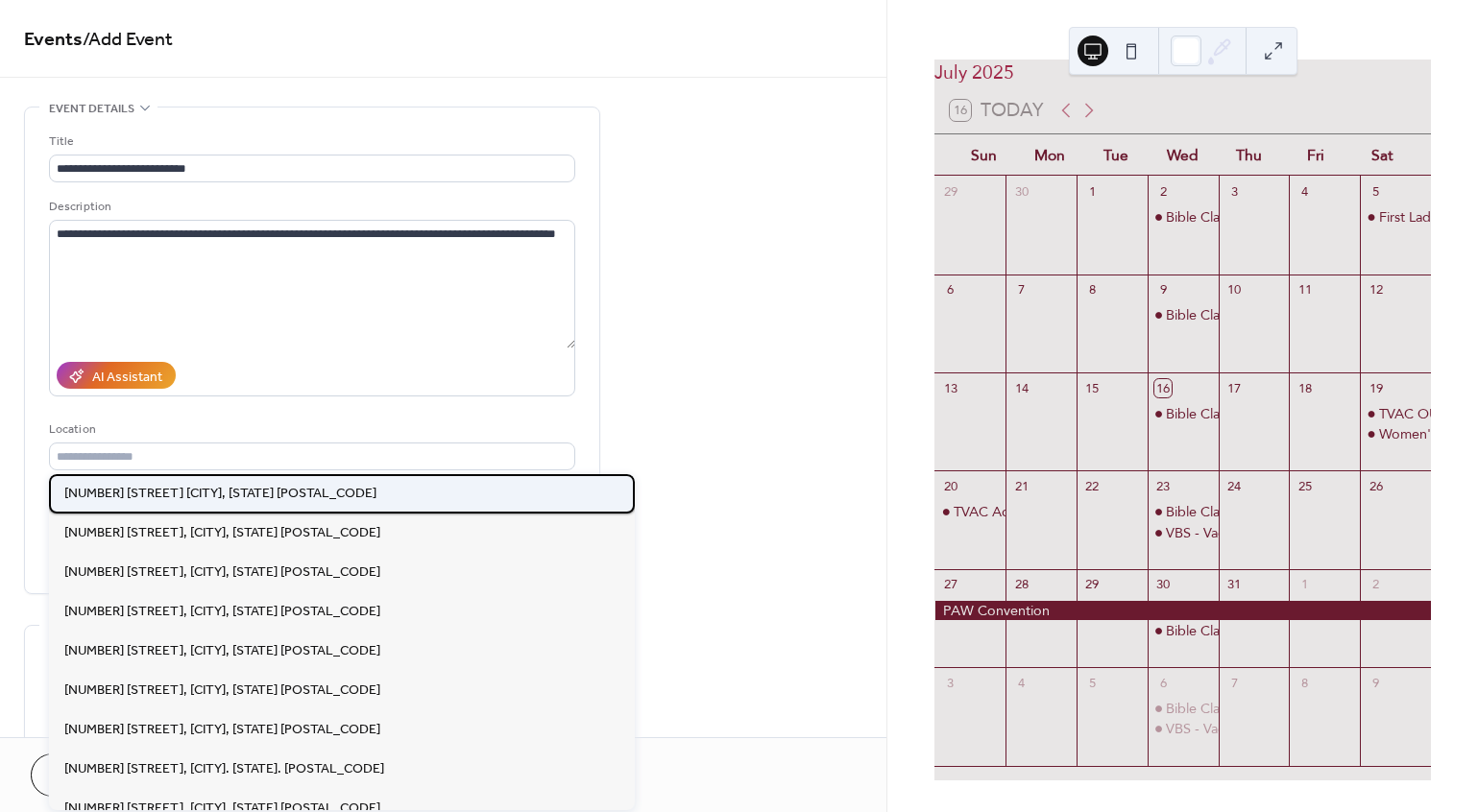 click on "[NUMBER] [STREET] [CITY], [STATE] [POSTAL_CODE]" at bounding box center (220, 493) 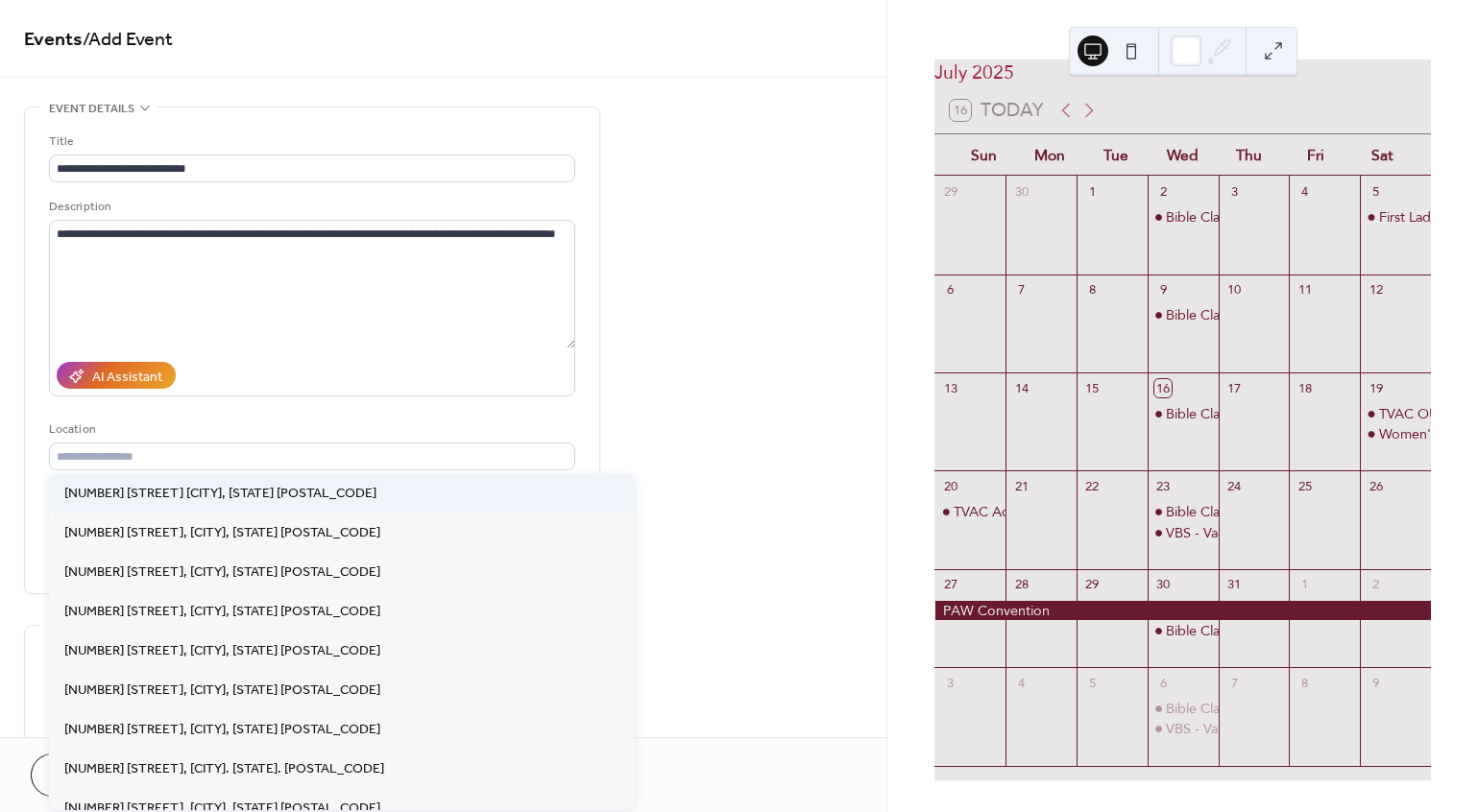 type on "**********" 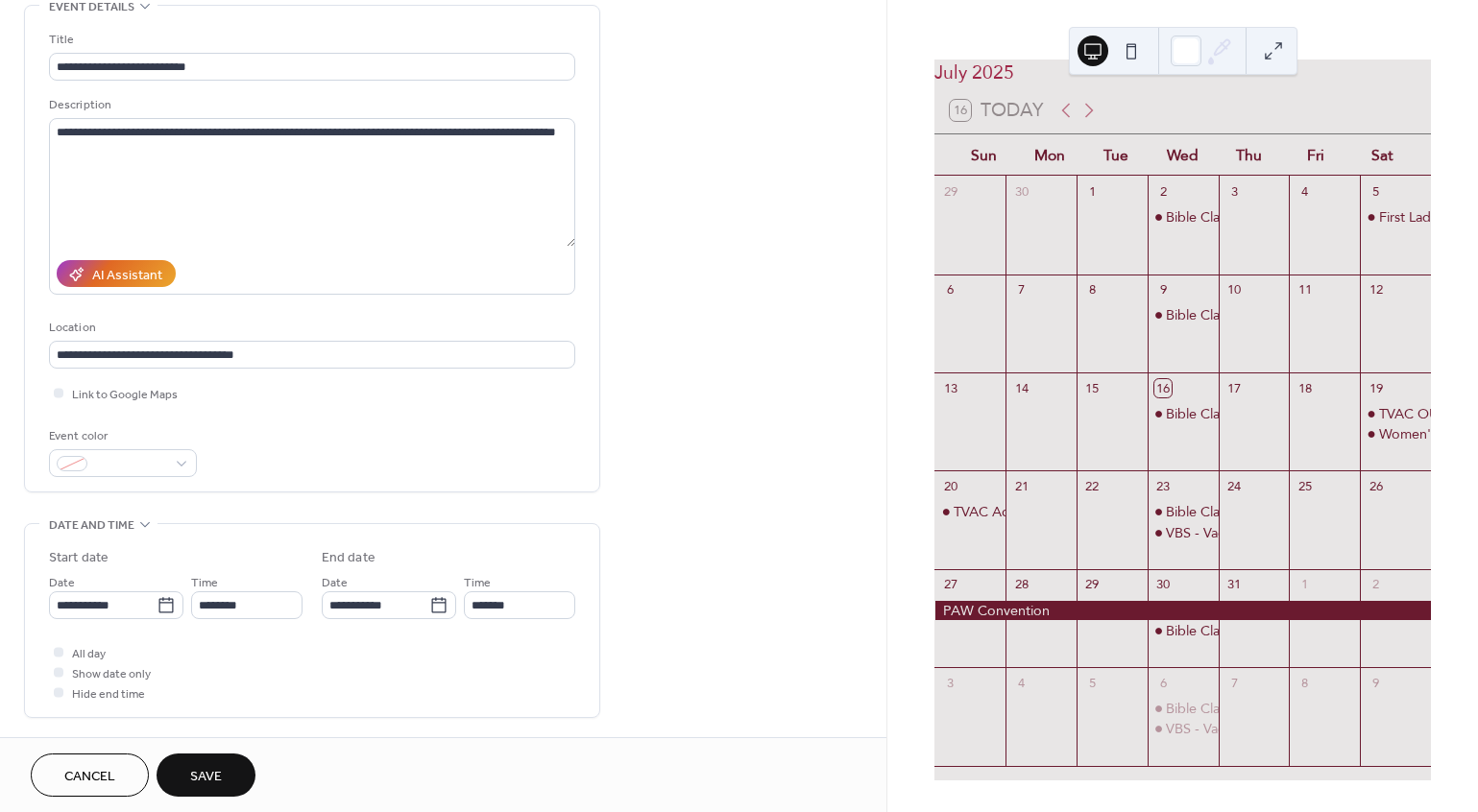 scroll, scrollTop: 104, scrollLeft: 0, axis: vertical 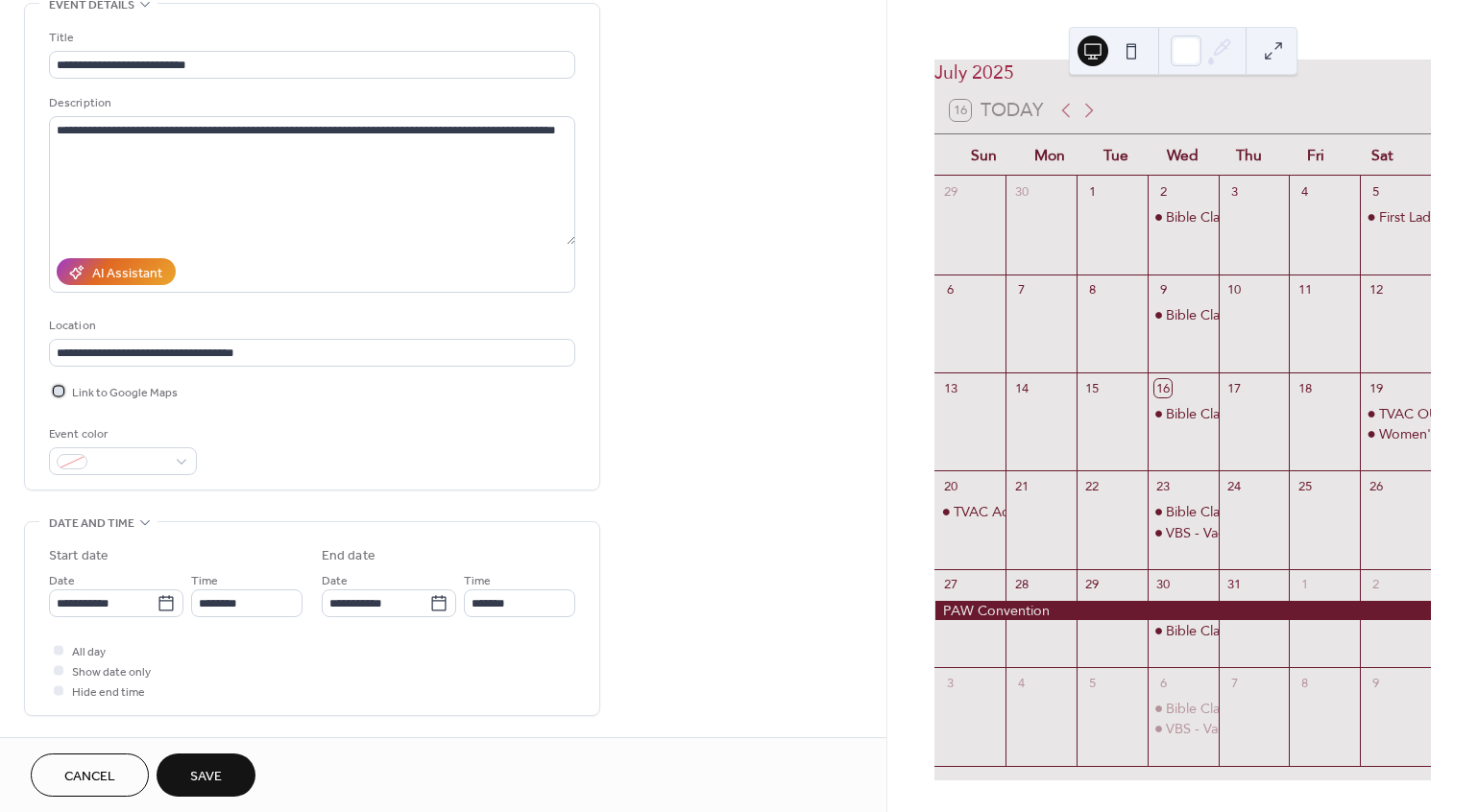 click at bounding box center (59, 391) 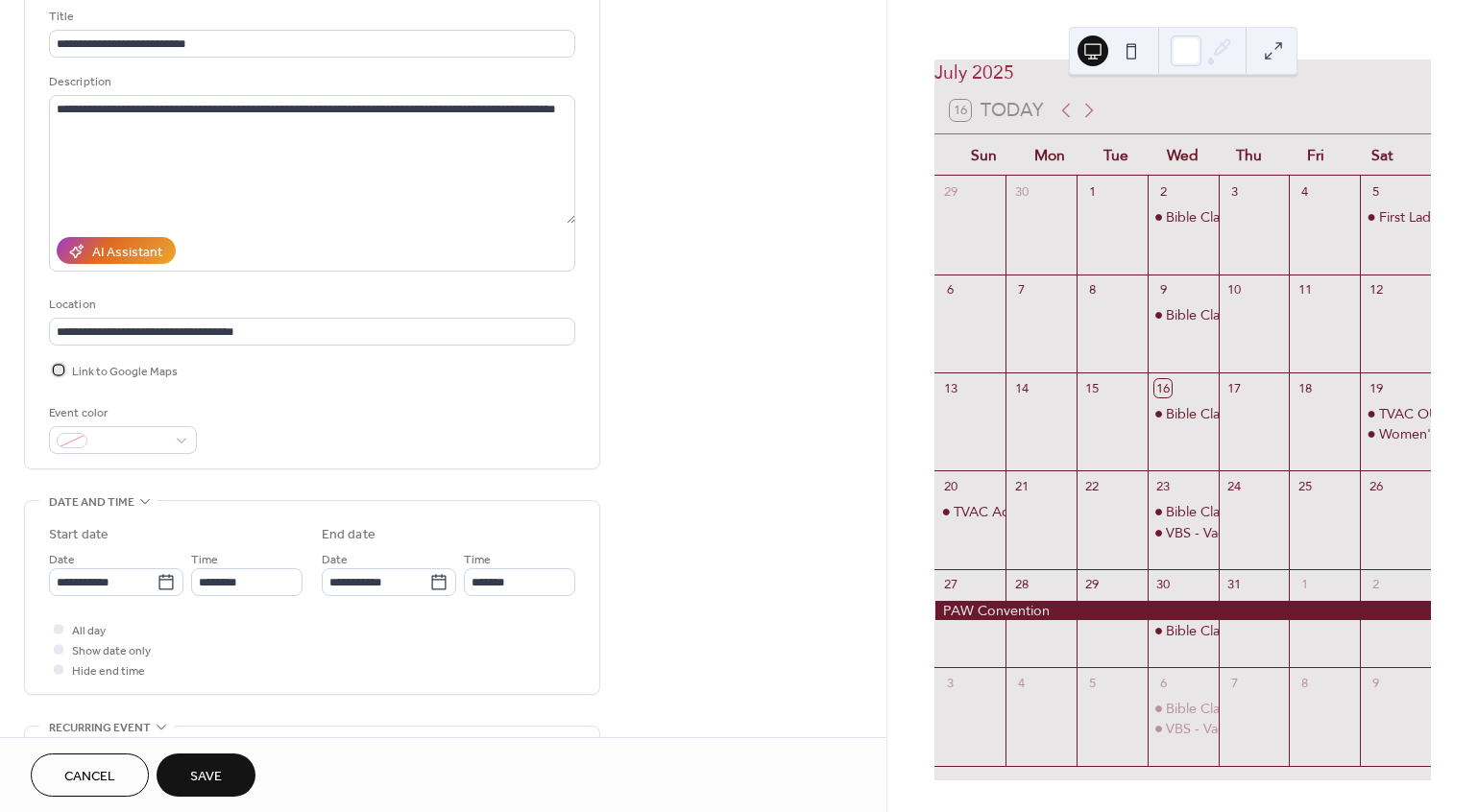 scroll, scrollTop: 128, scrollLeft: 0, axis: vertical 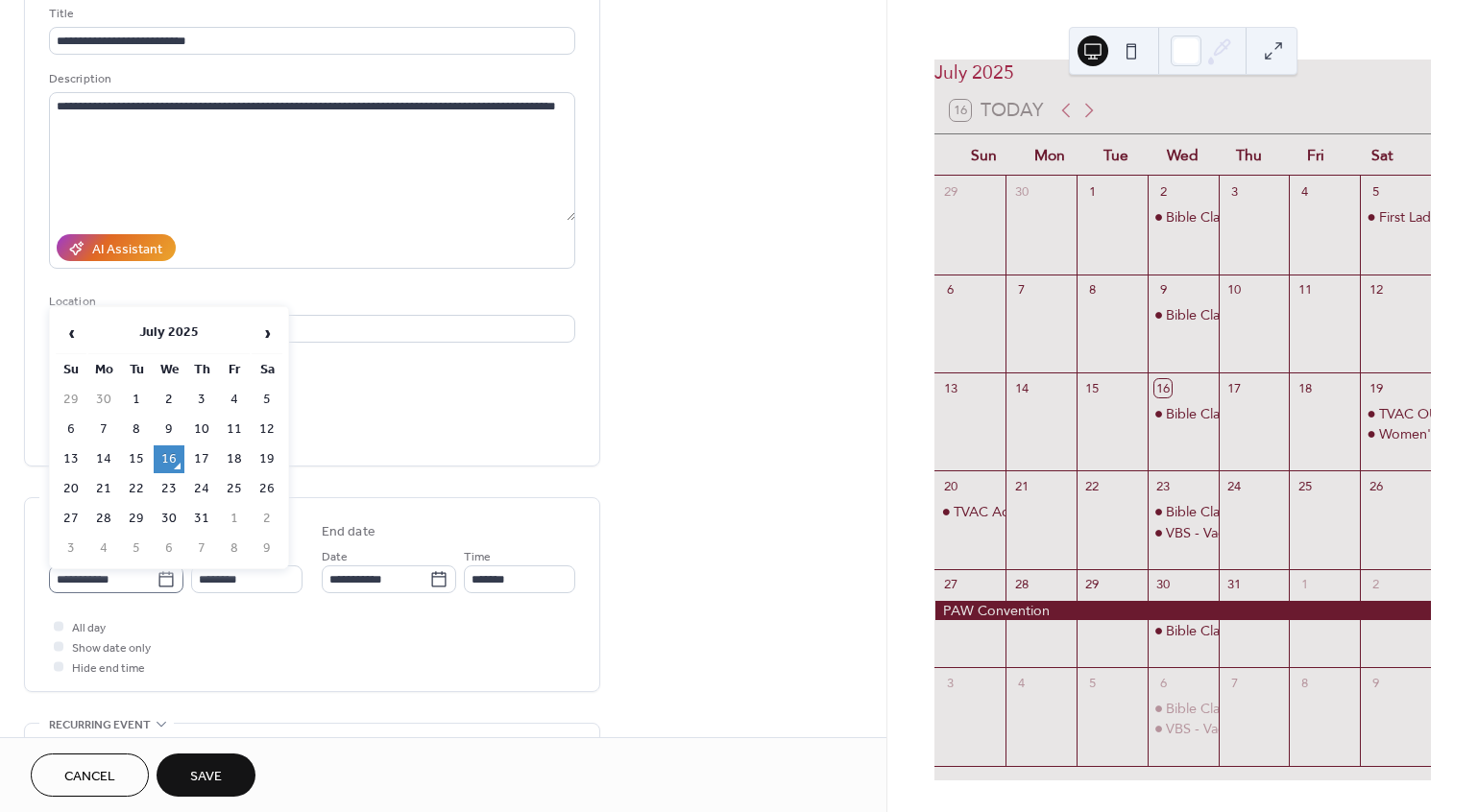 click 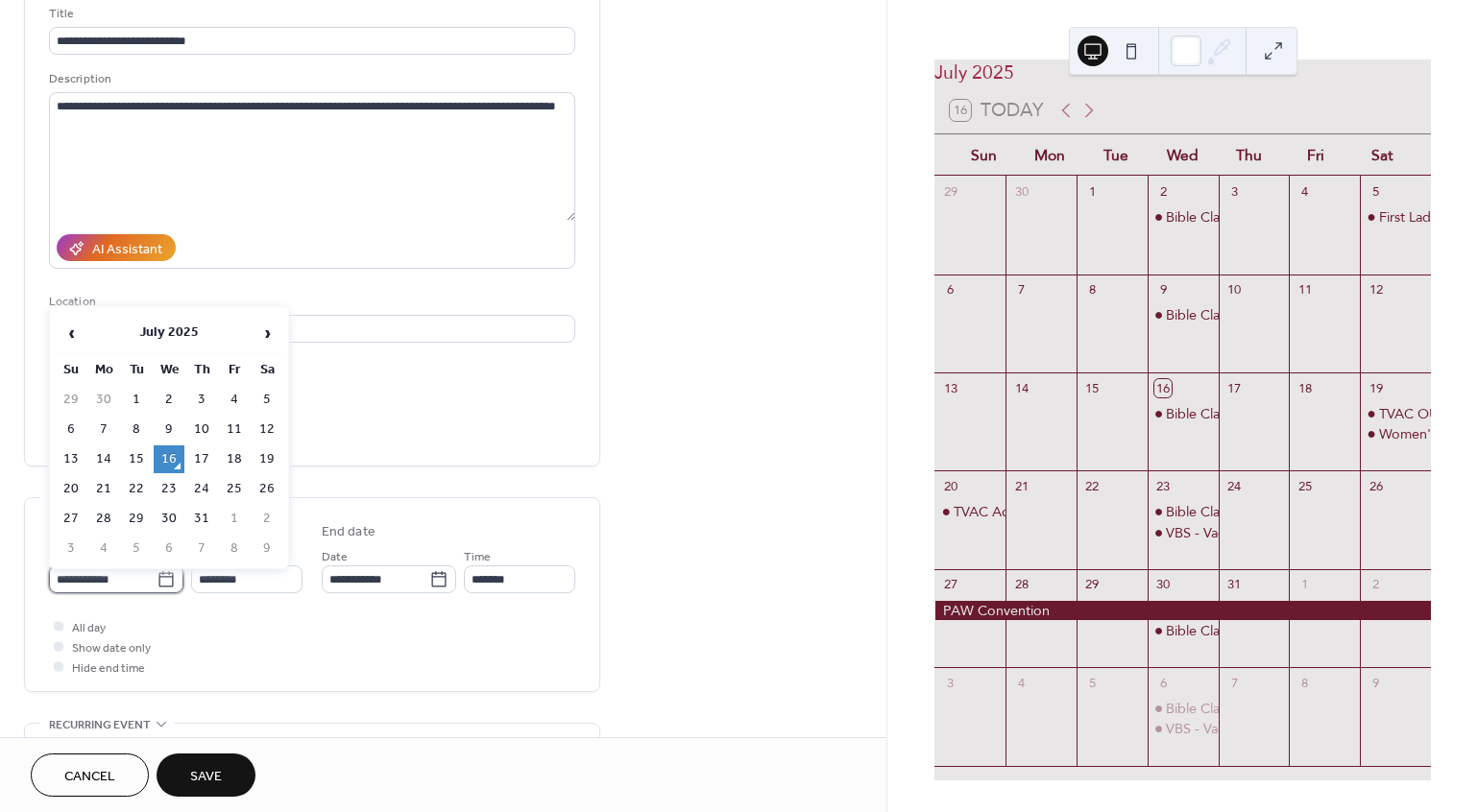 click on "**********" at bounding box center (103, 579) 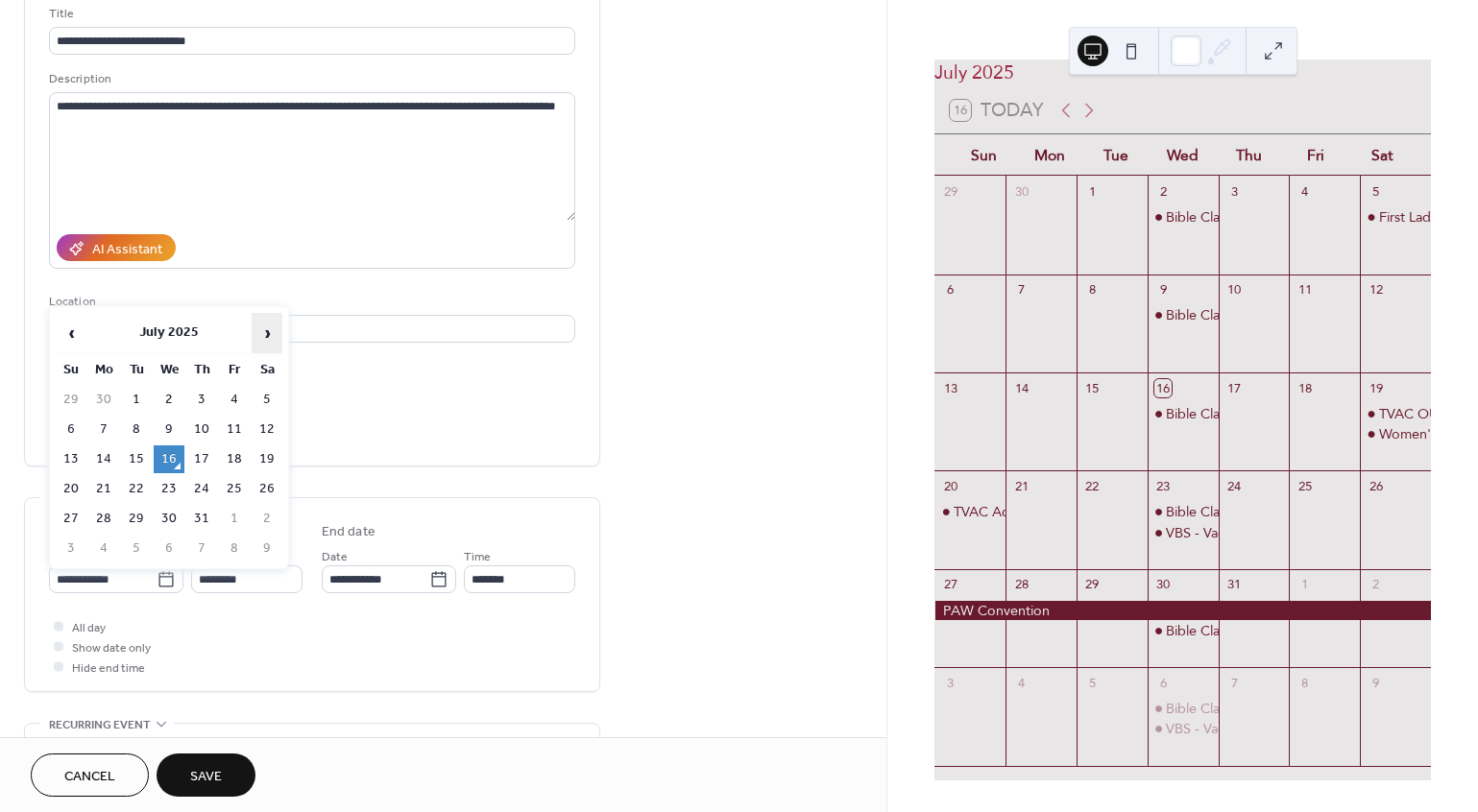 click on "›" at bounding box center [267, 333] 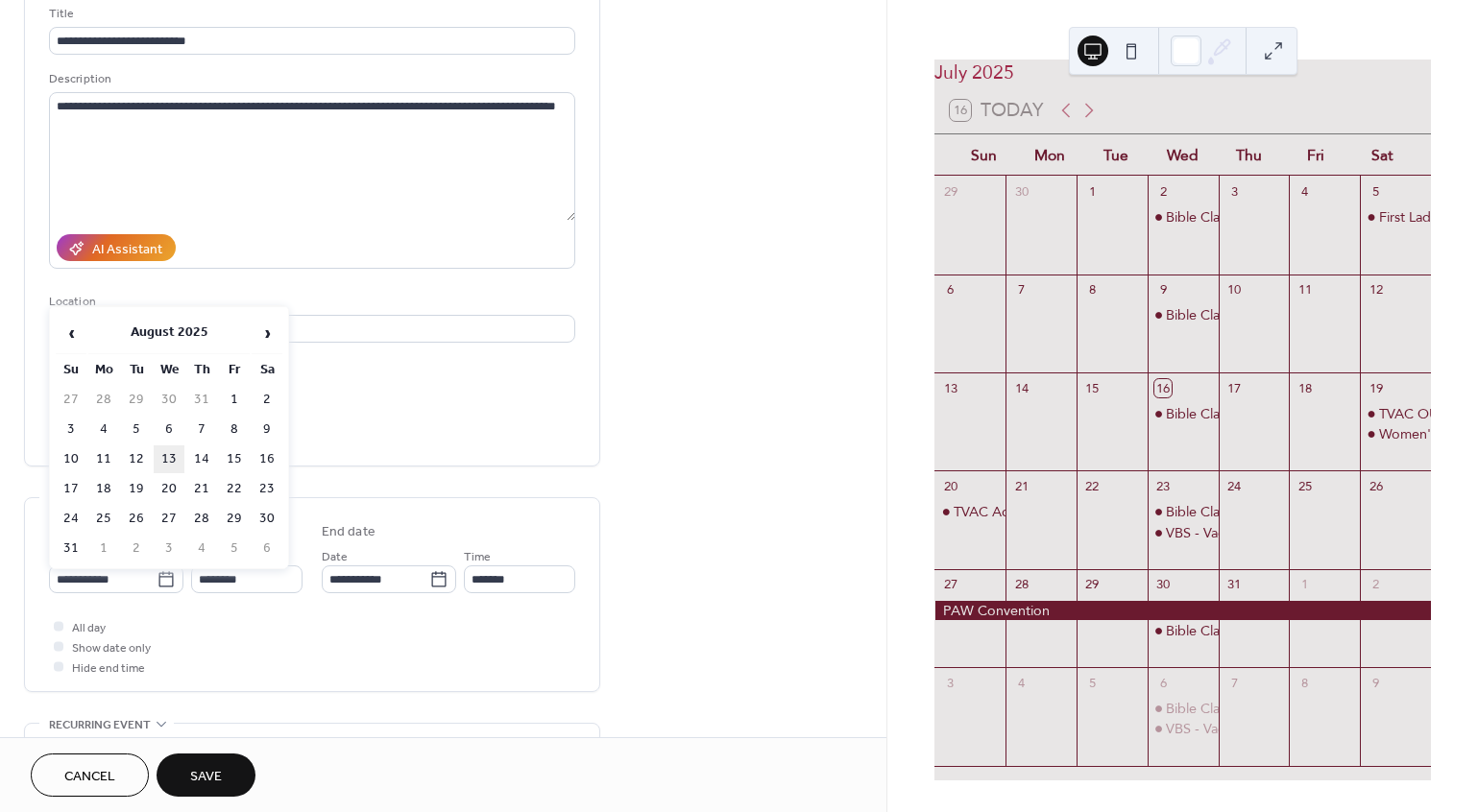 click on "13" at bounding box center (169, 459) 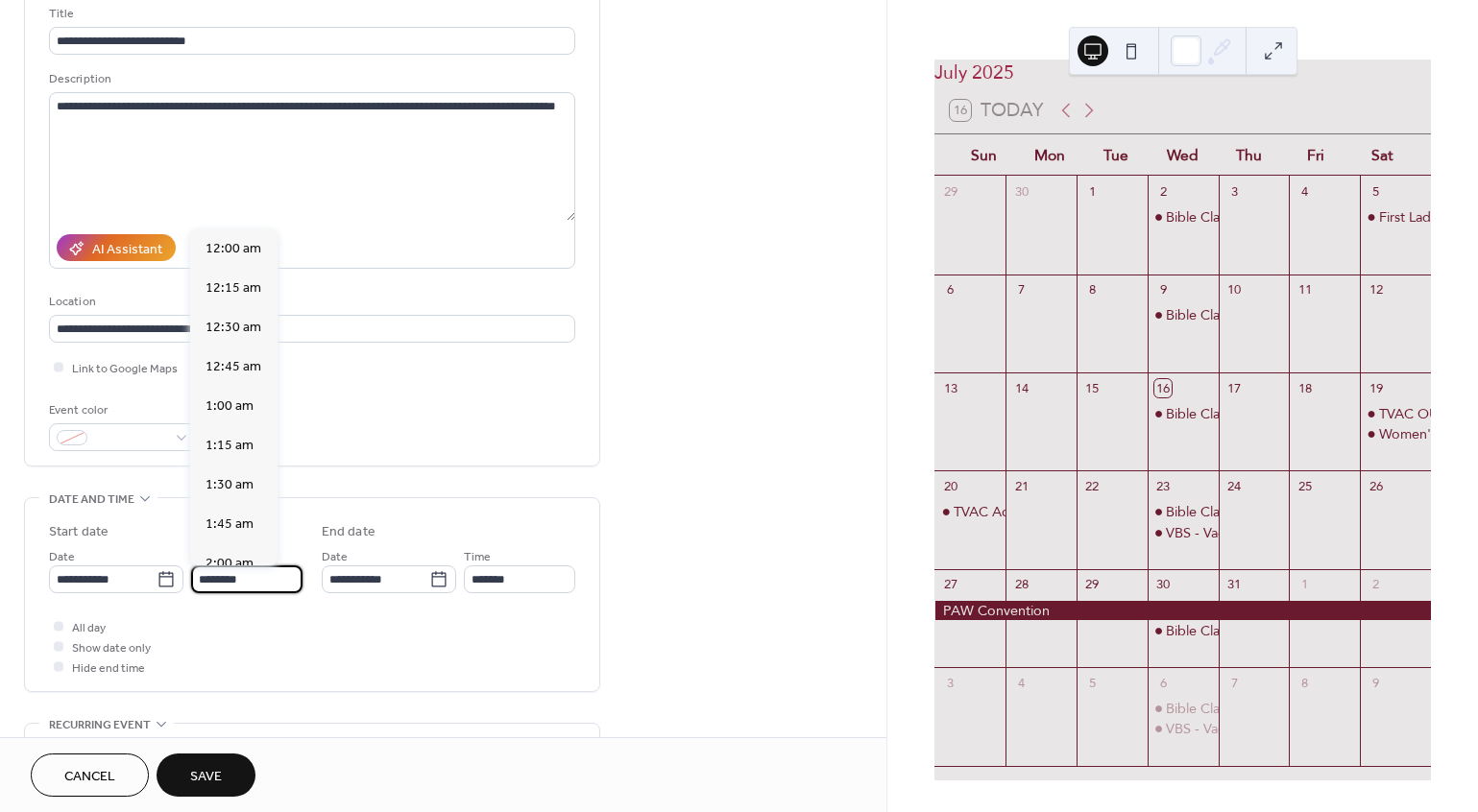 scroll, scrollTop: 1866, scrollLeft: 0, axis: vertical 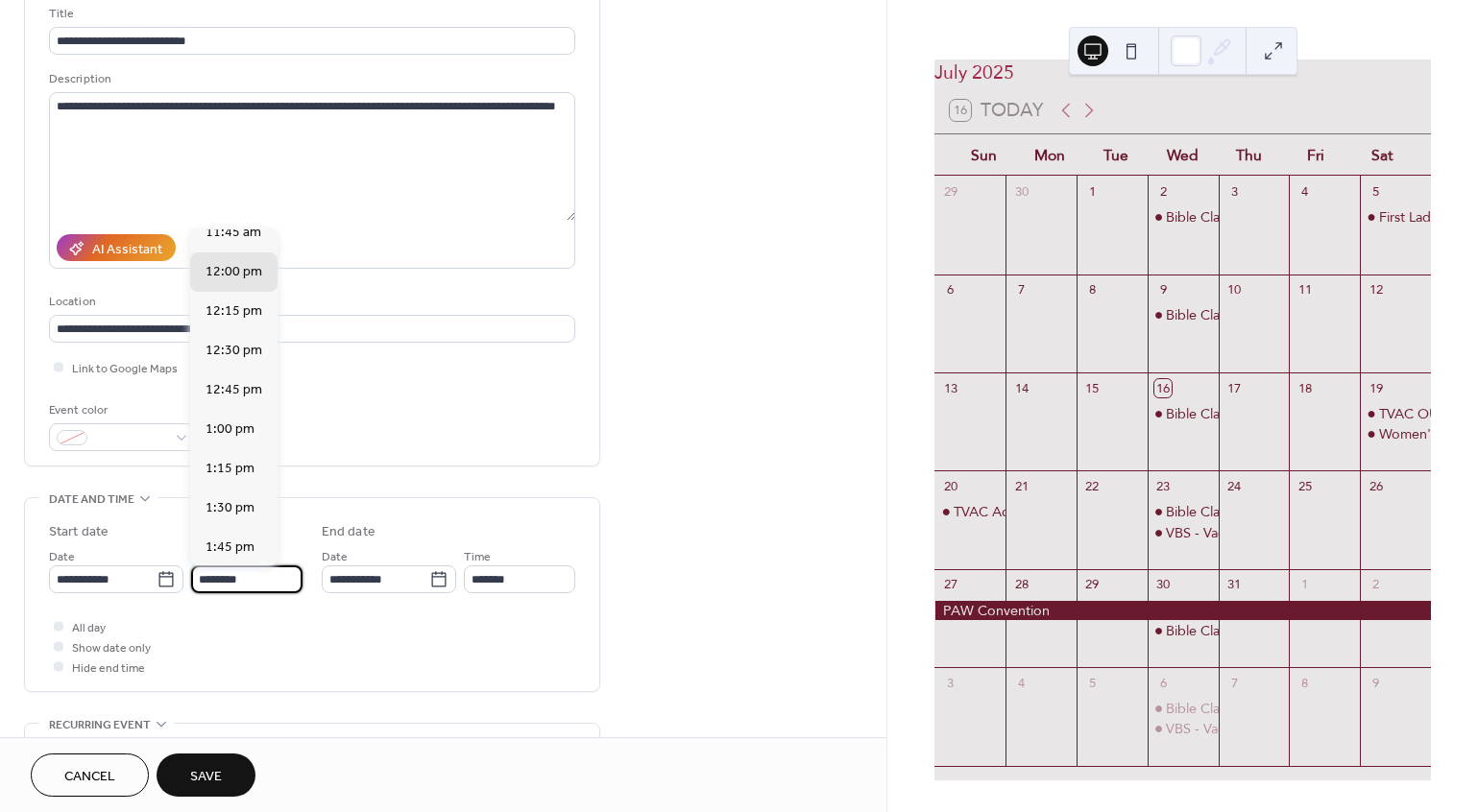 click on "********" at bounding box center (247, 579) 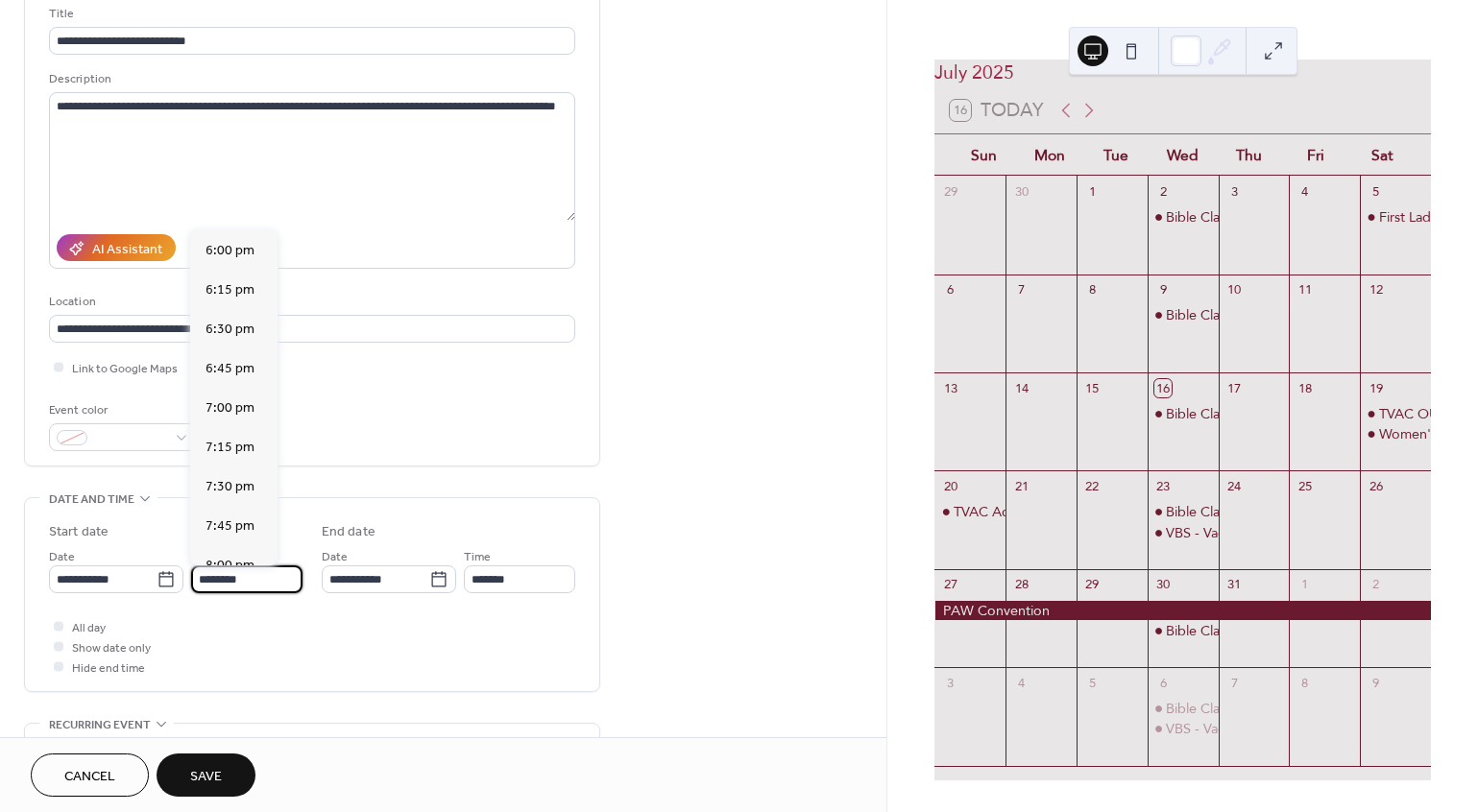 scroll, scrollTop: 2834, scrollLeft: 0, axis: vertical 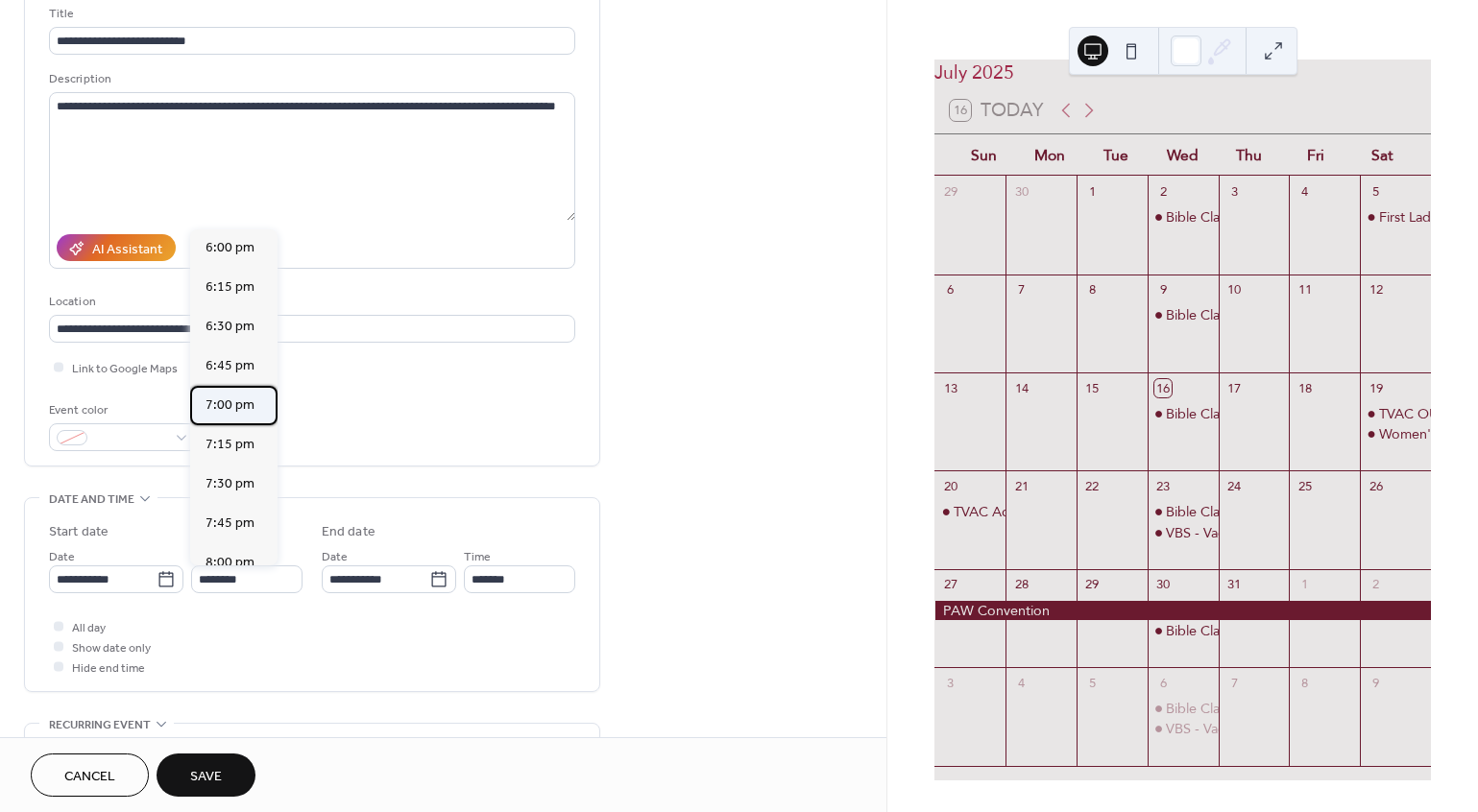 click on "7:00 pm" at bounding box center (230, 405) 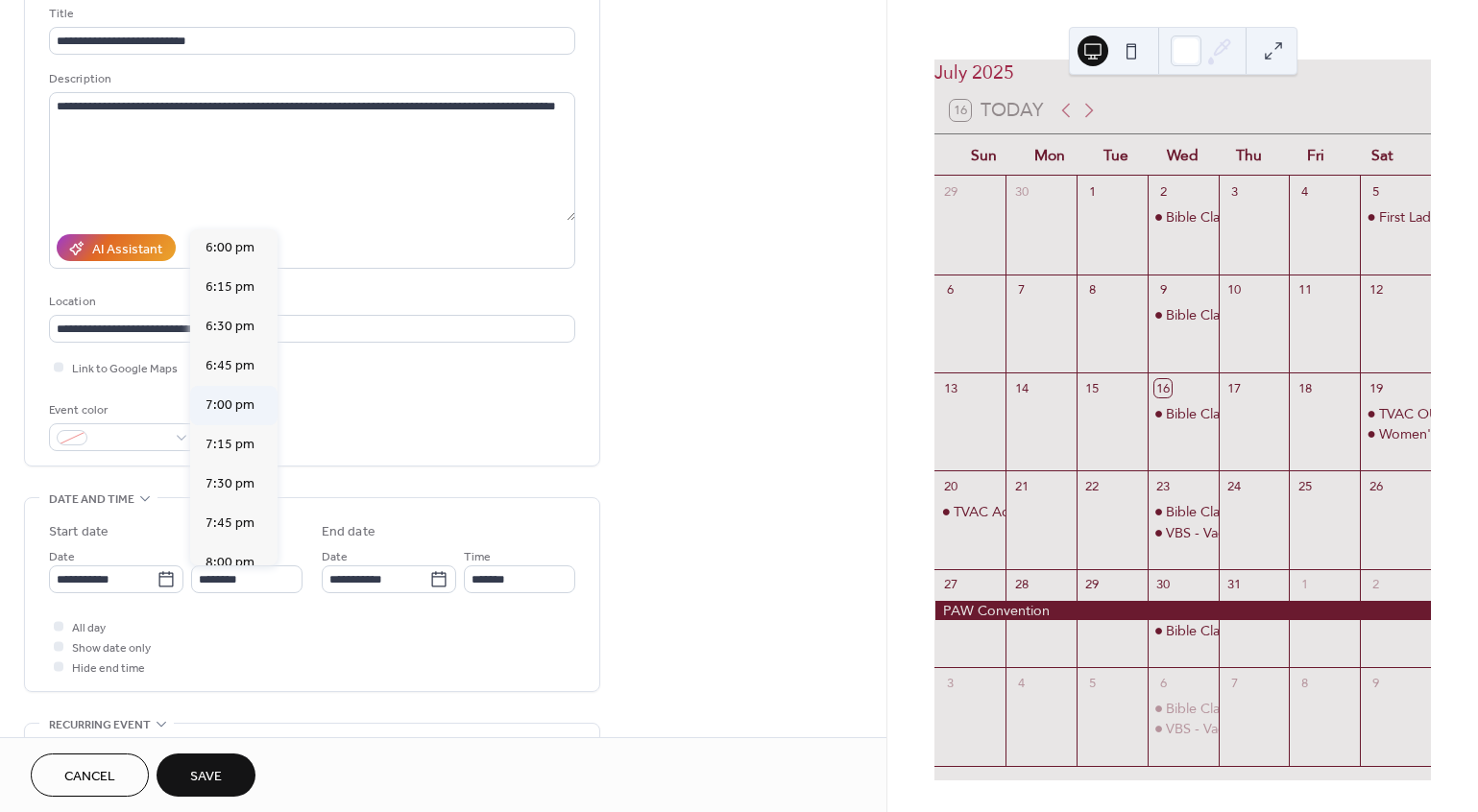 type on "*******" 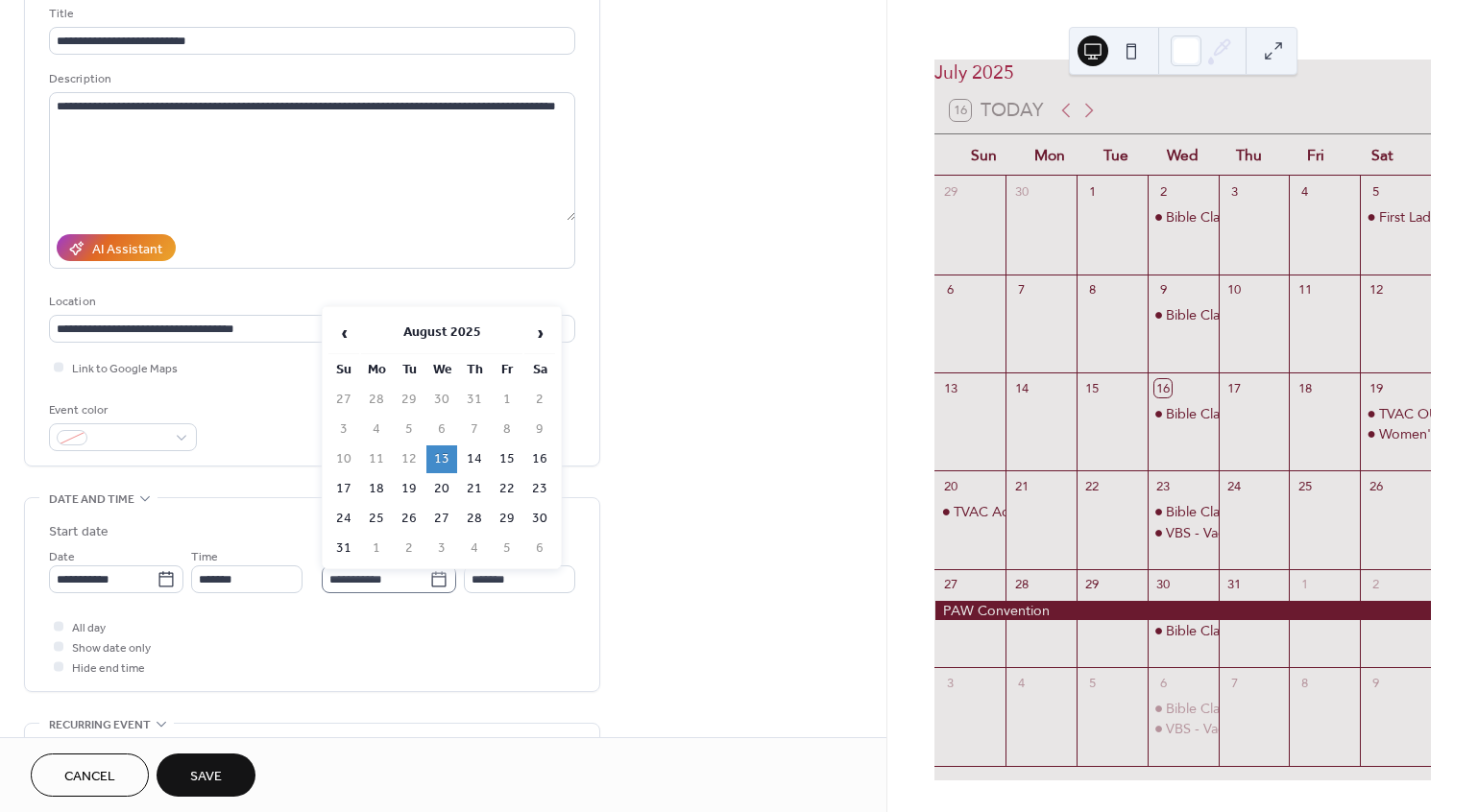 click 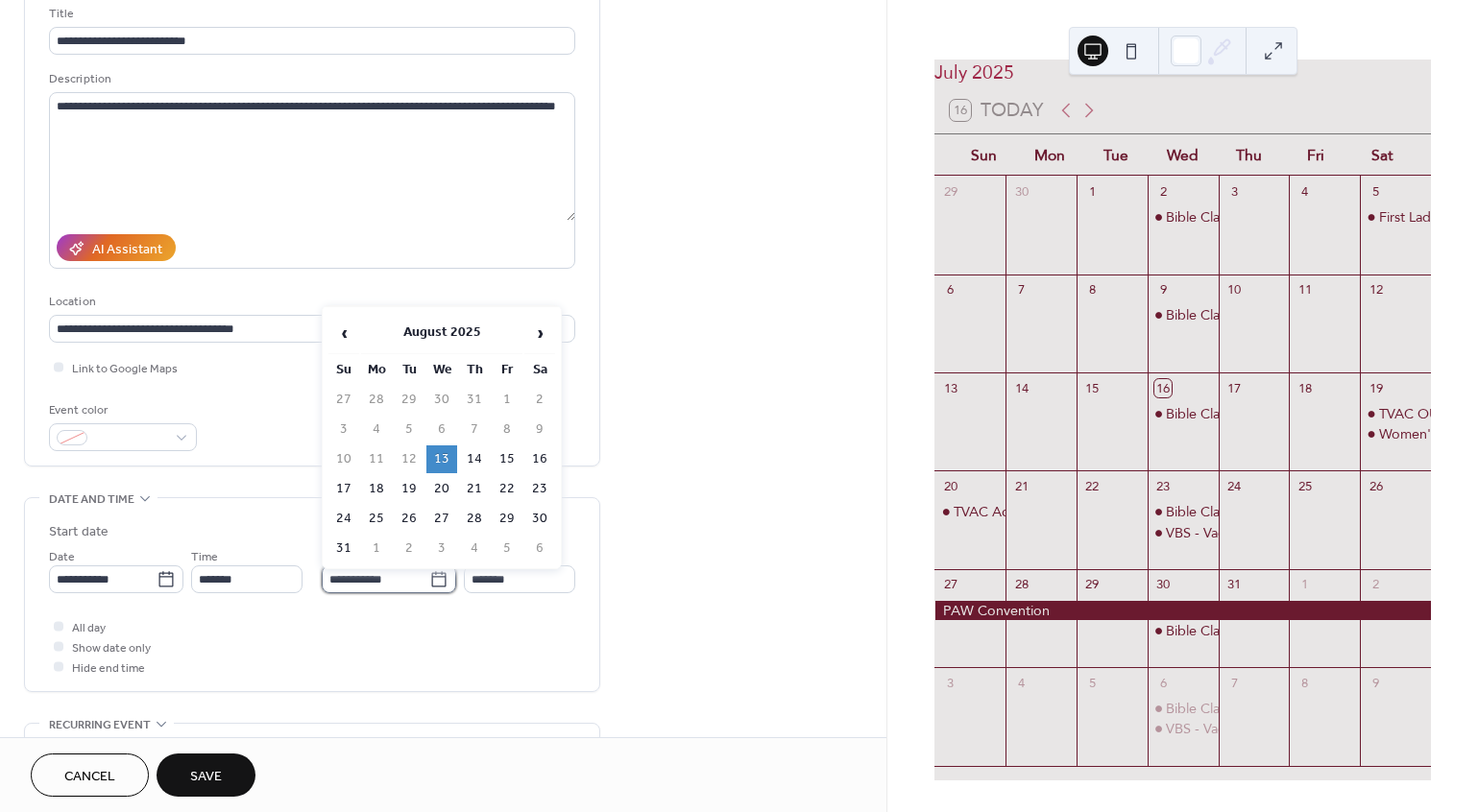 click on "**********" at bounding box center [376, 579] 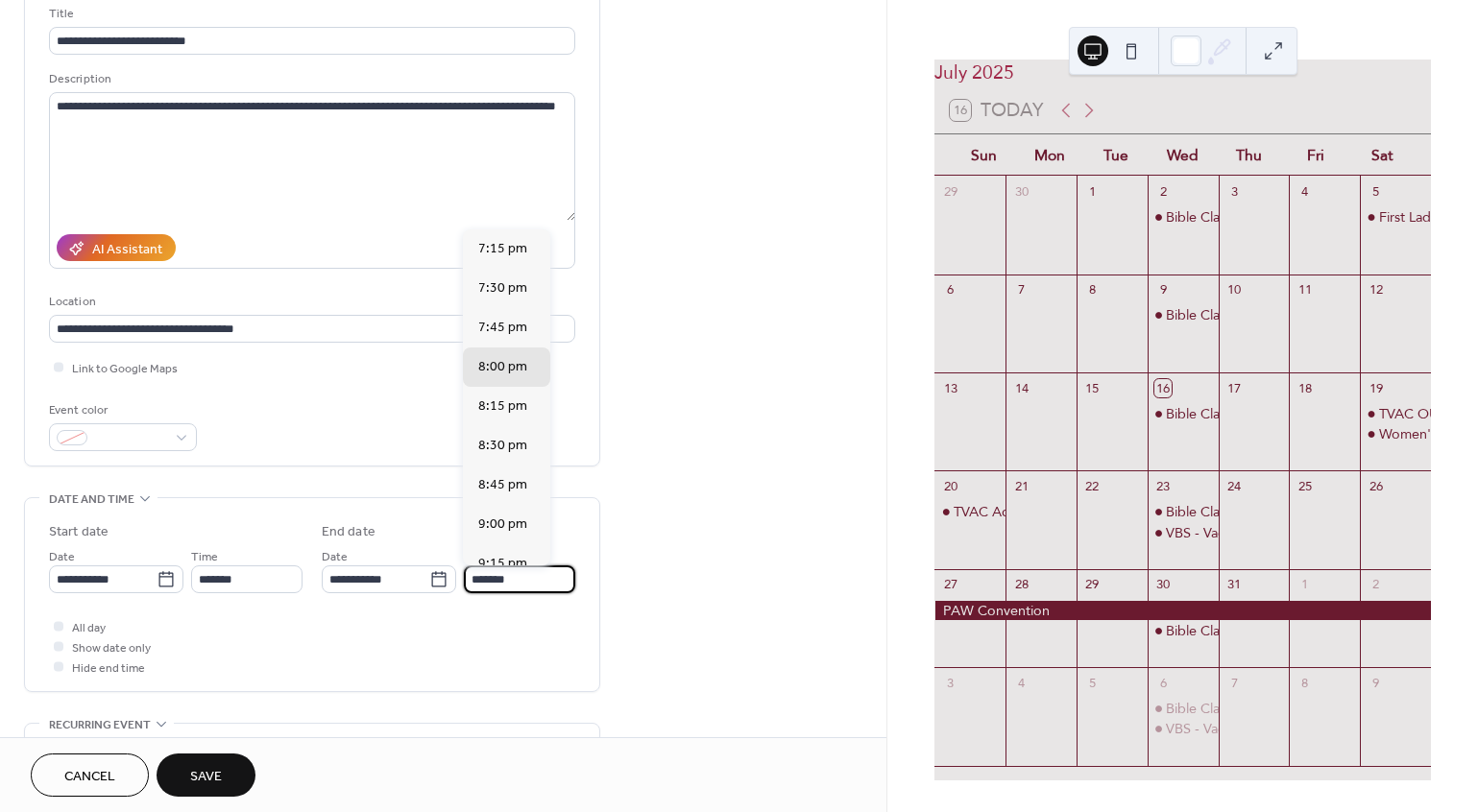 click on "*******" at bounding box center (520, 579) 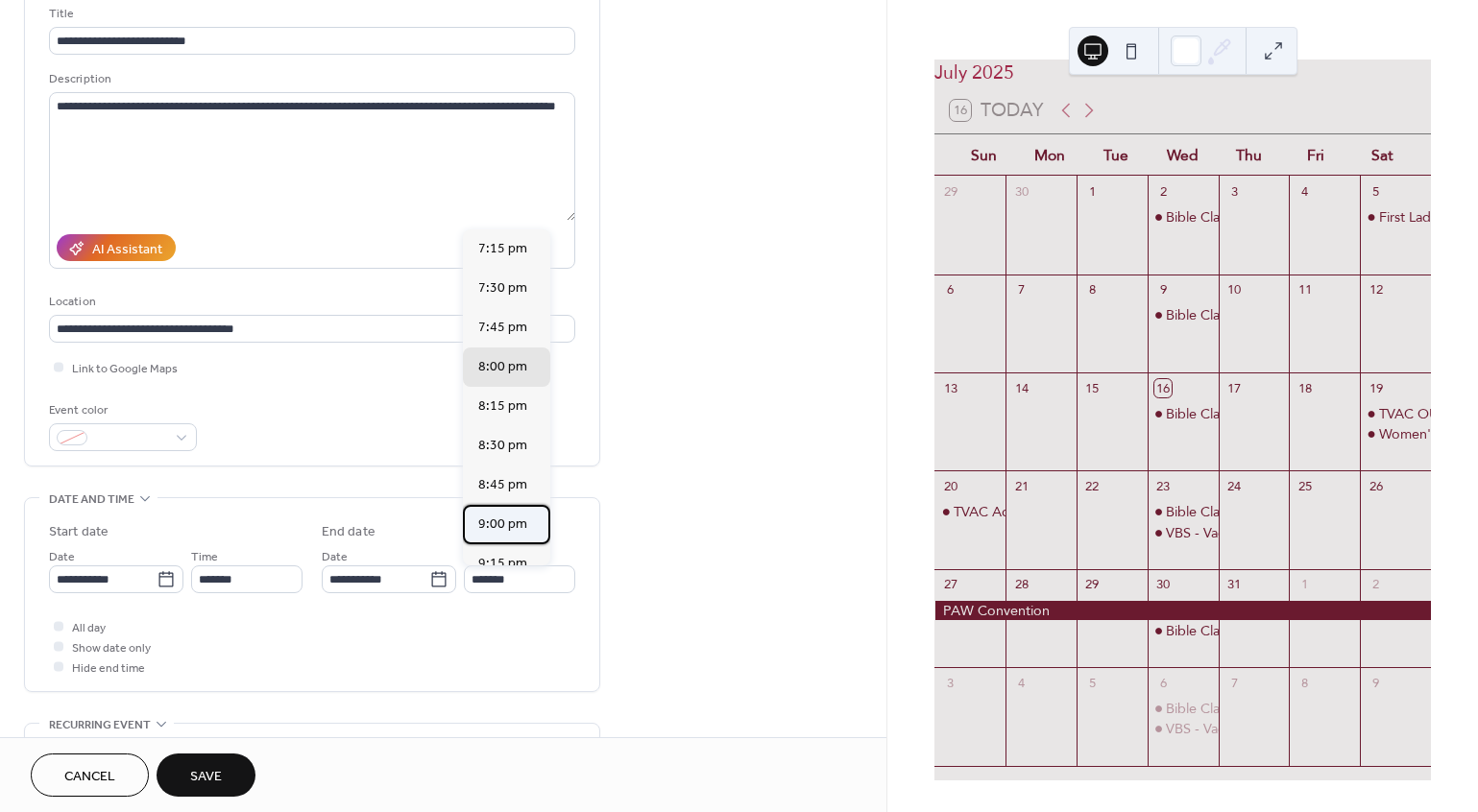 click on "9:00 pm" at bounding box center (502, 524) 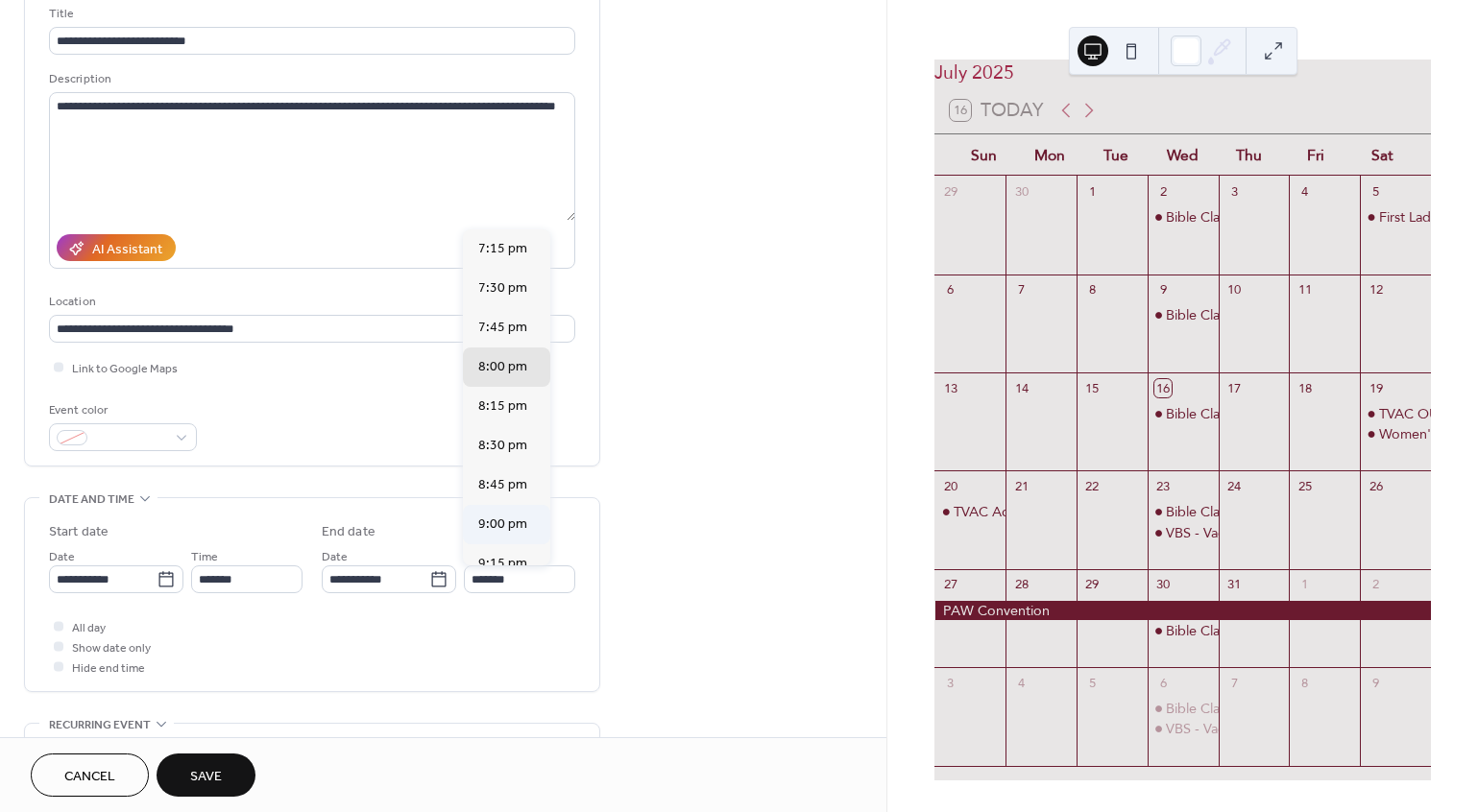 type on "*******" 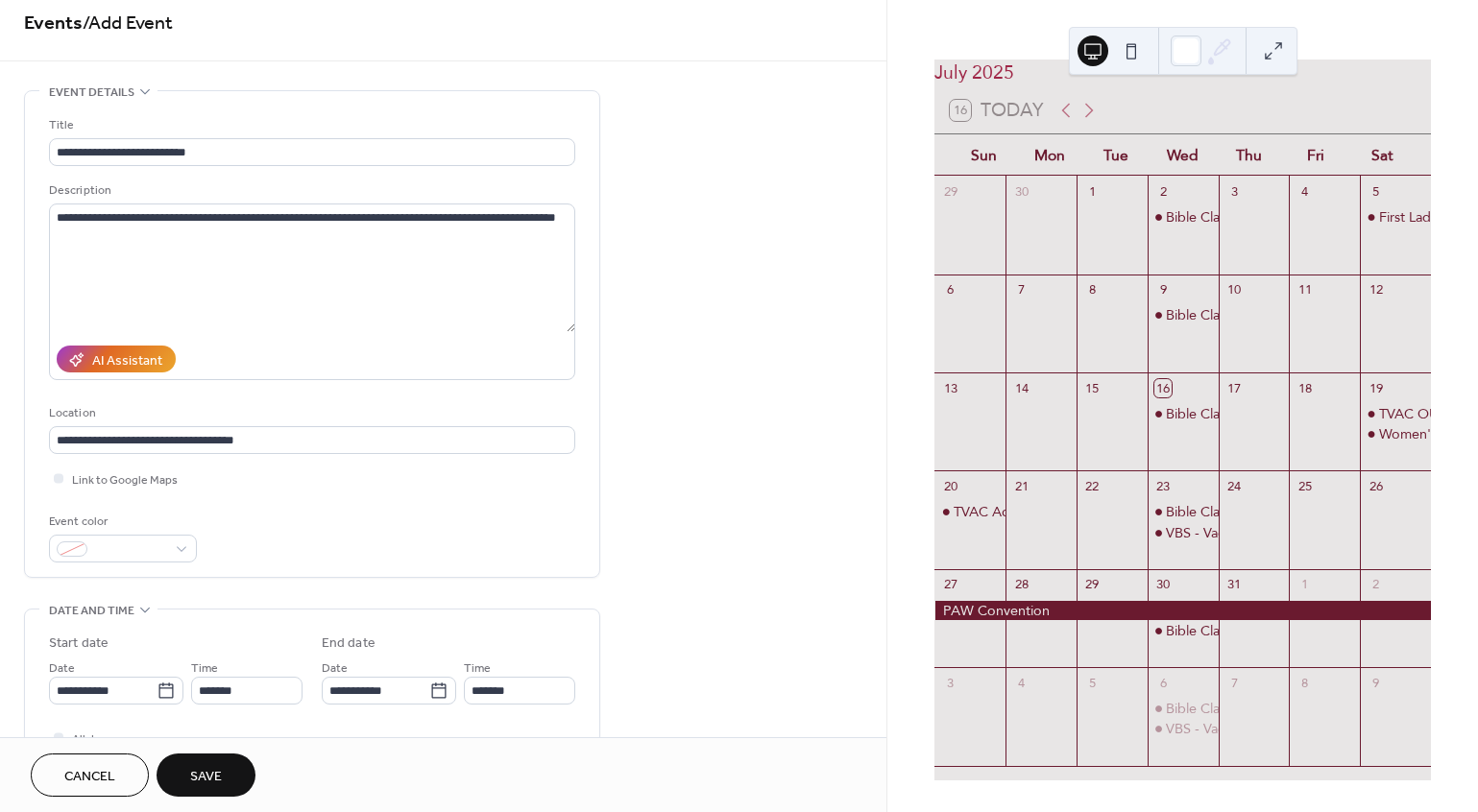 scroll, scrollTop: 0, scrollLeft: 0, axis: both 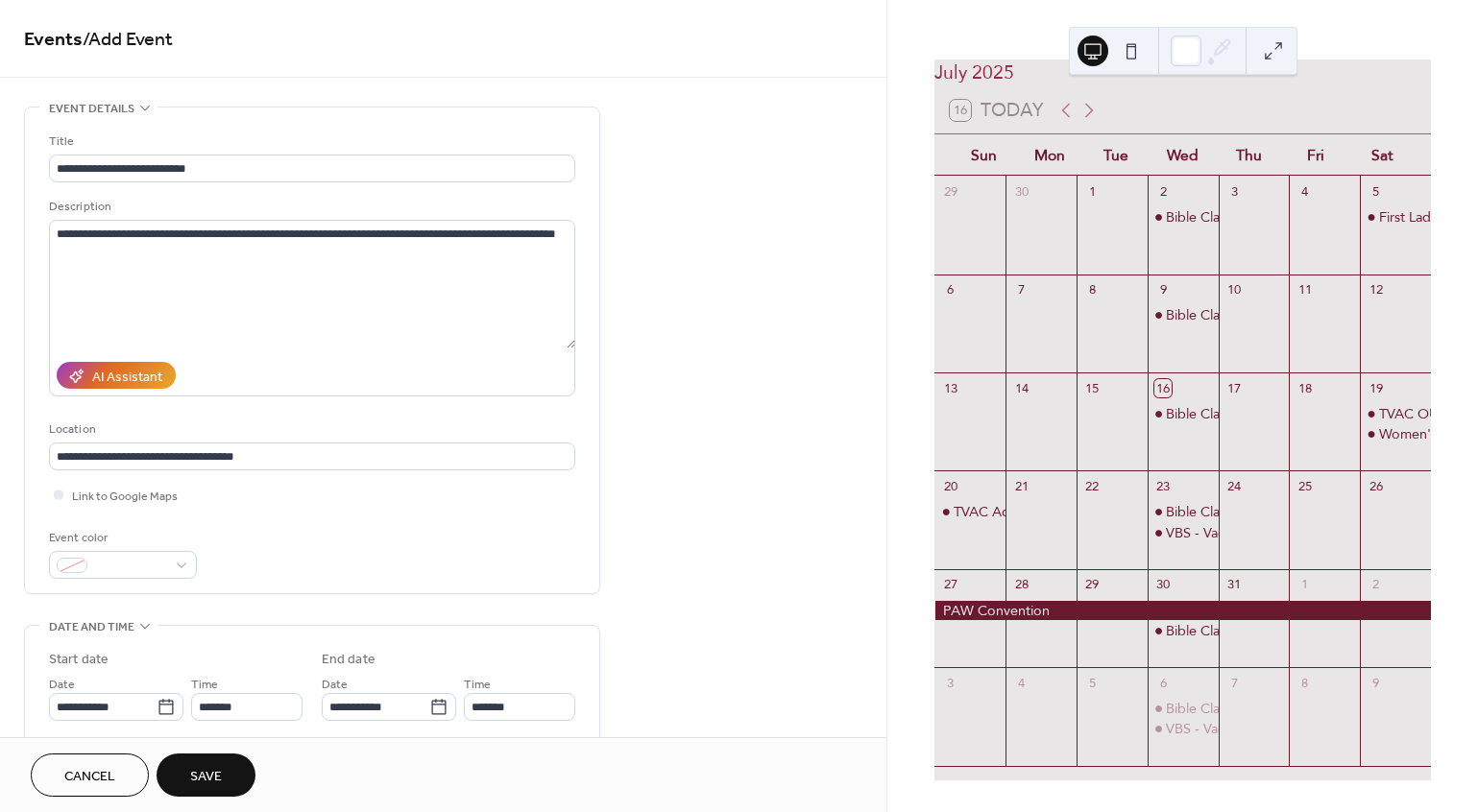click on "Save" at bounding box center (206, 776) 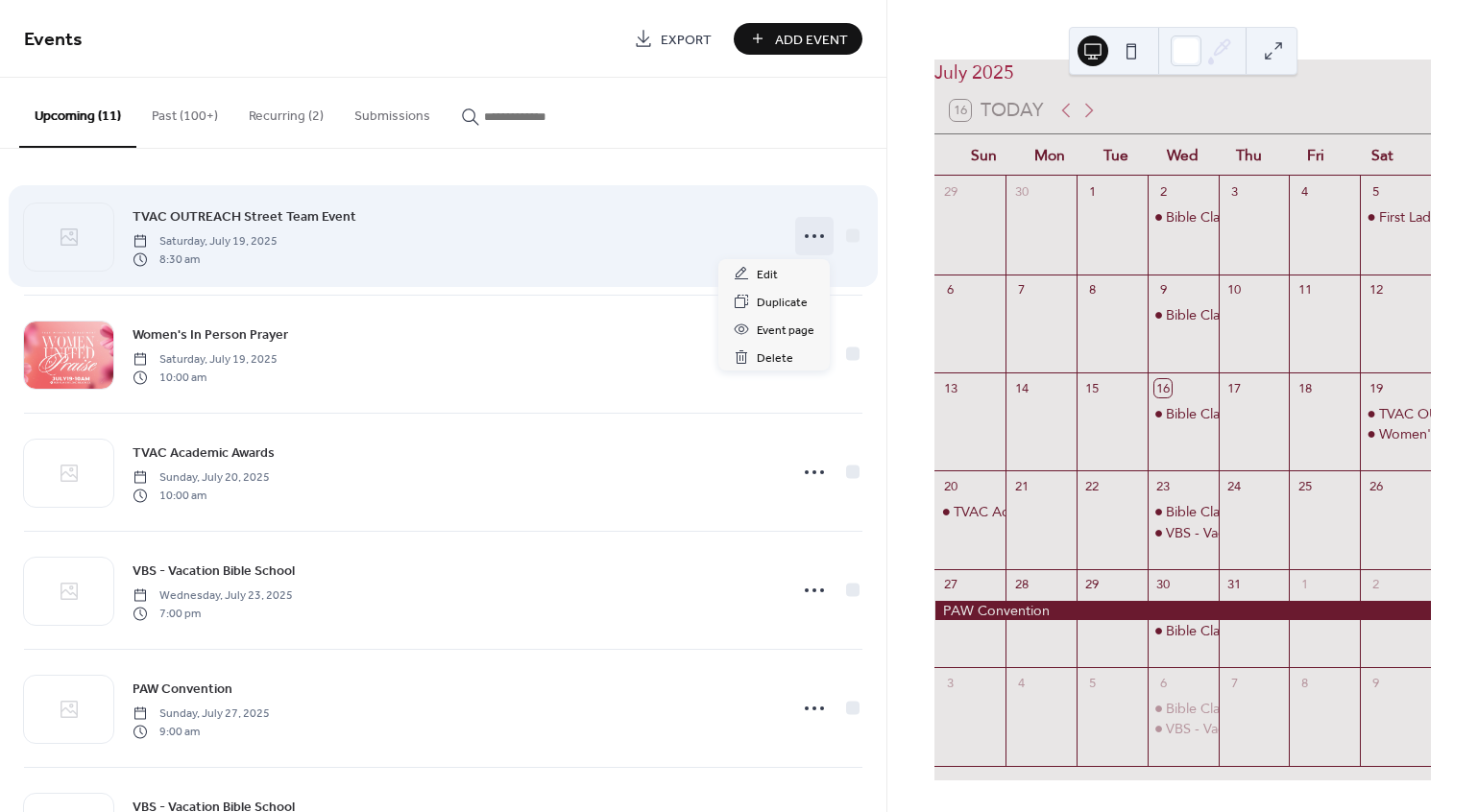 click 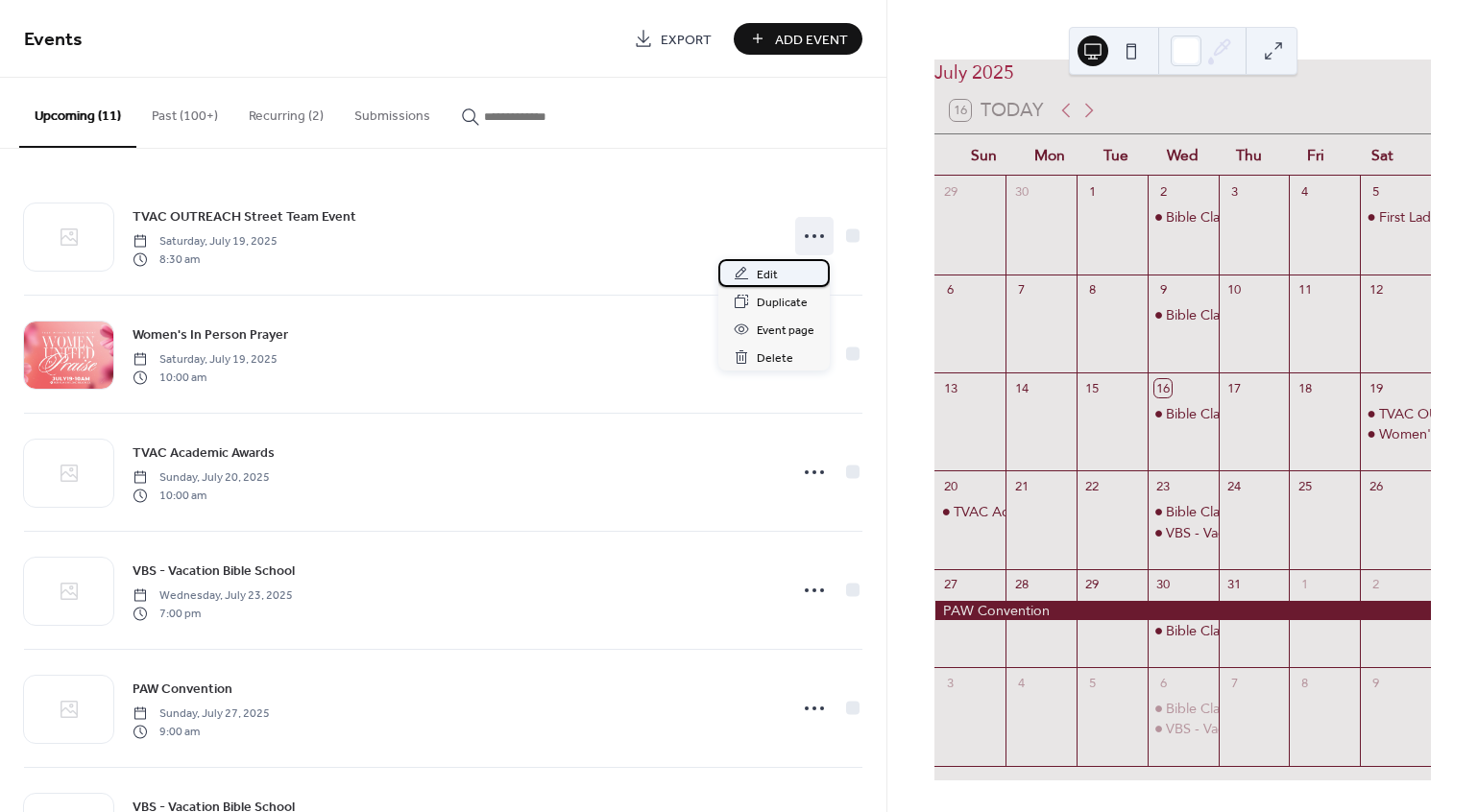 click on "Edit" at bounding box center [767, 275] 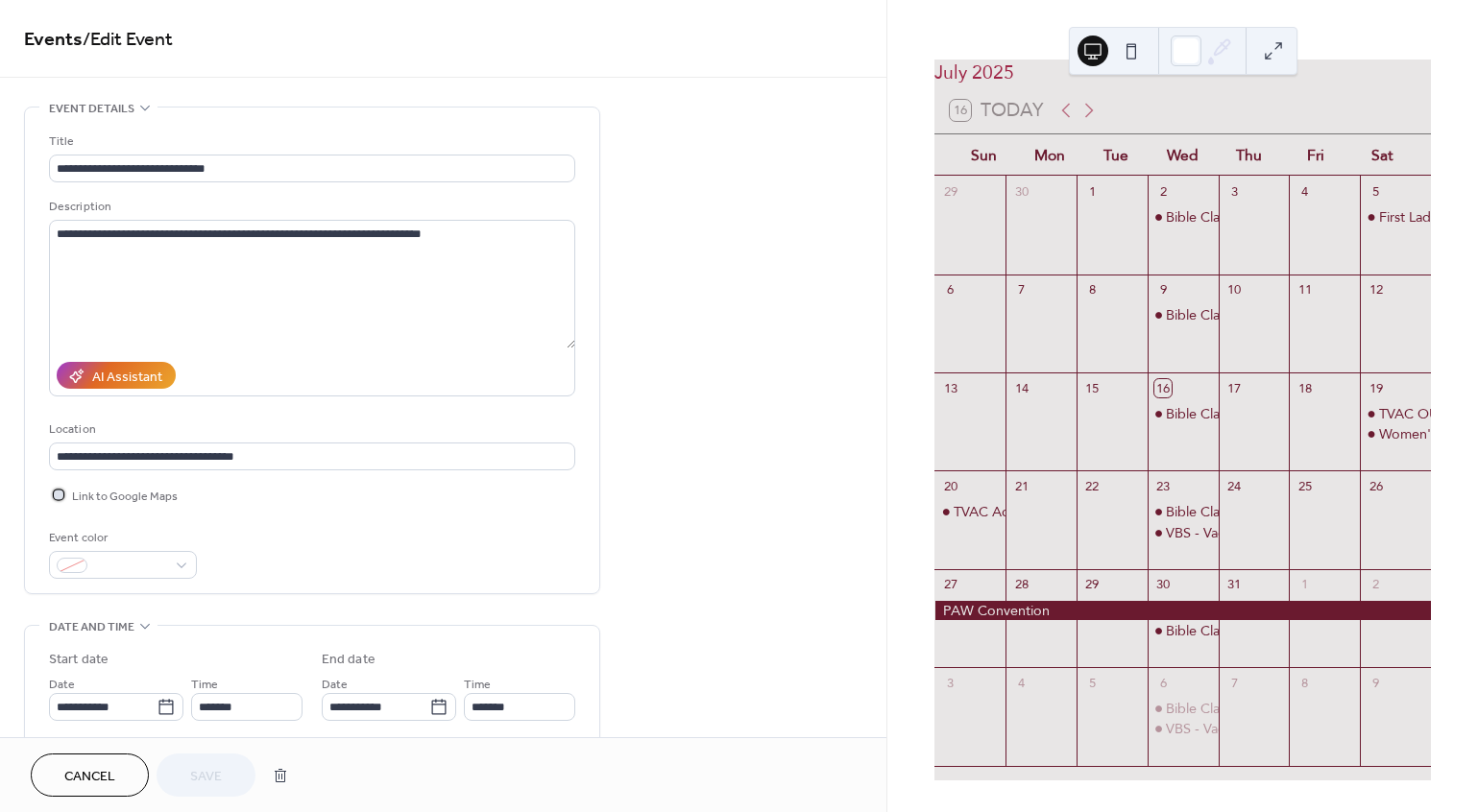 click at bounding box center (59, 494) 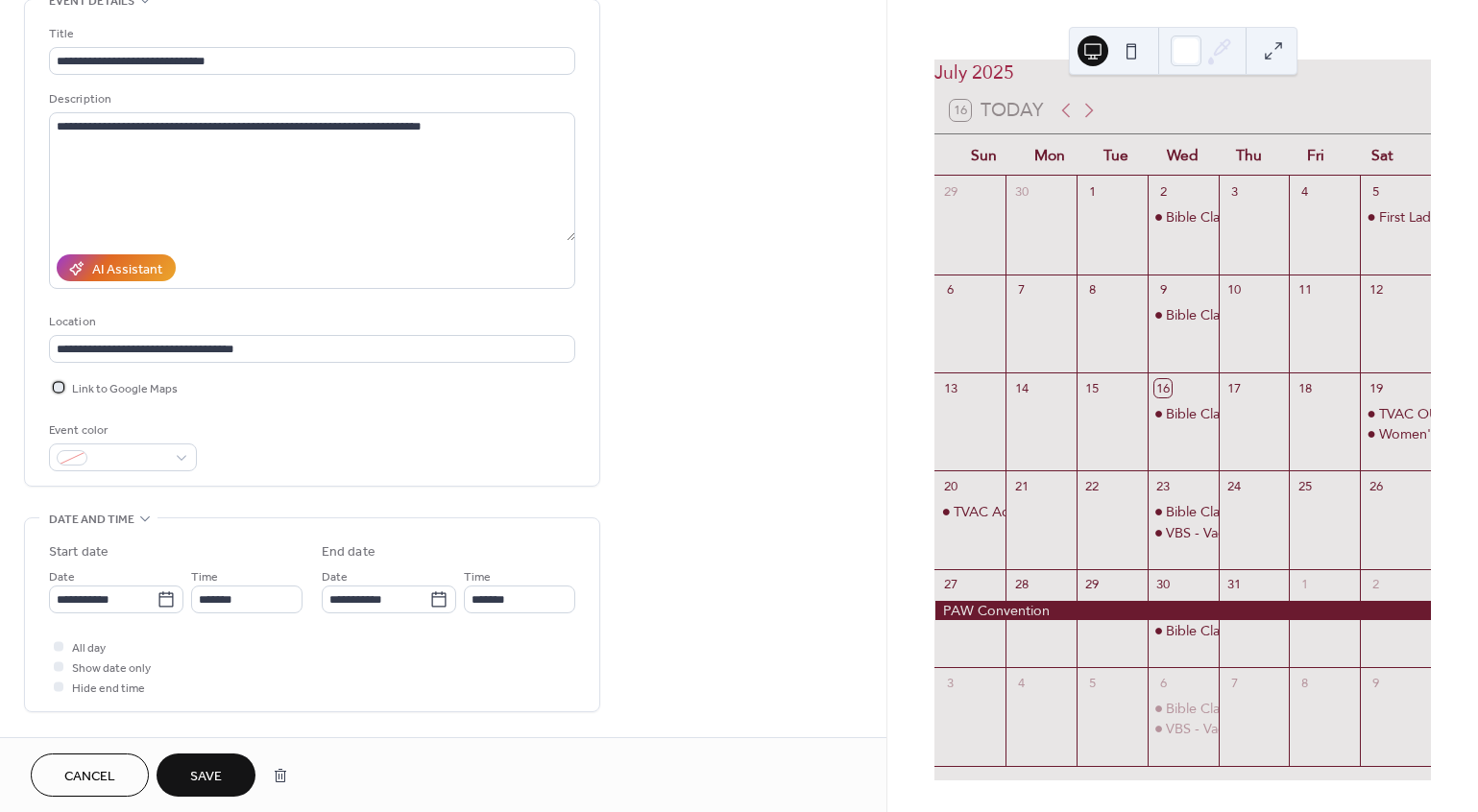 scroll, scrollTop: 216, scrollLeft: 0, axis: vertical 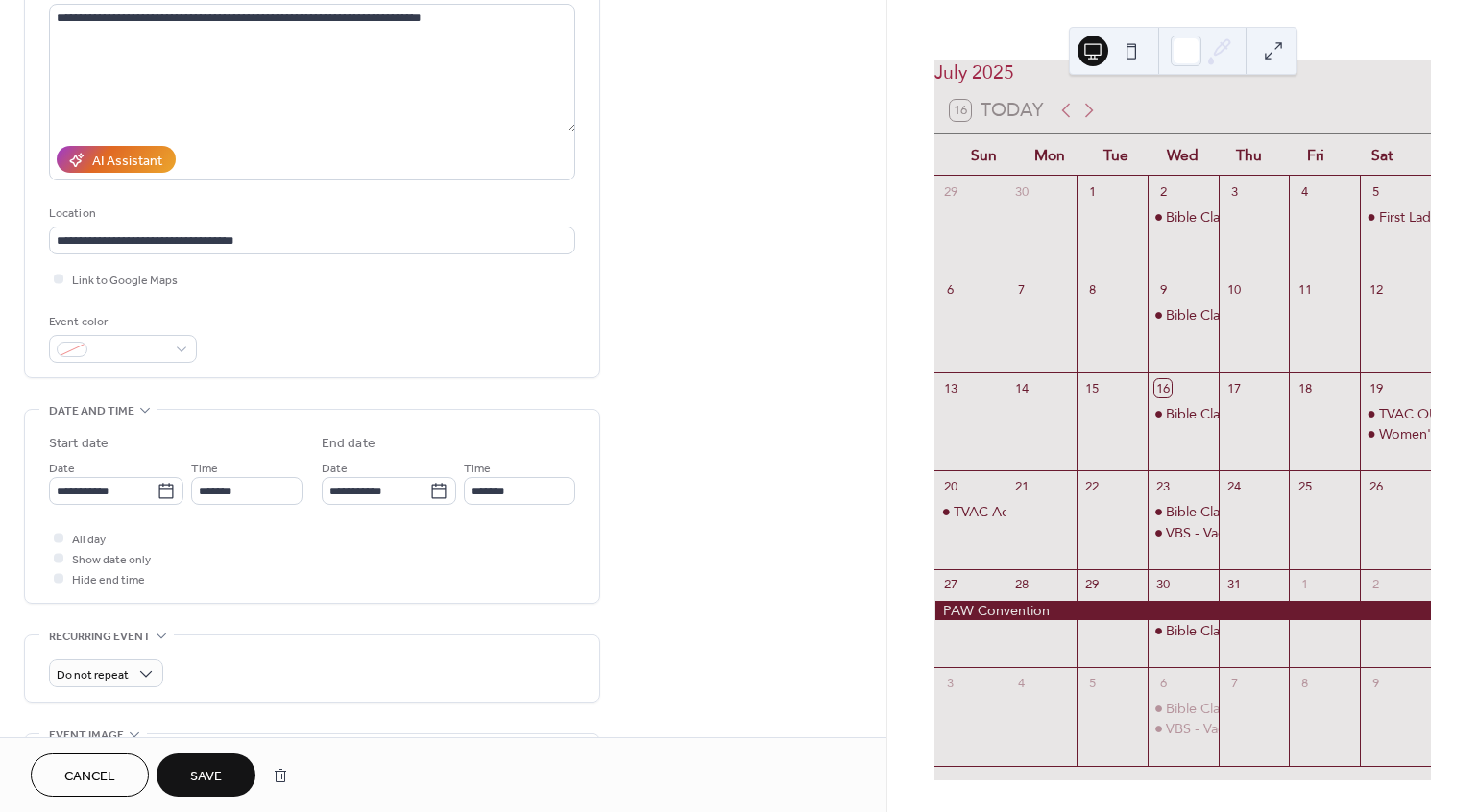click on "Save" at bounding box center (206, 776) 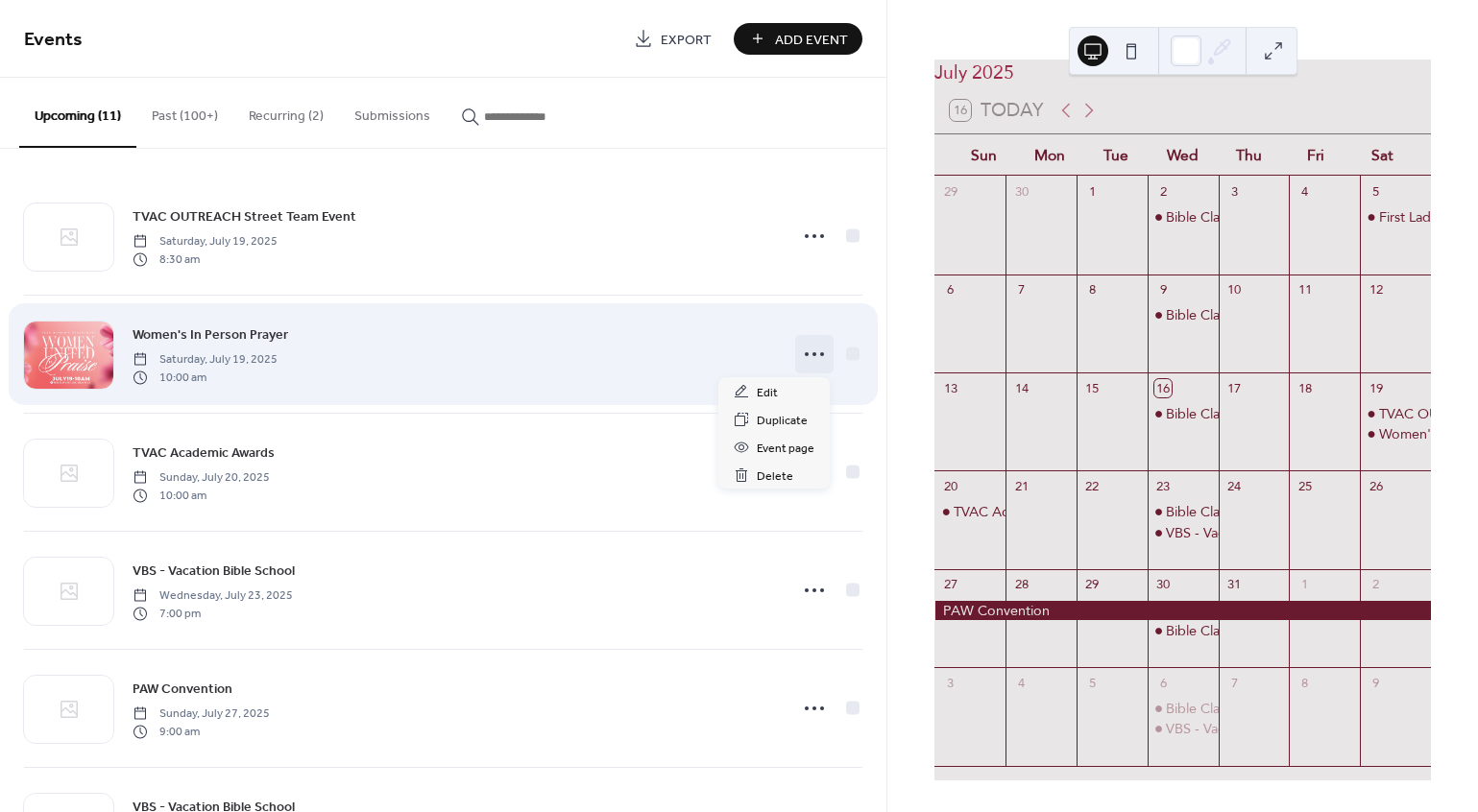 click 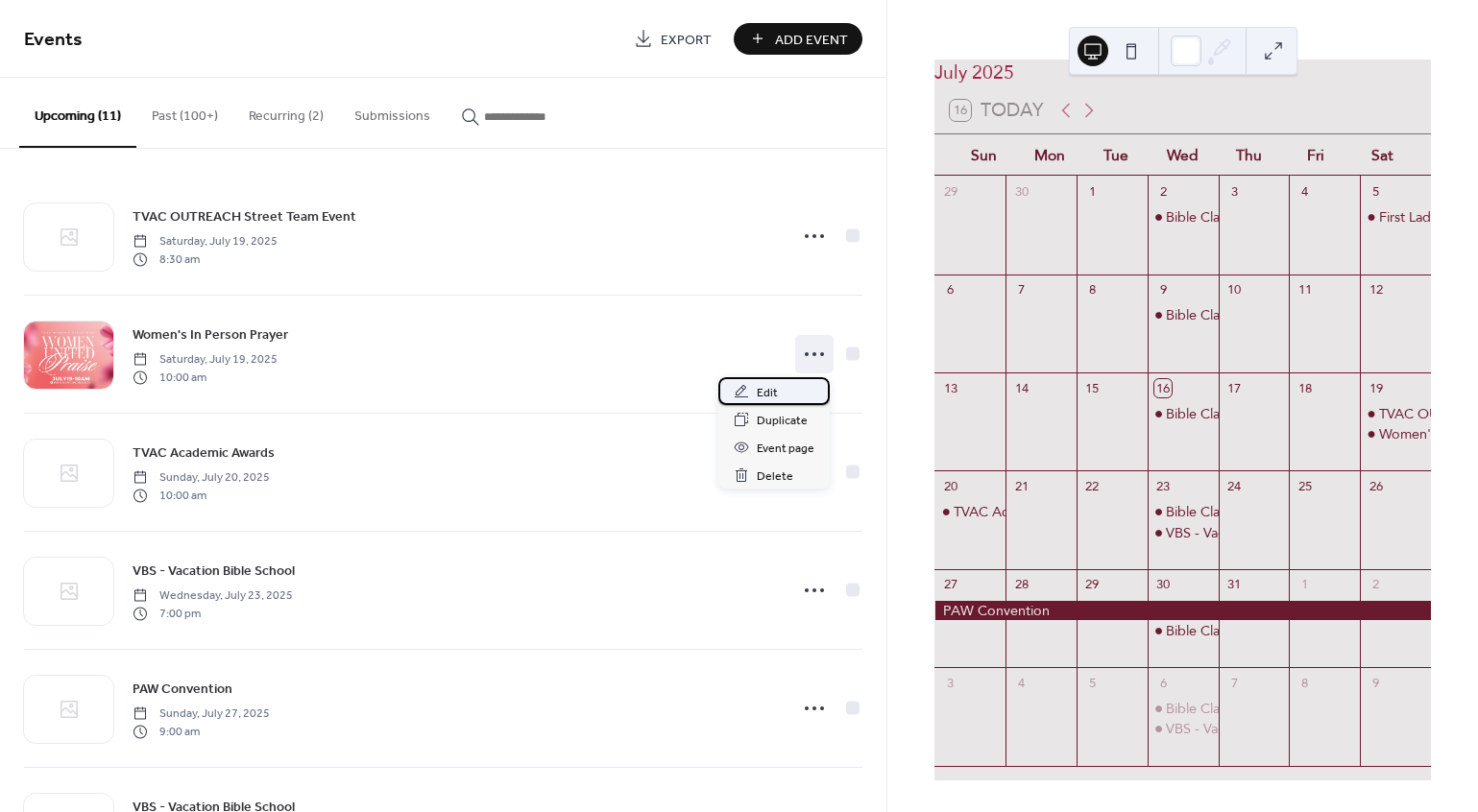 click on "Edit" at bounding box center [767, 393] 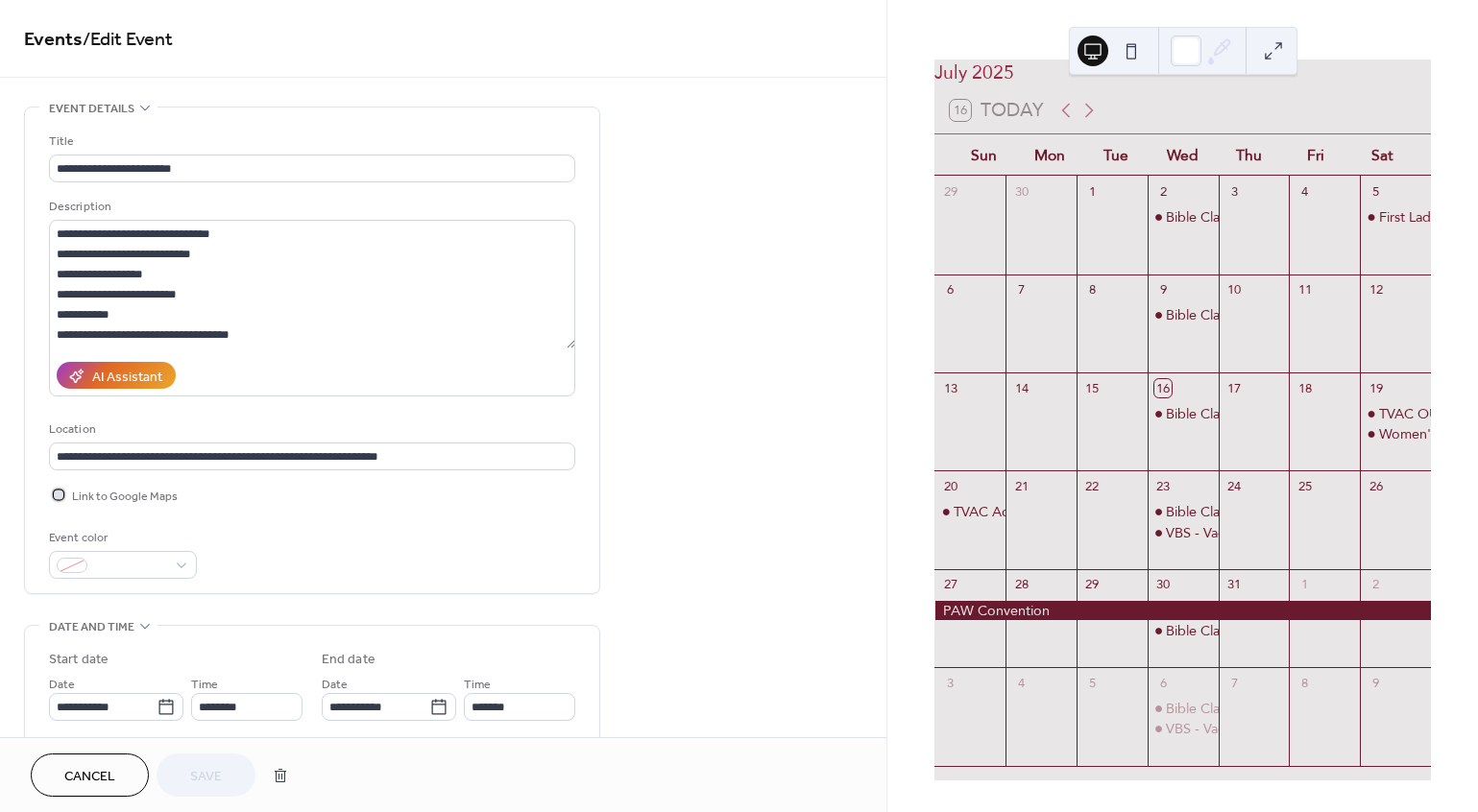 click at bounding box center (59, 494) 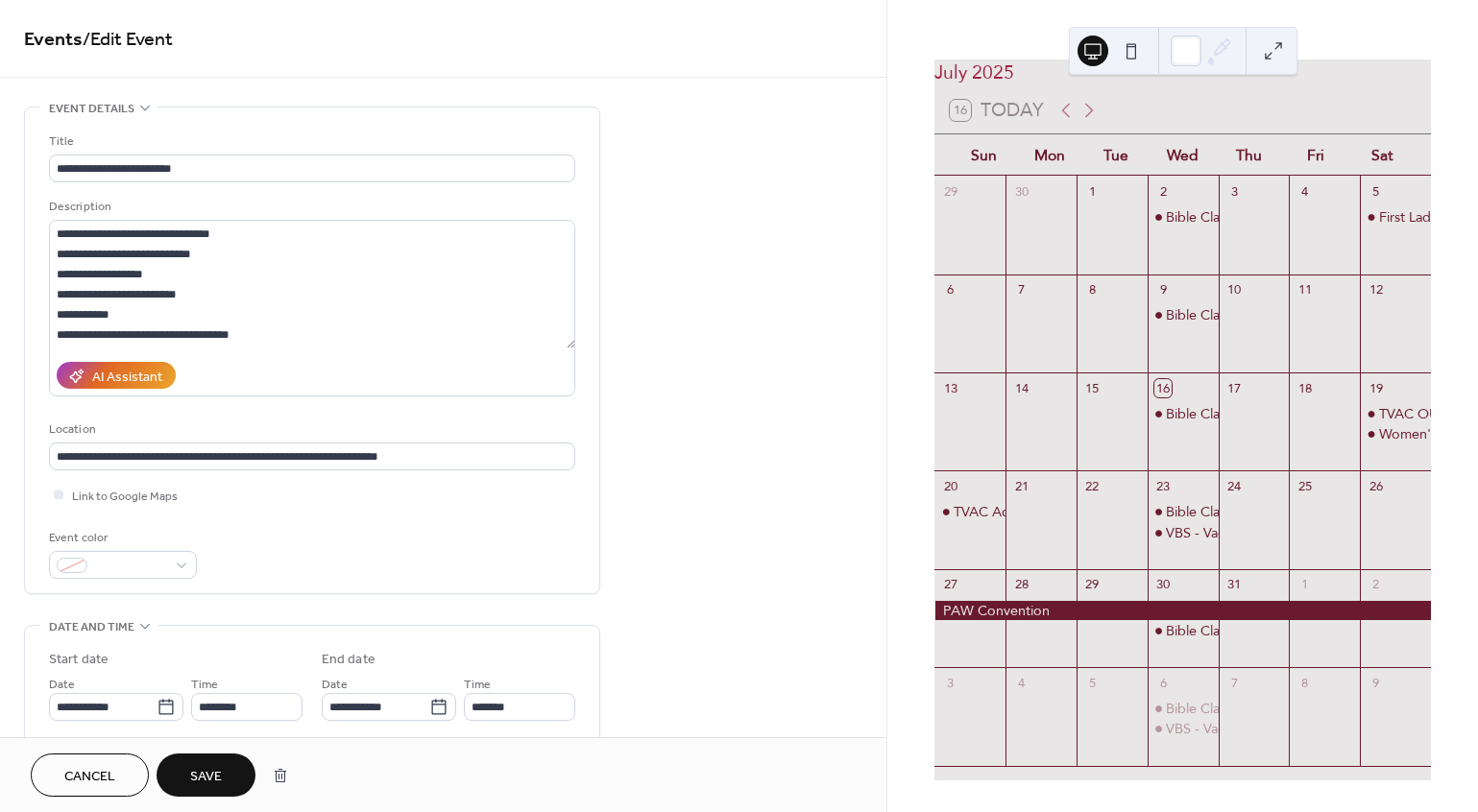 click on "Save" at bounding box center [206, 776] 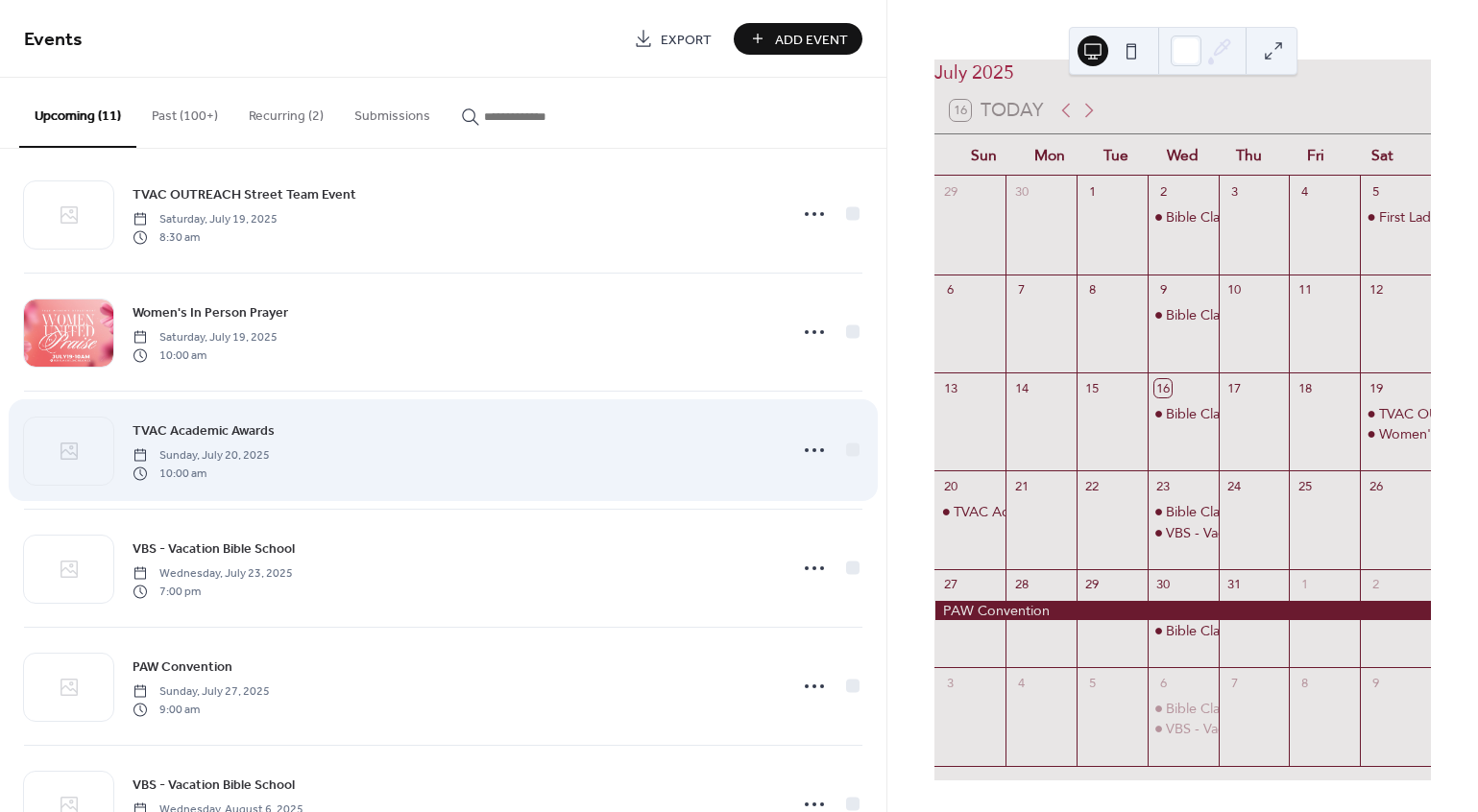scroll, scrollTop: 23, scrollLeft: 0, axis: vertical 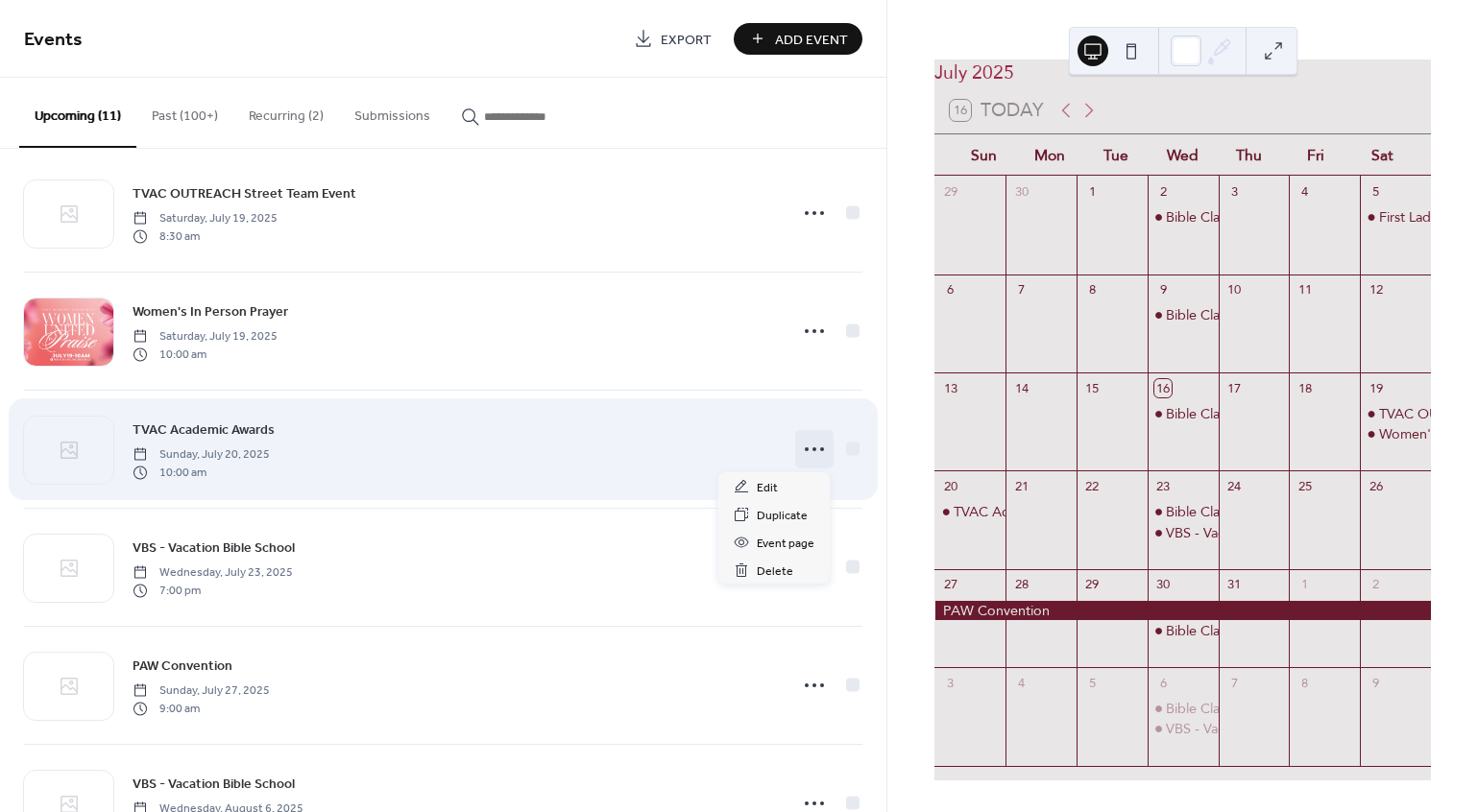 click 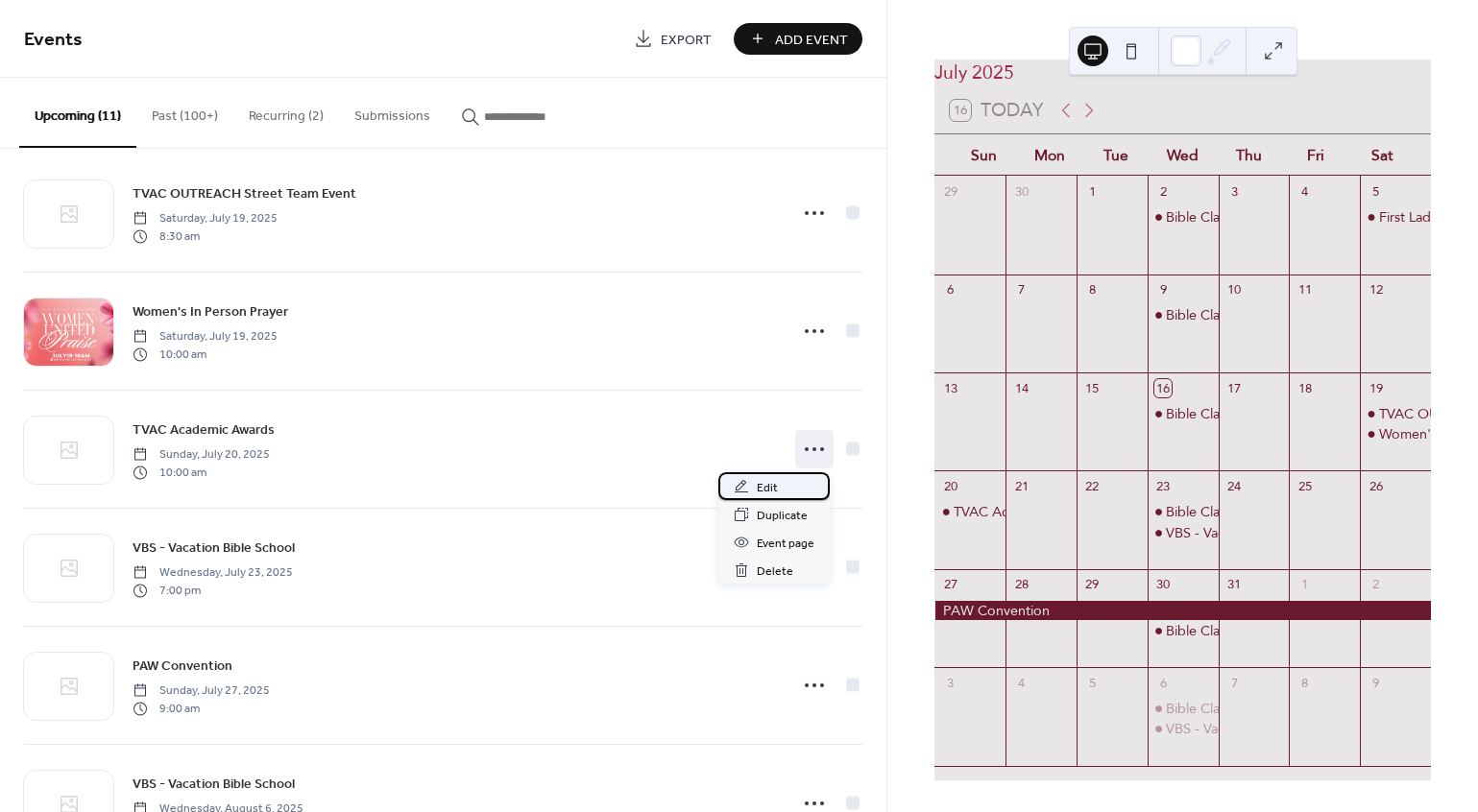 click on "Edit" at bounding box center (767, 488) 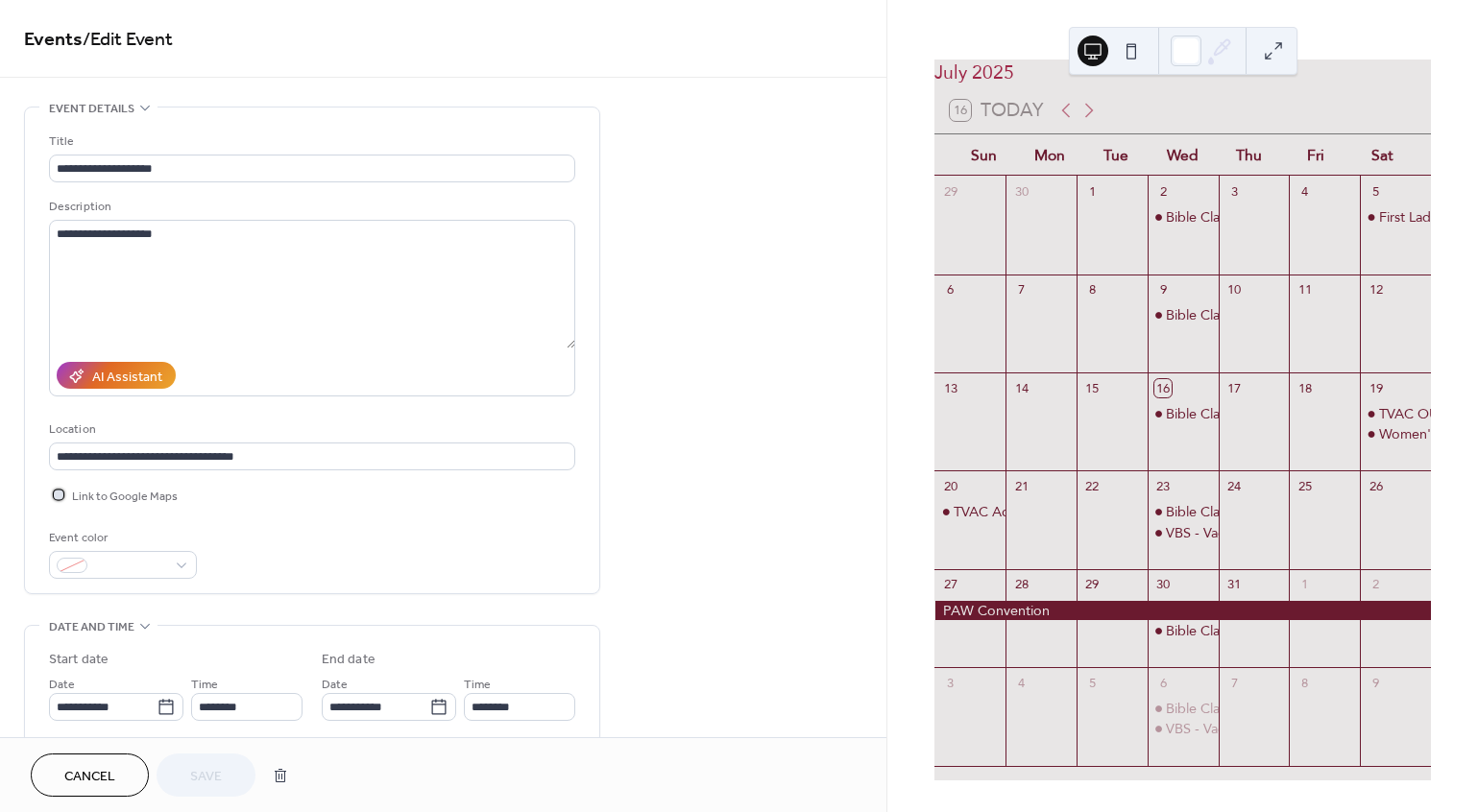 click at bounding box center [59, 494] 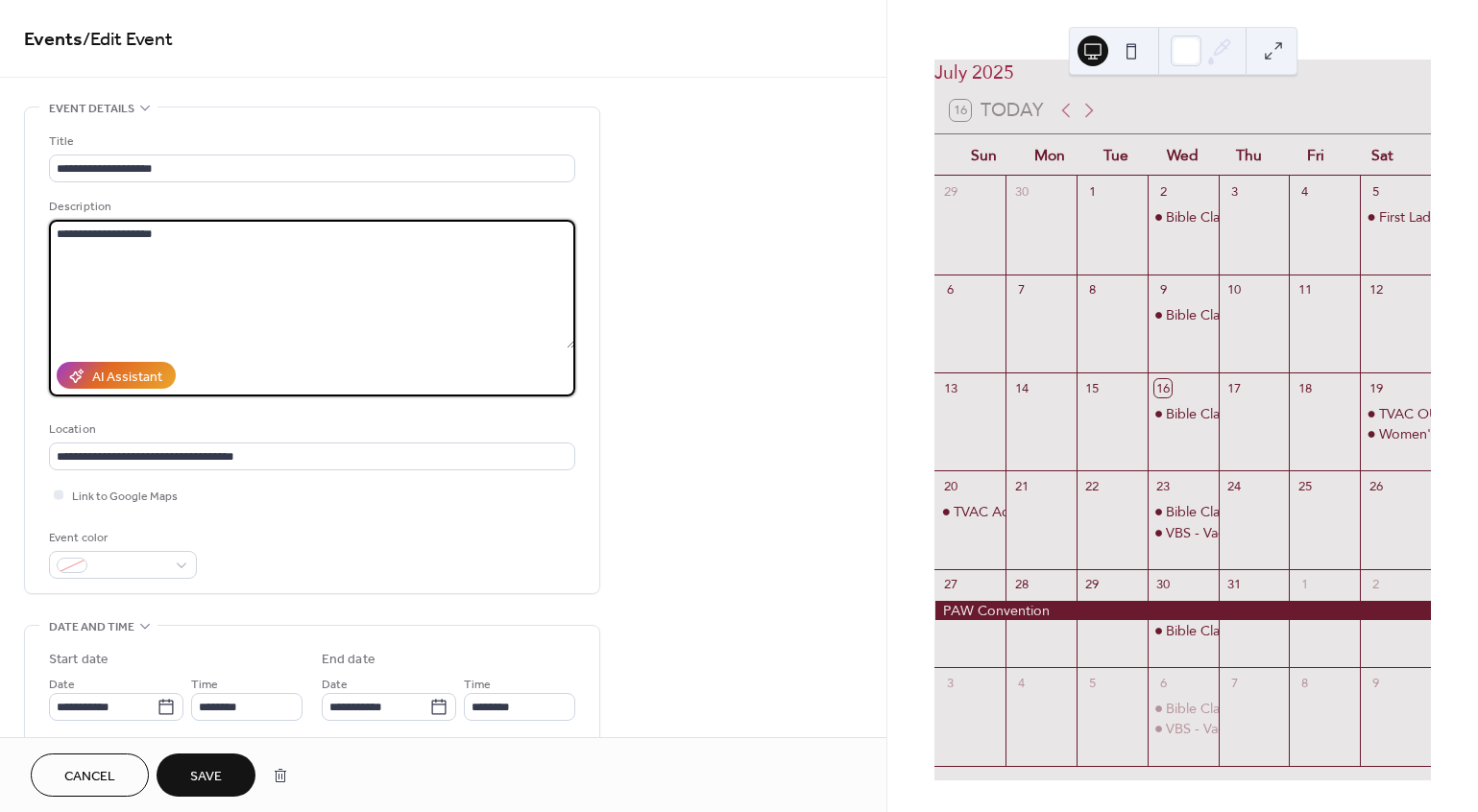 click on "**********" at bounding box center (312, 284) 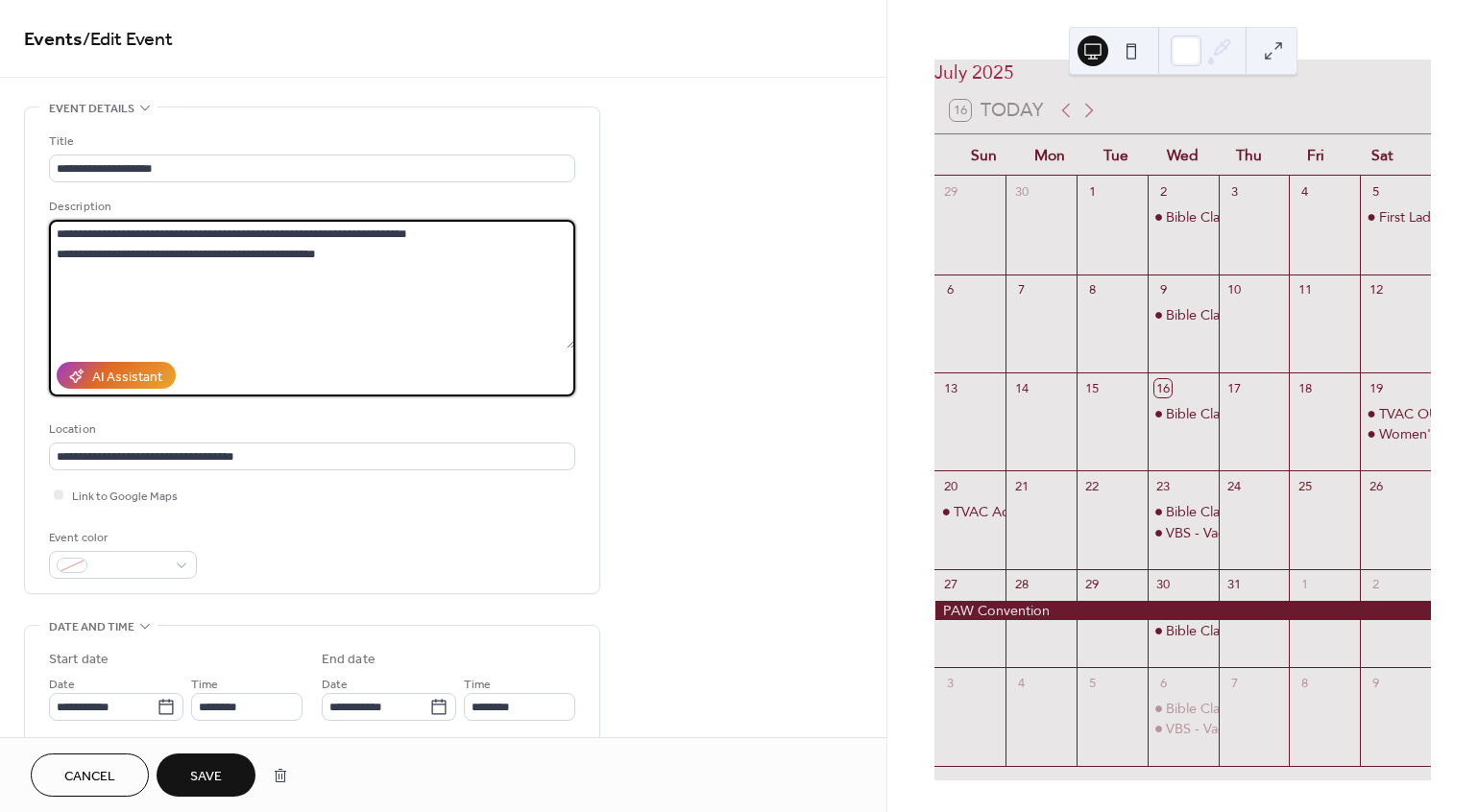 type on "**********" 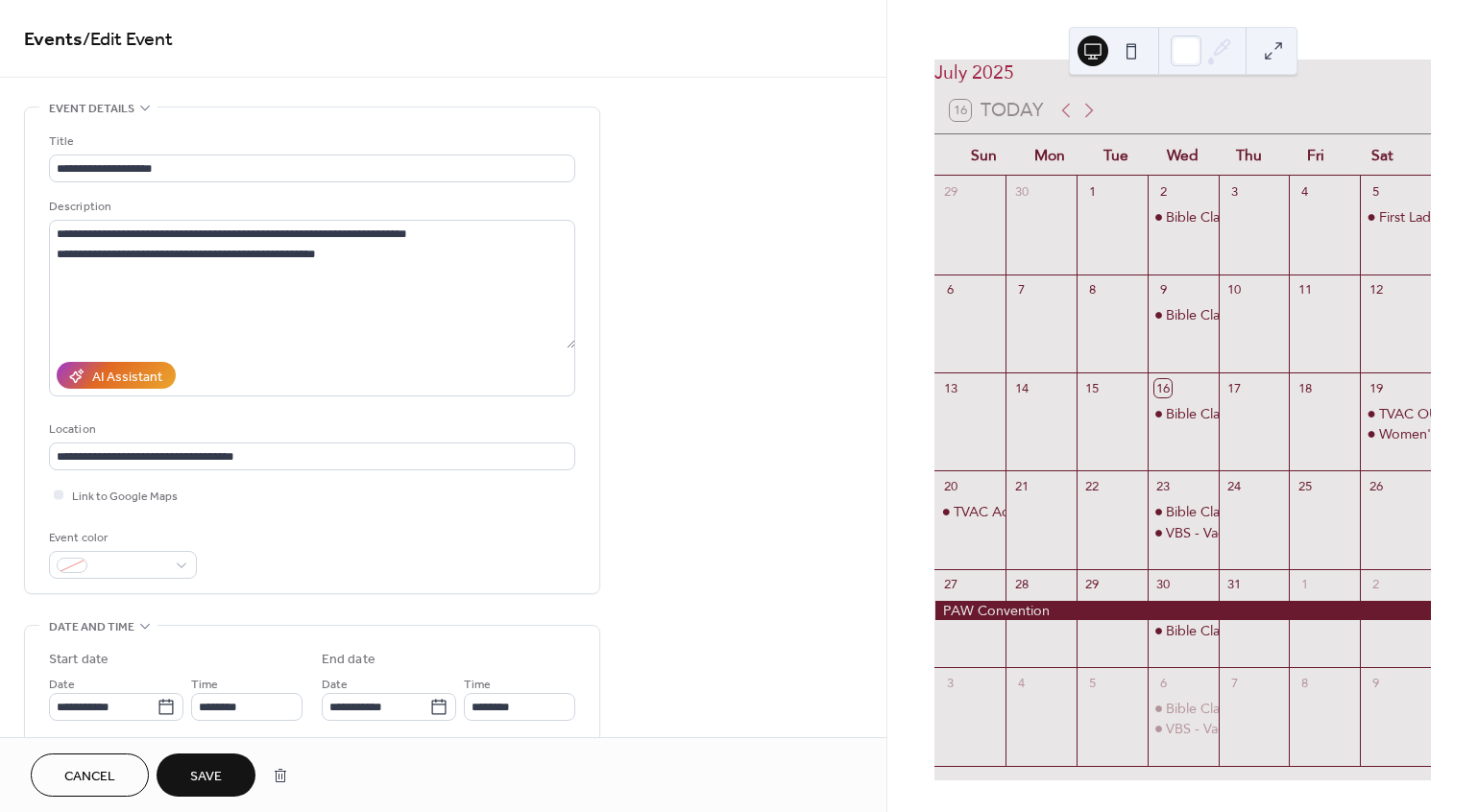 click on "Save" at bounding box center (206, 776) 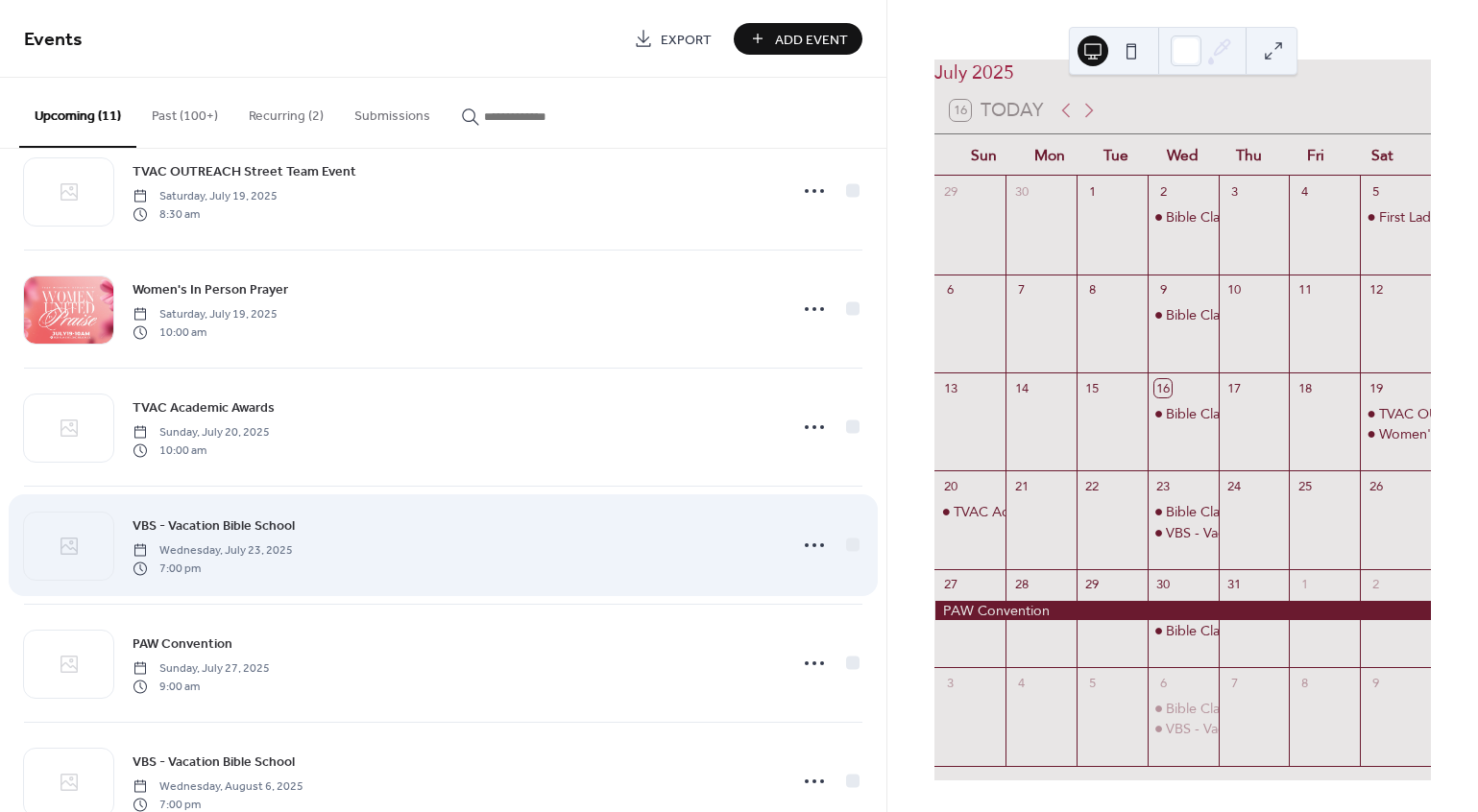 scroll, scrollTop: 47, scrollLeft: 0, axis: vertical 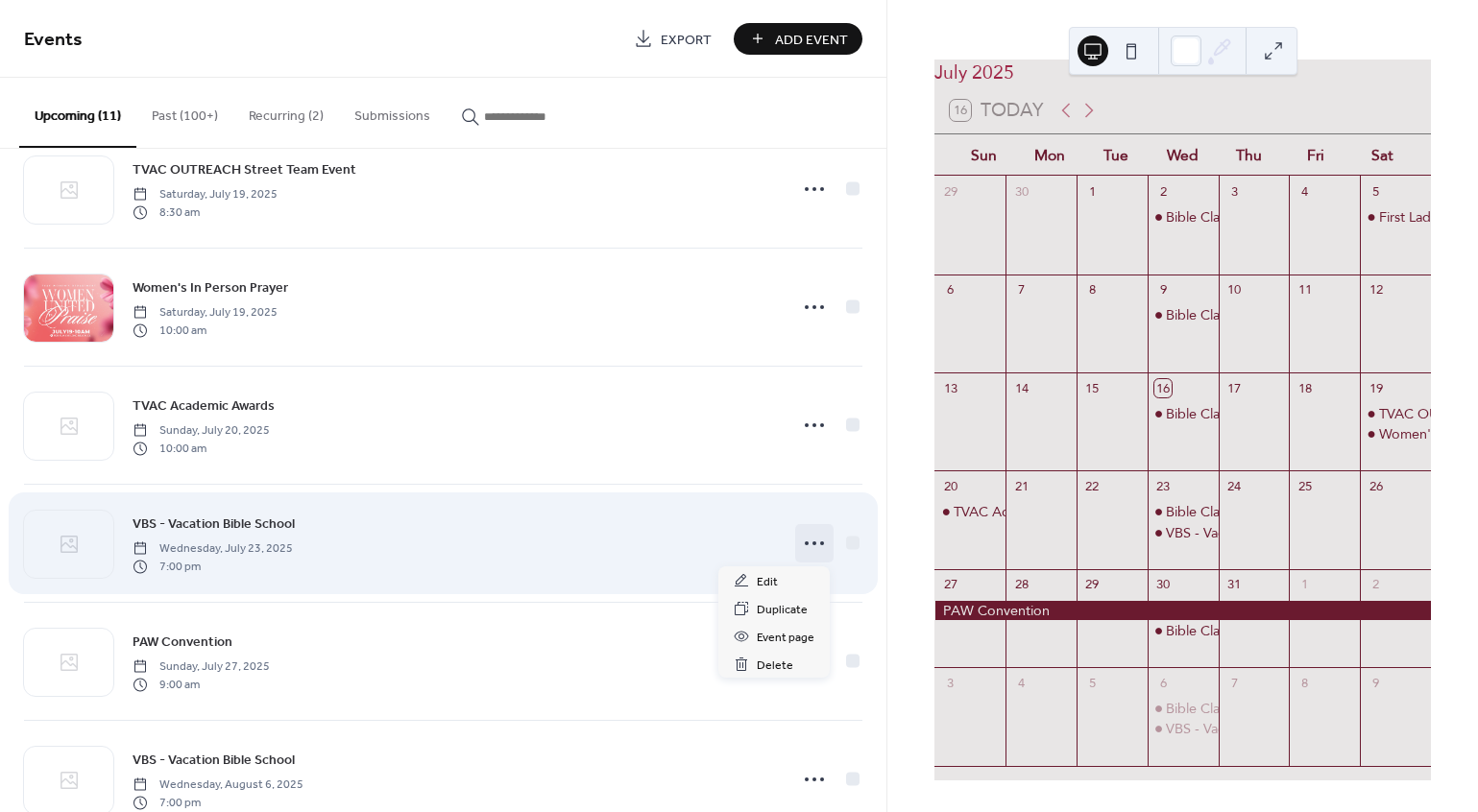 click 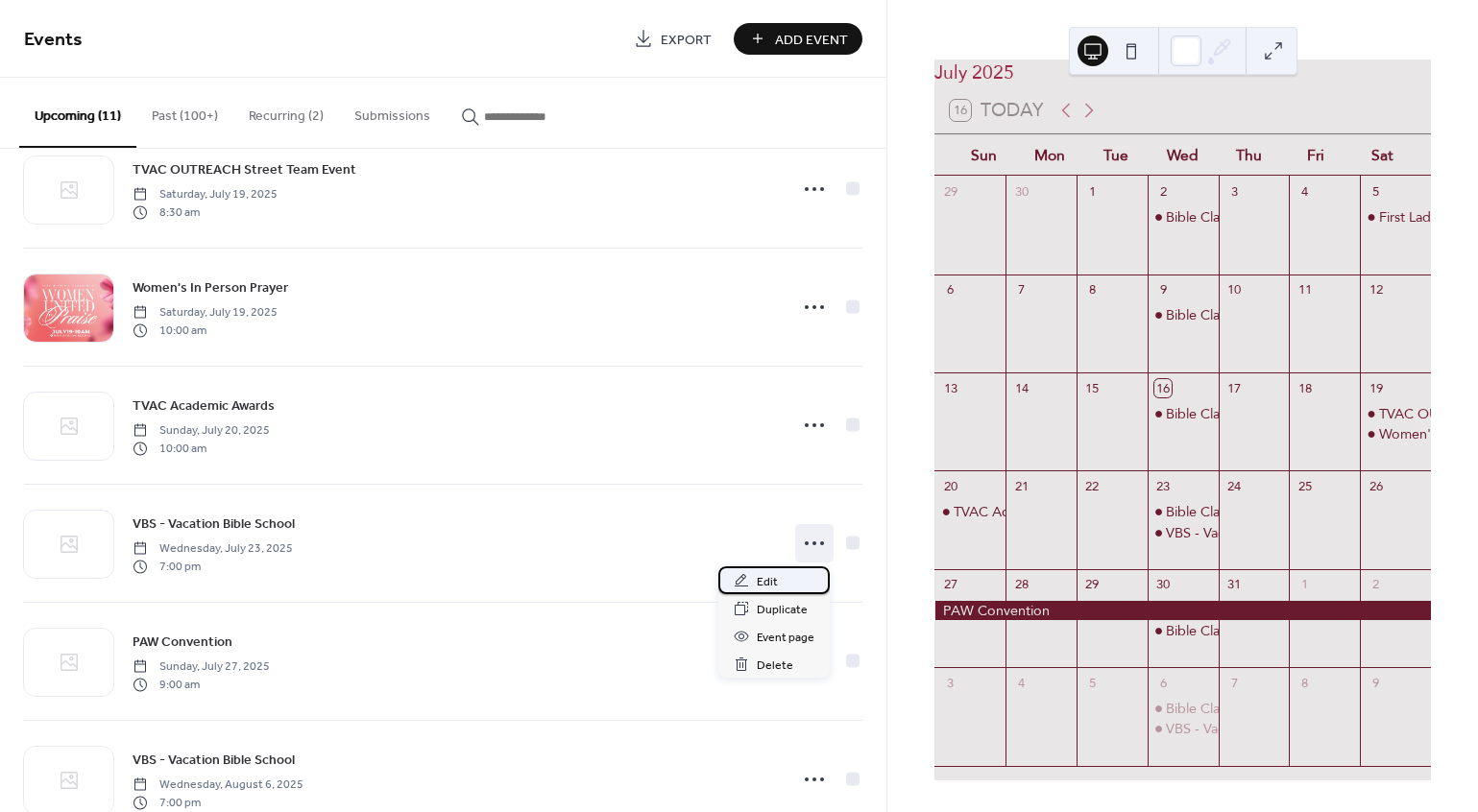 click on "Edit" at bounding box center (767, 582) 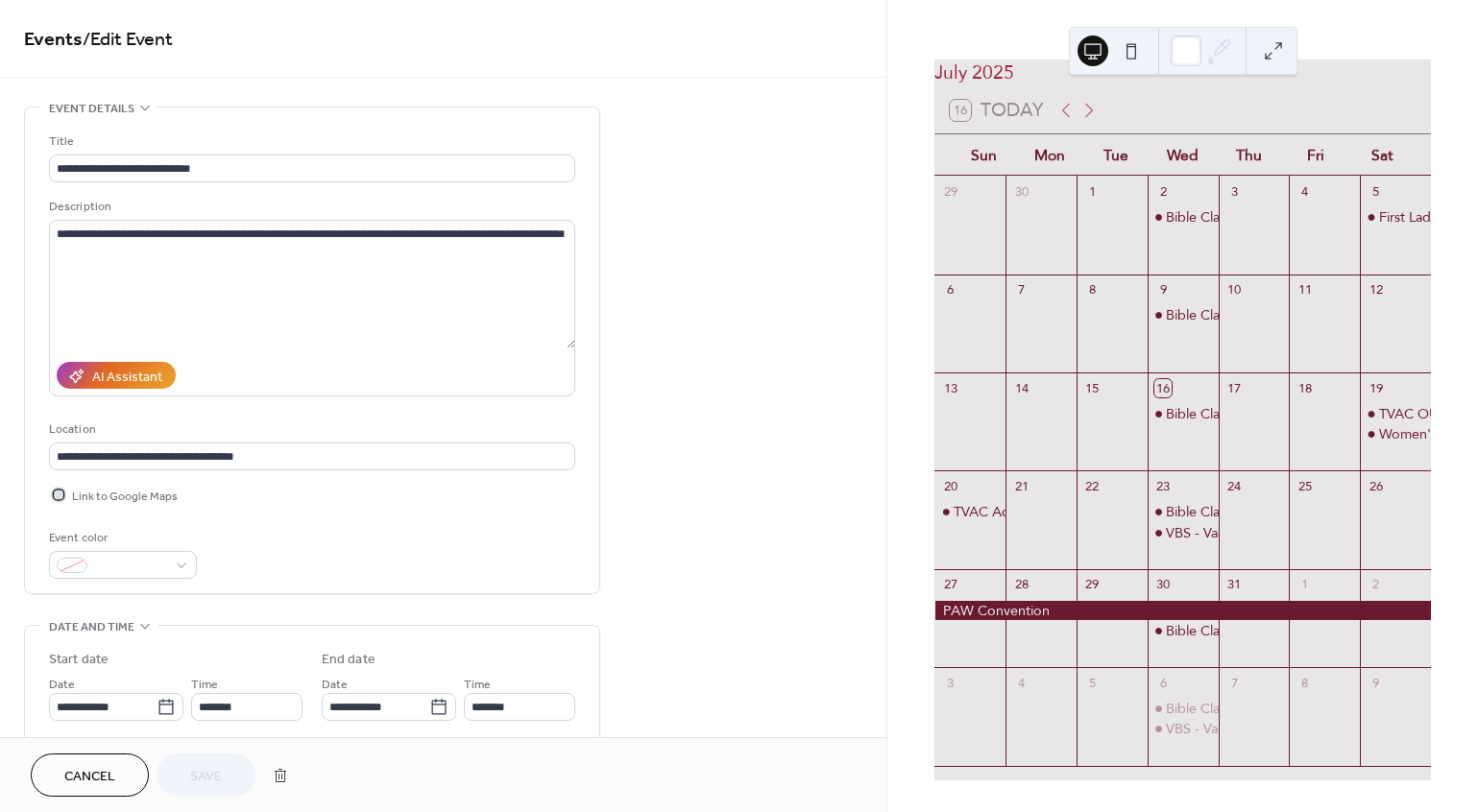 click at bounding box center (59, 494) 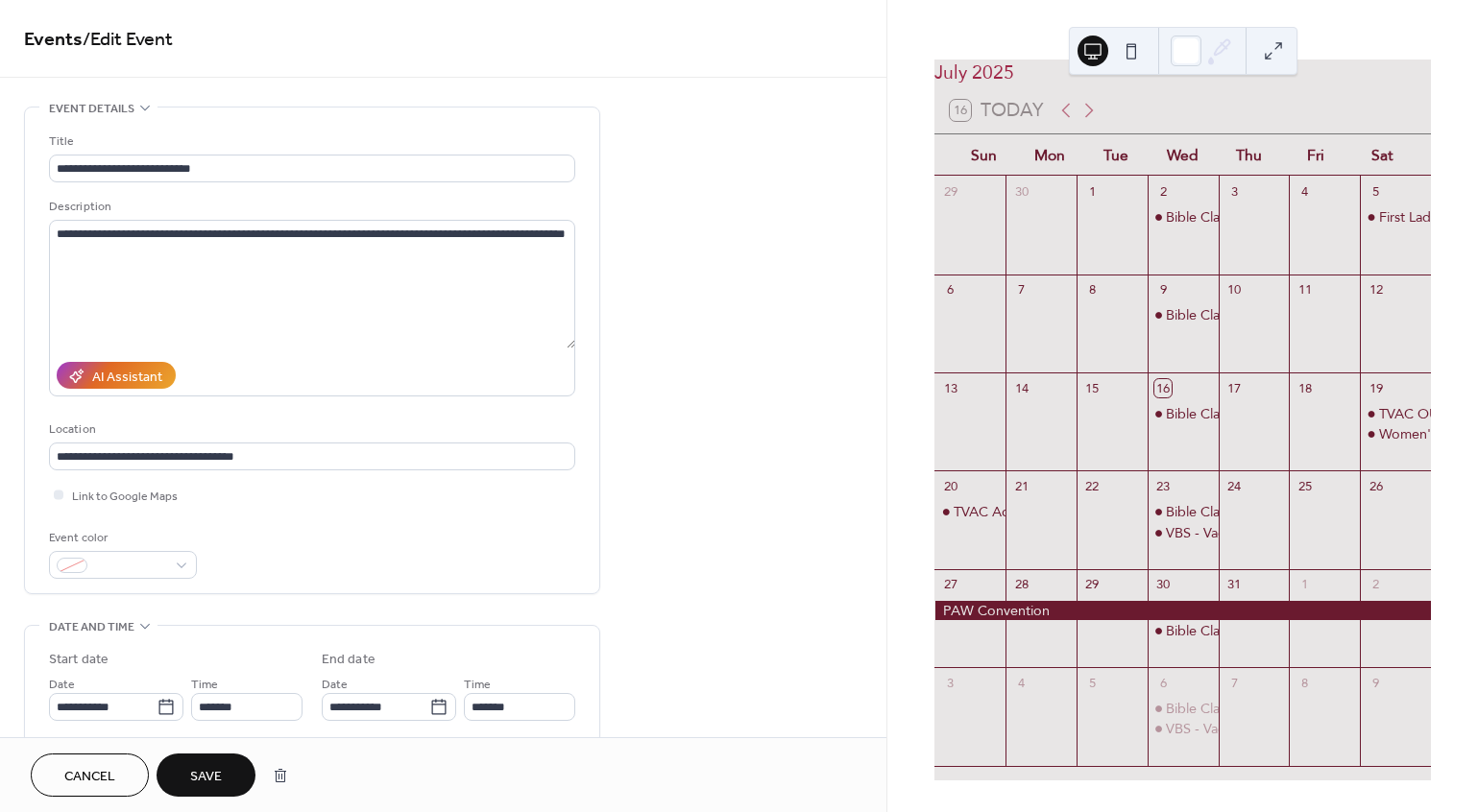 click on "Save" at bounding box center [206, 776] 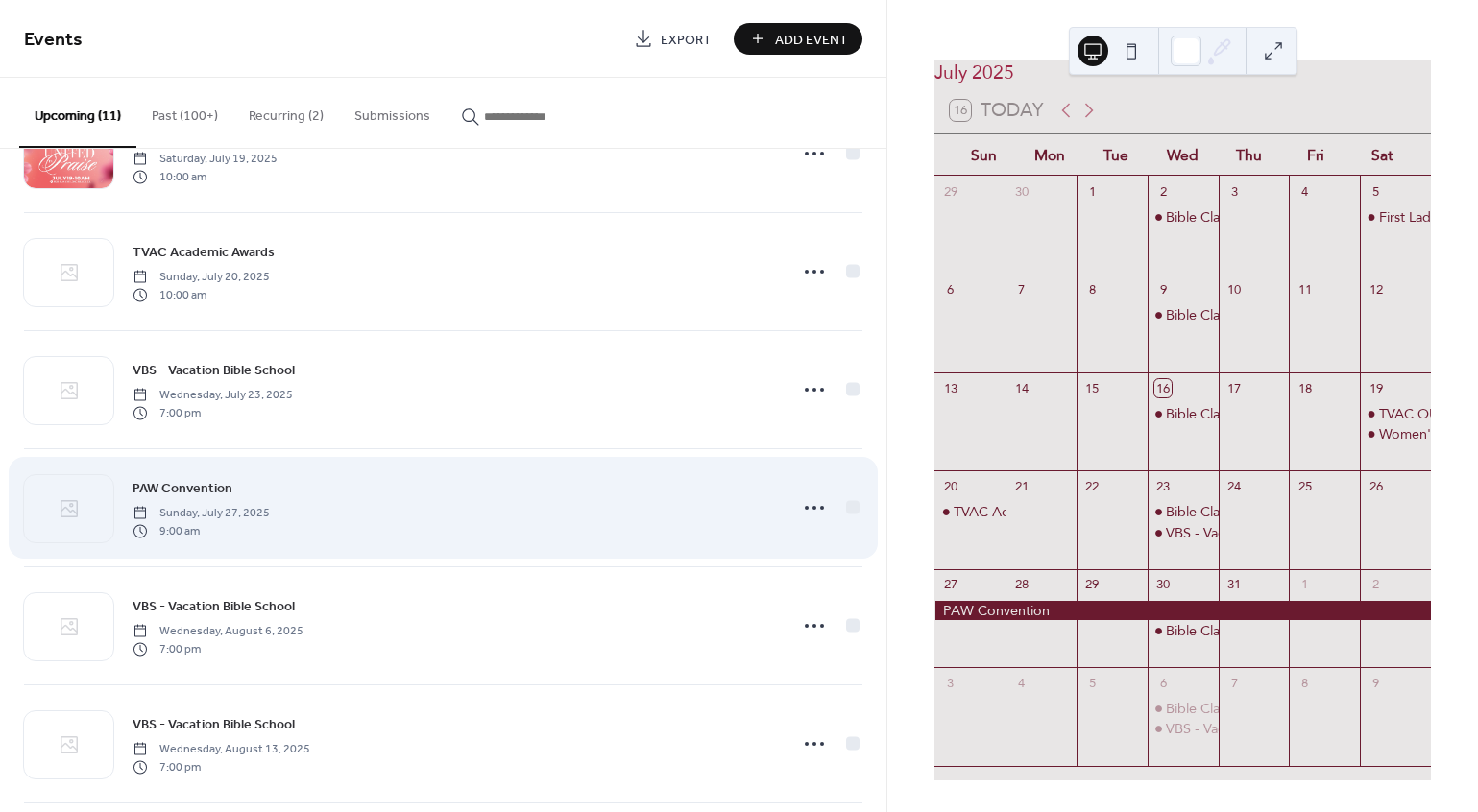 scroll, scrollTop: 213, scrollLeft: 0, axis: vertical 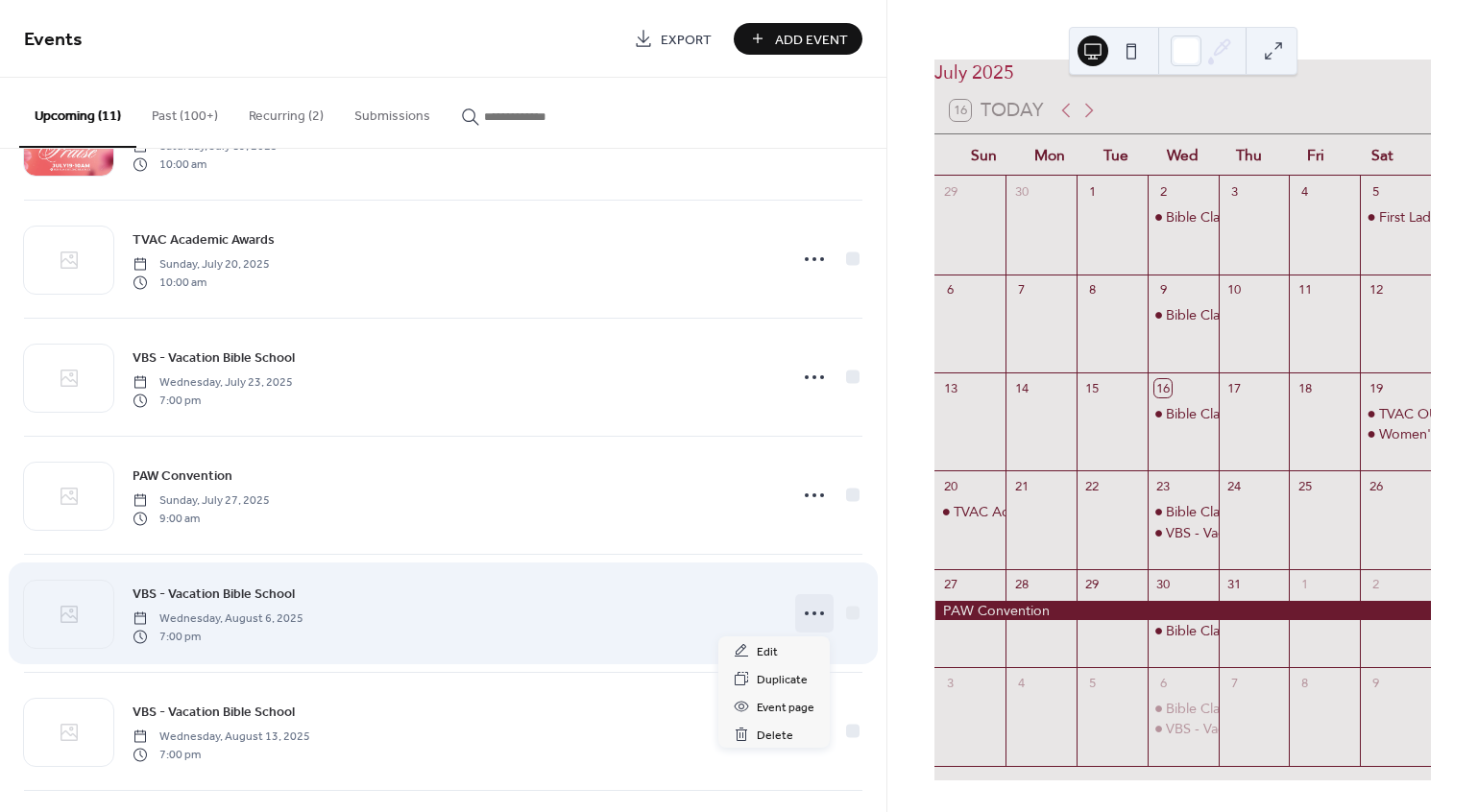 click 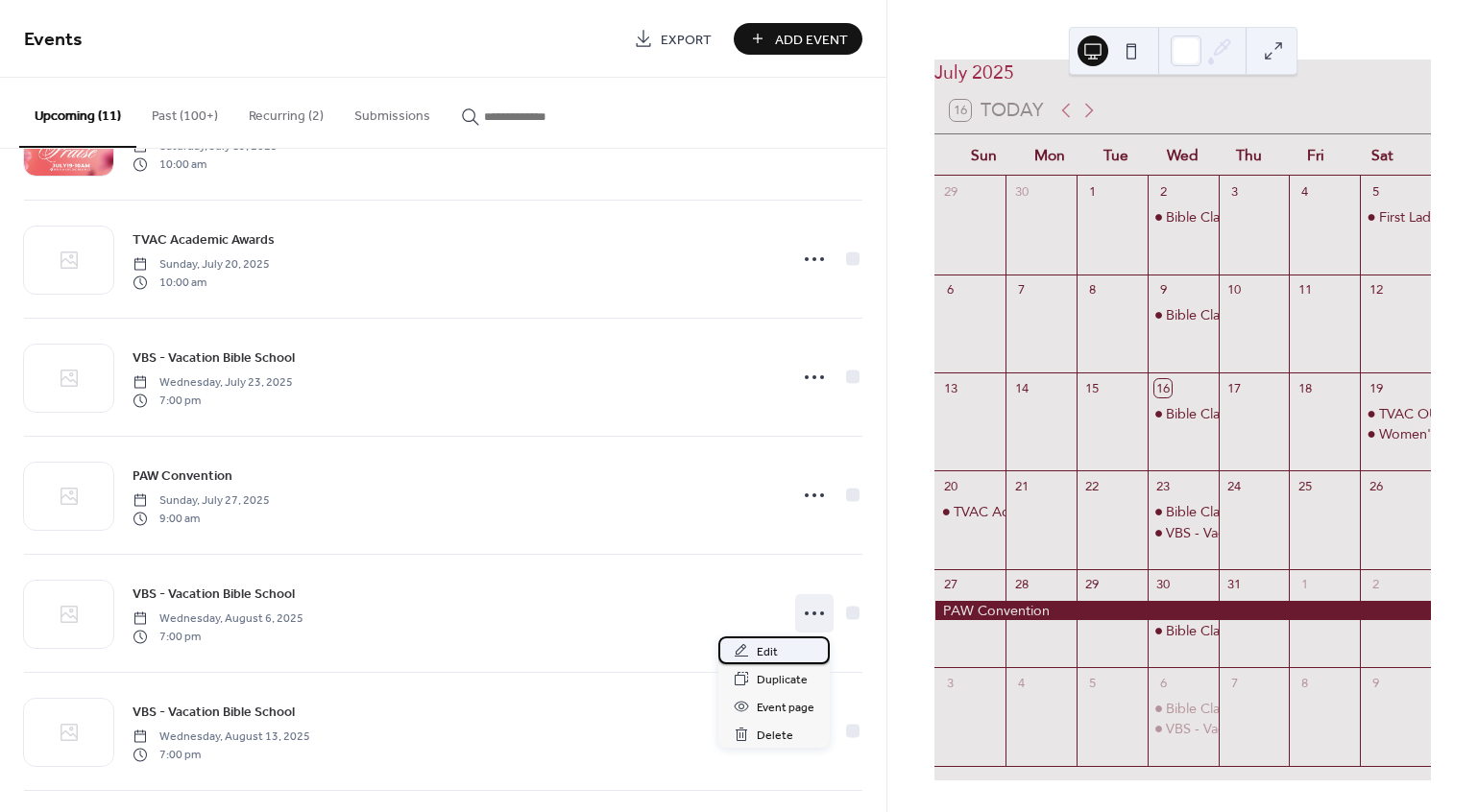 click on "Edit" at bounding box center (767, 652) 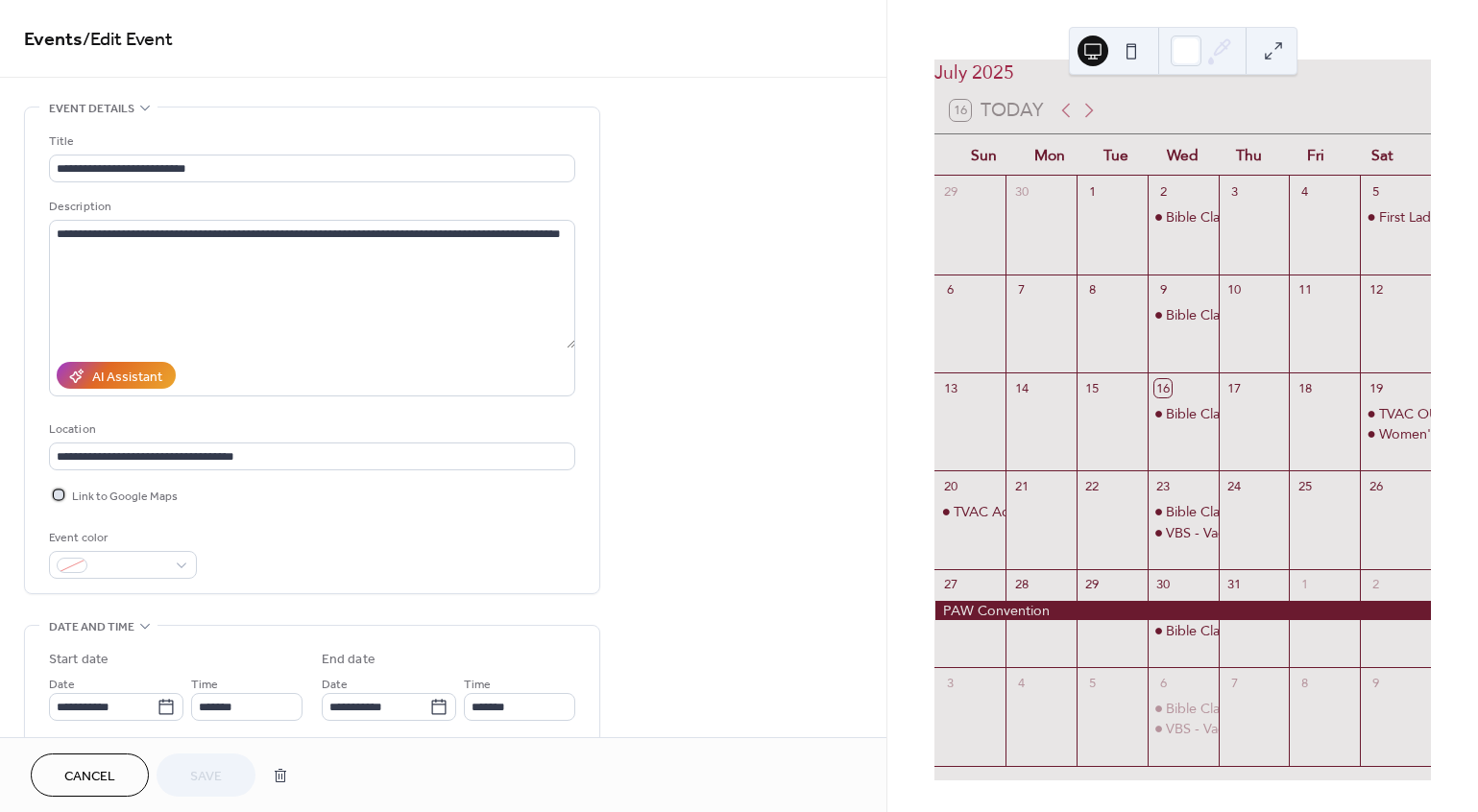 click at bounding box center [59, 494] 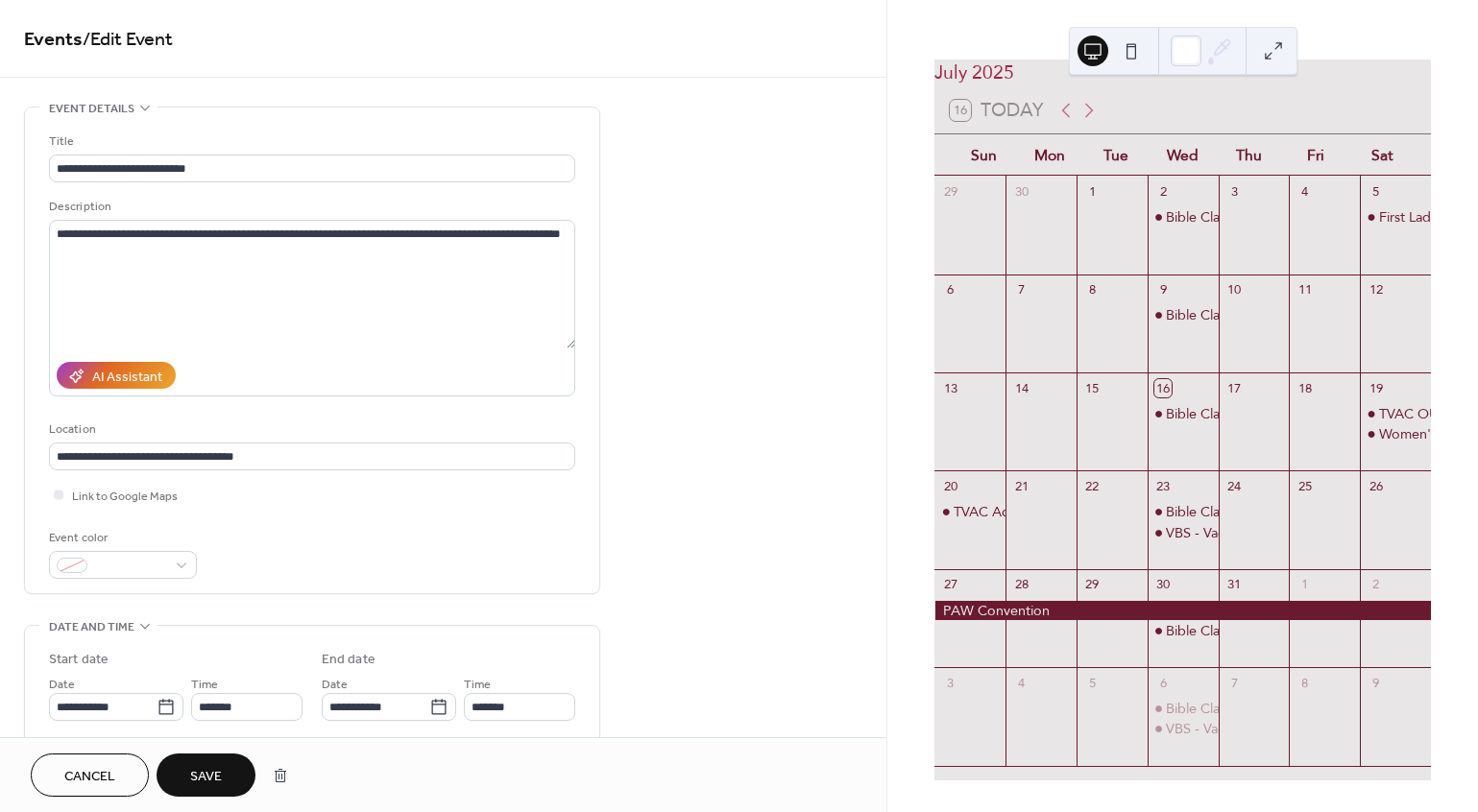 click on "Save" at bounding box center (206, 776) 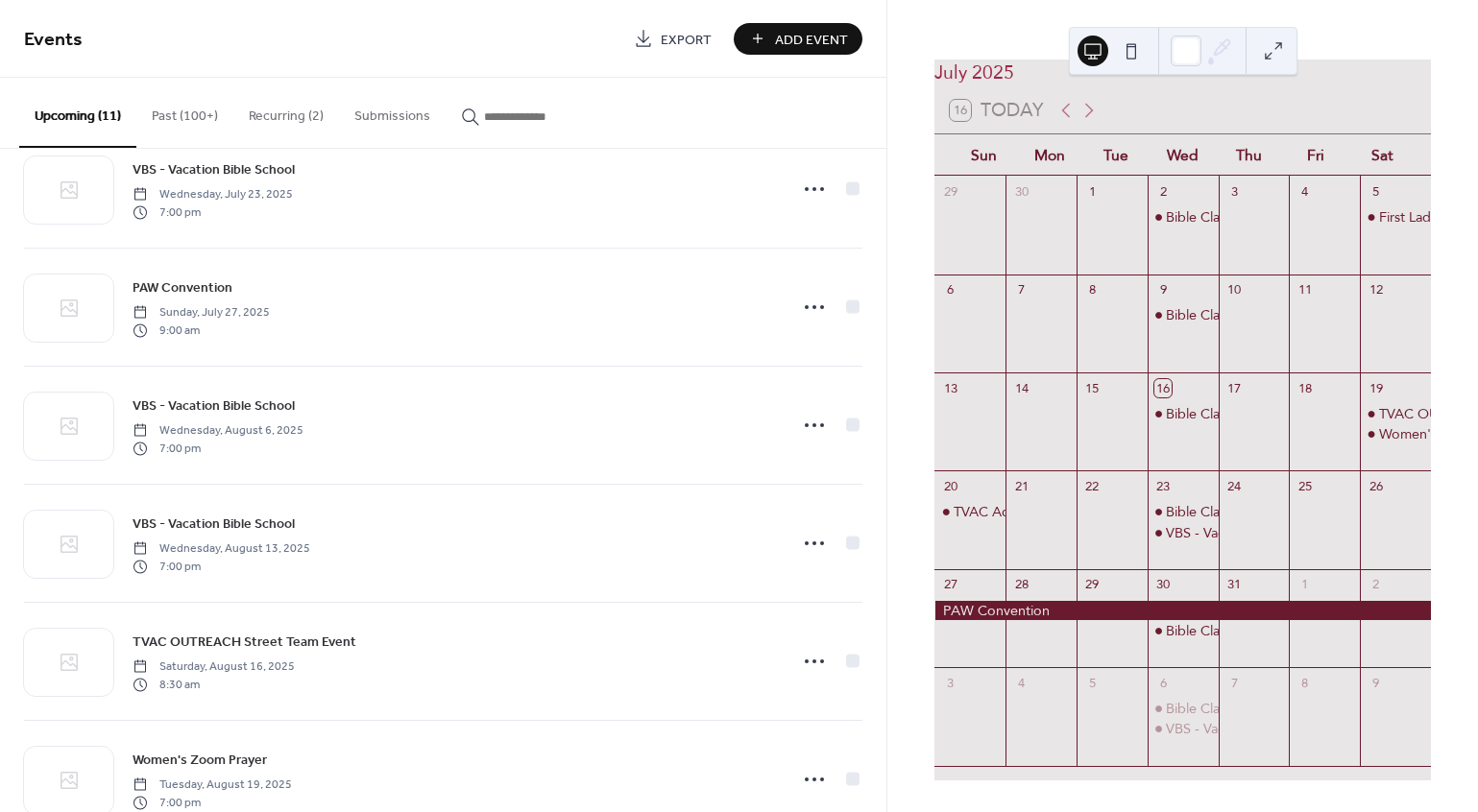 scroll, scrollTop: 408, scrollLeft: 0, axis: vertical 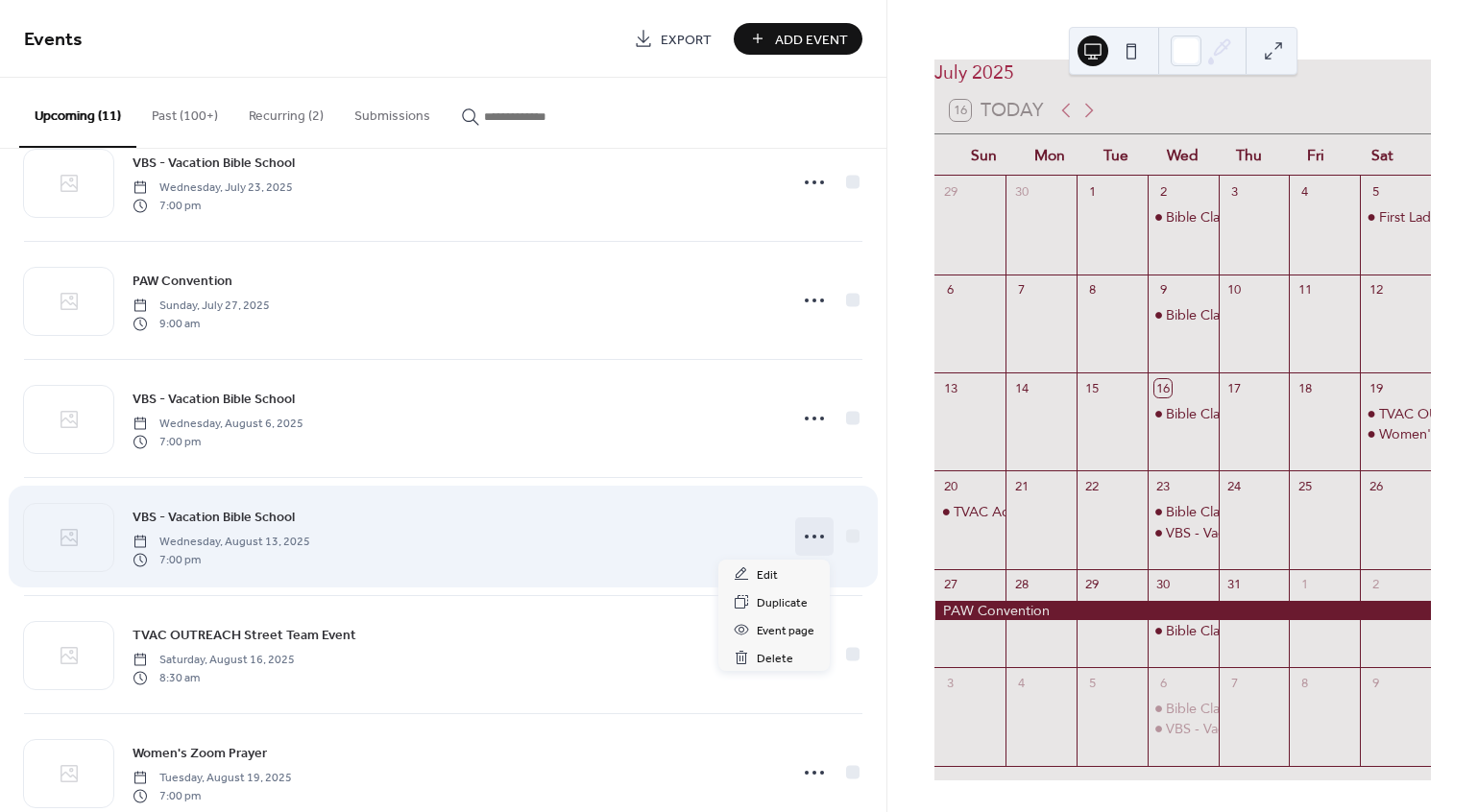 click 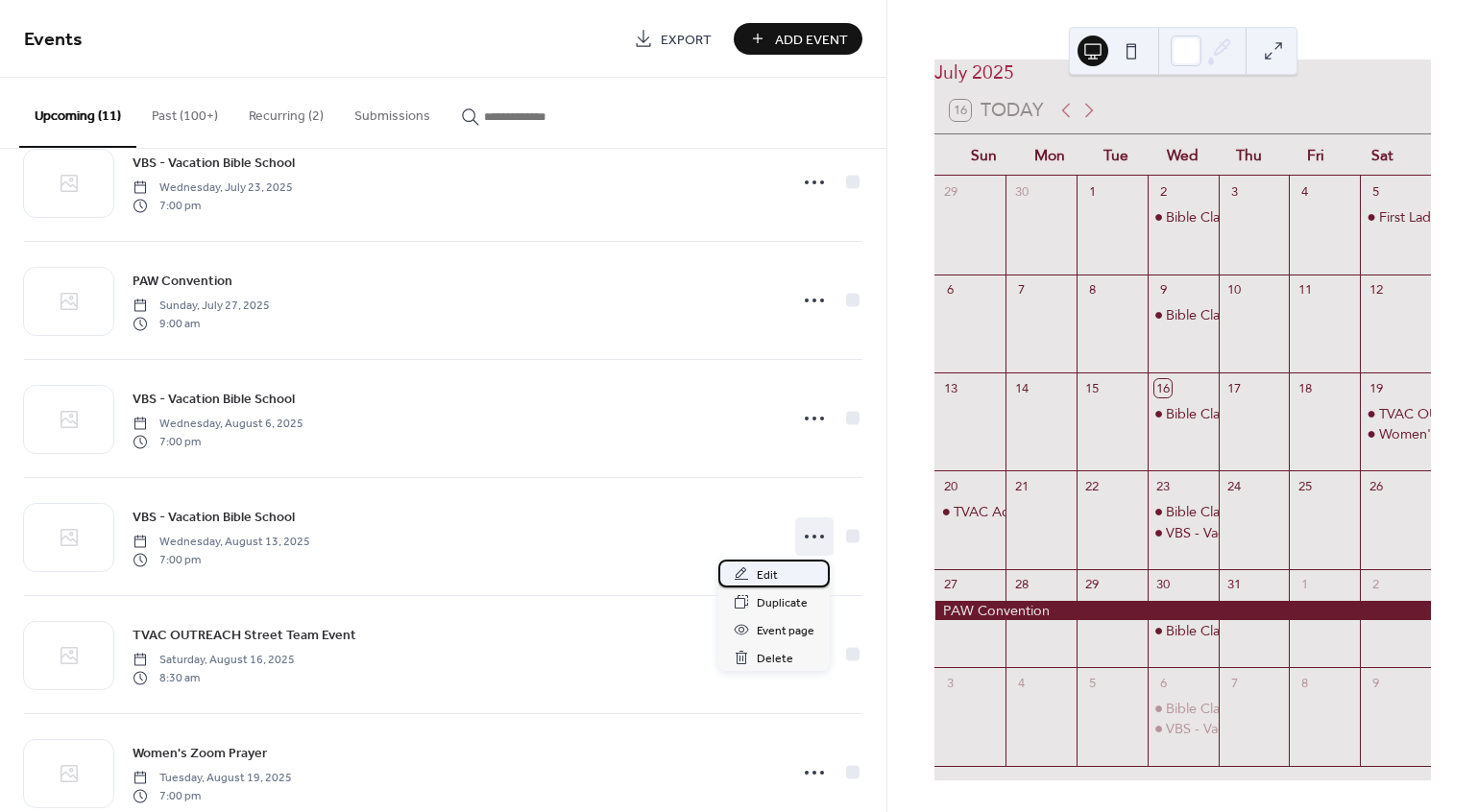 click on "Edit" at bounding box center (774, 573) 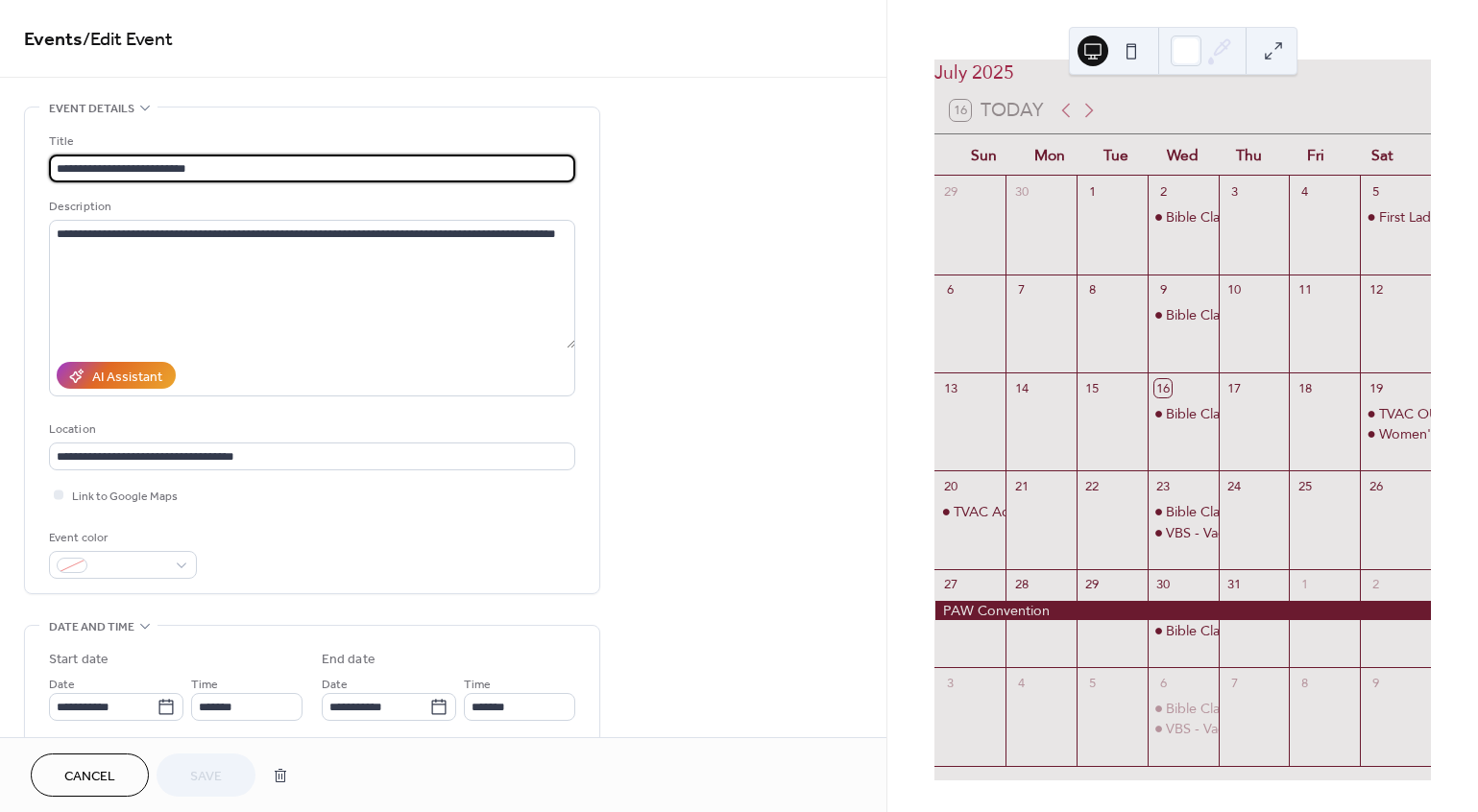 click on "Cancel" at bounding box center (89, 776) 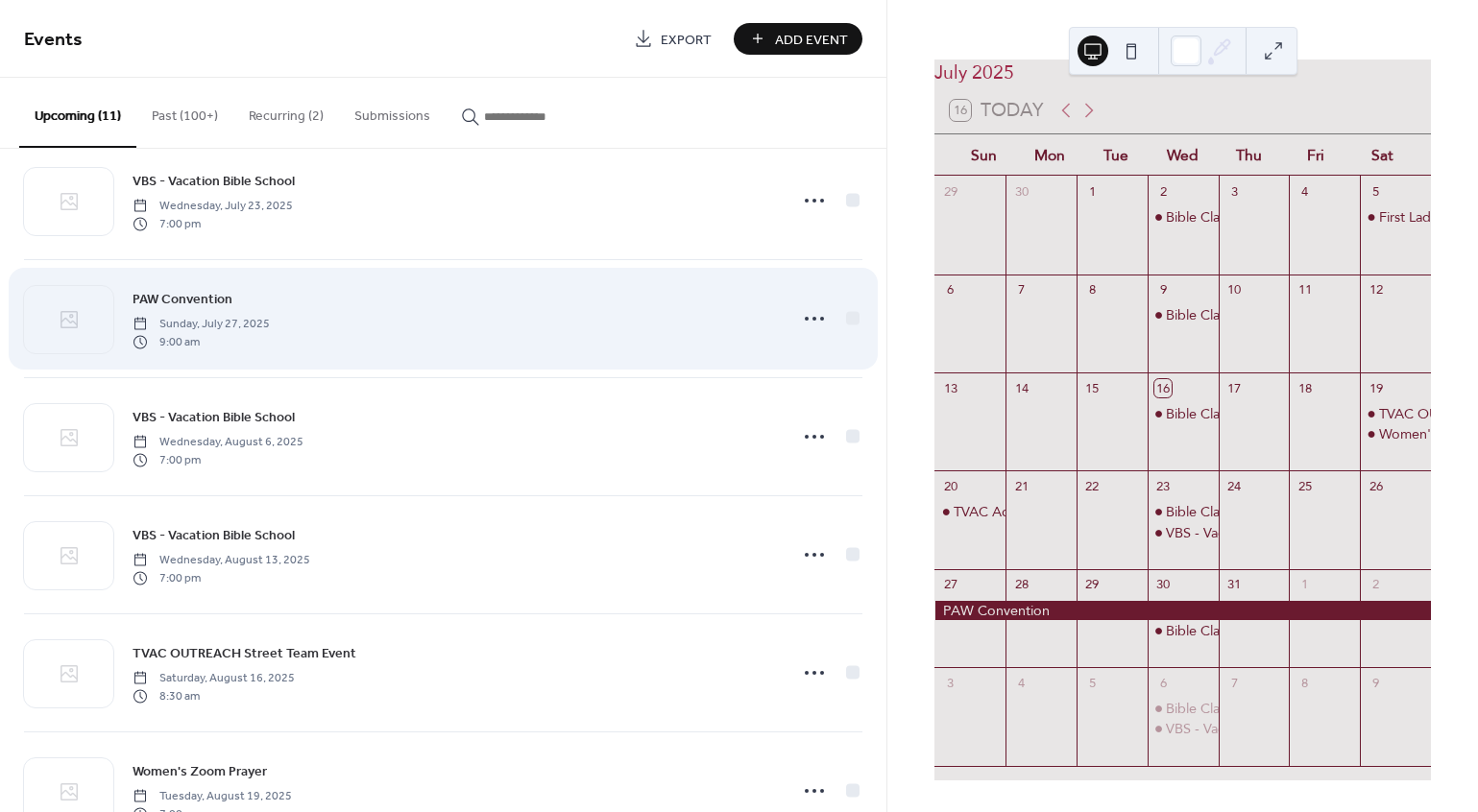 scroll, scrollTop: 391, scrollLeft: 0, axis: vertical 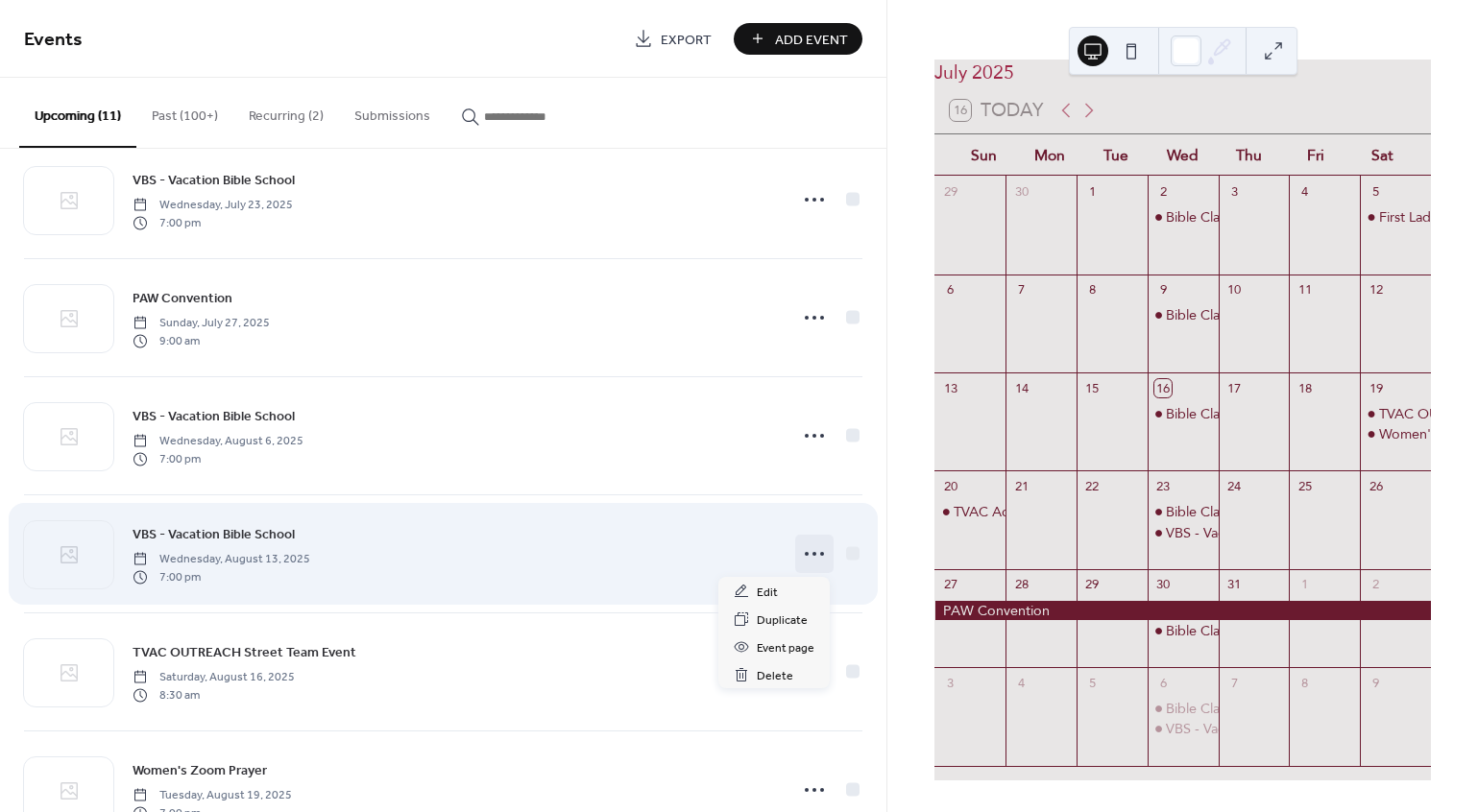 click 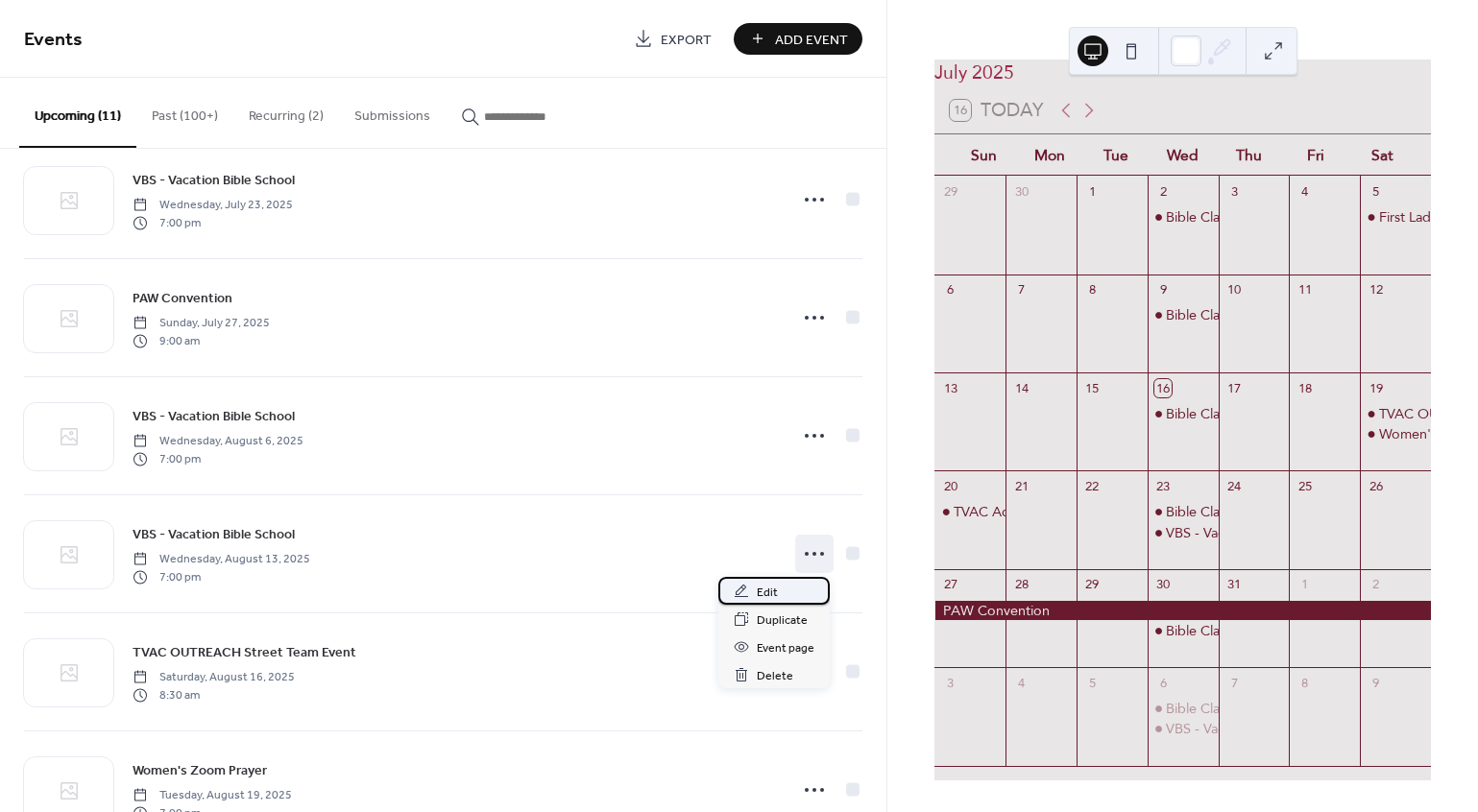 click on "Edit" at bounding box center (767, 592) 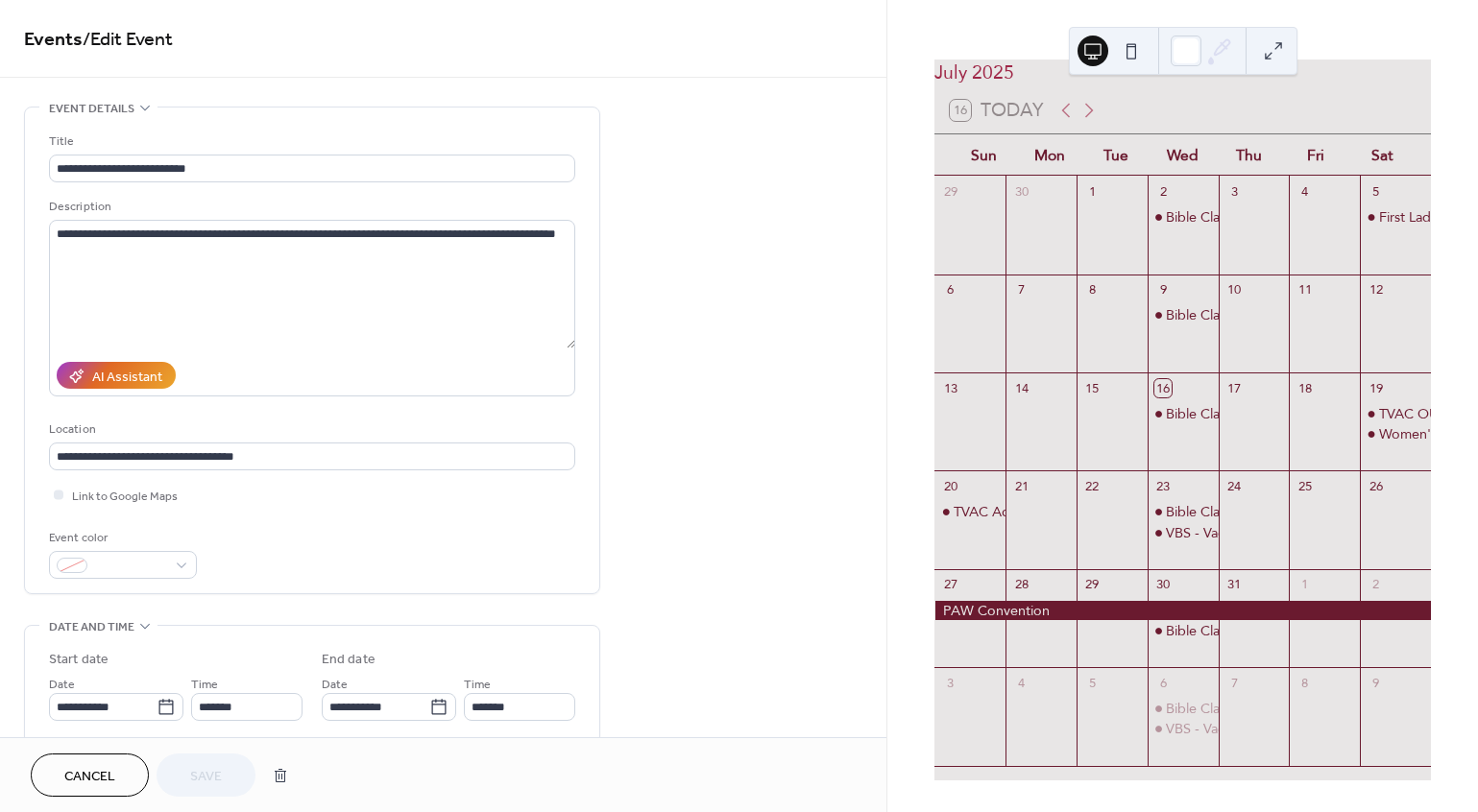 click on "Cancel" at bounding box center (89, 776) 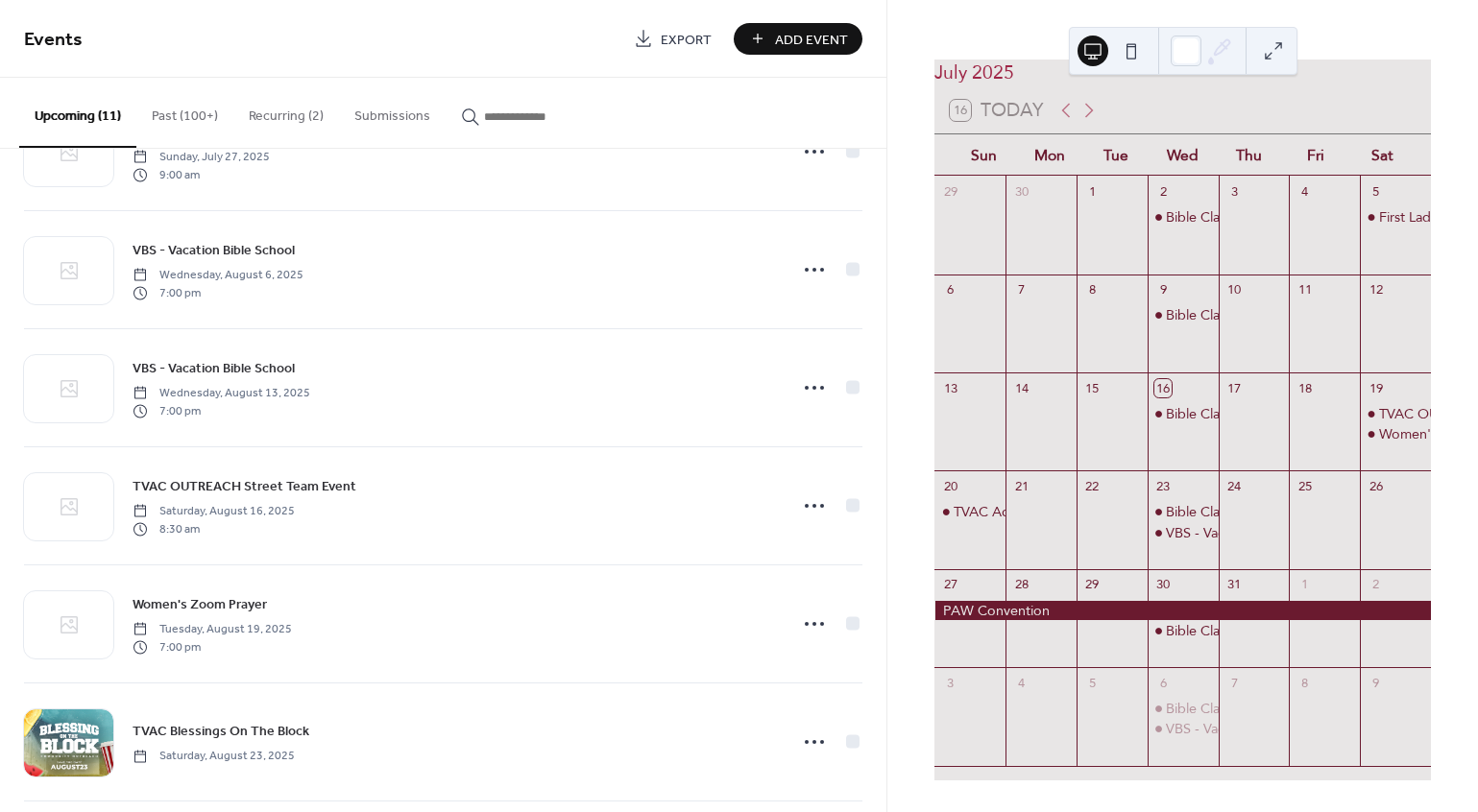 scroll, scrollTop: 562, scrollLeft: 0, axis: vertical 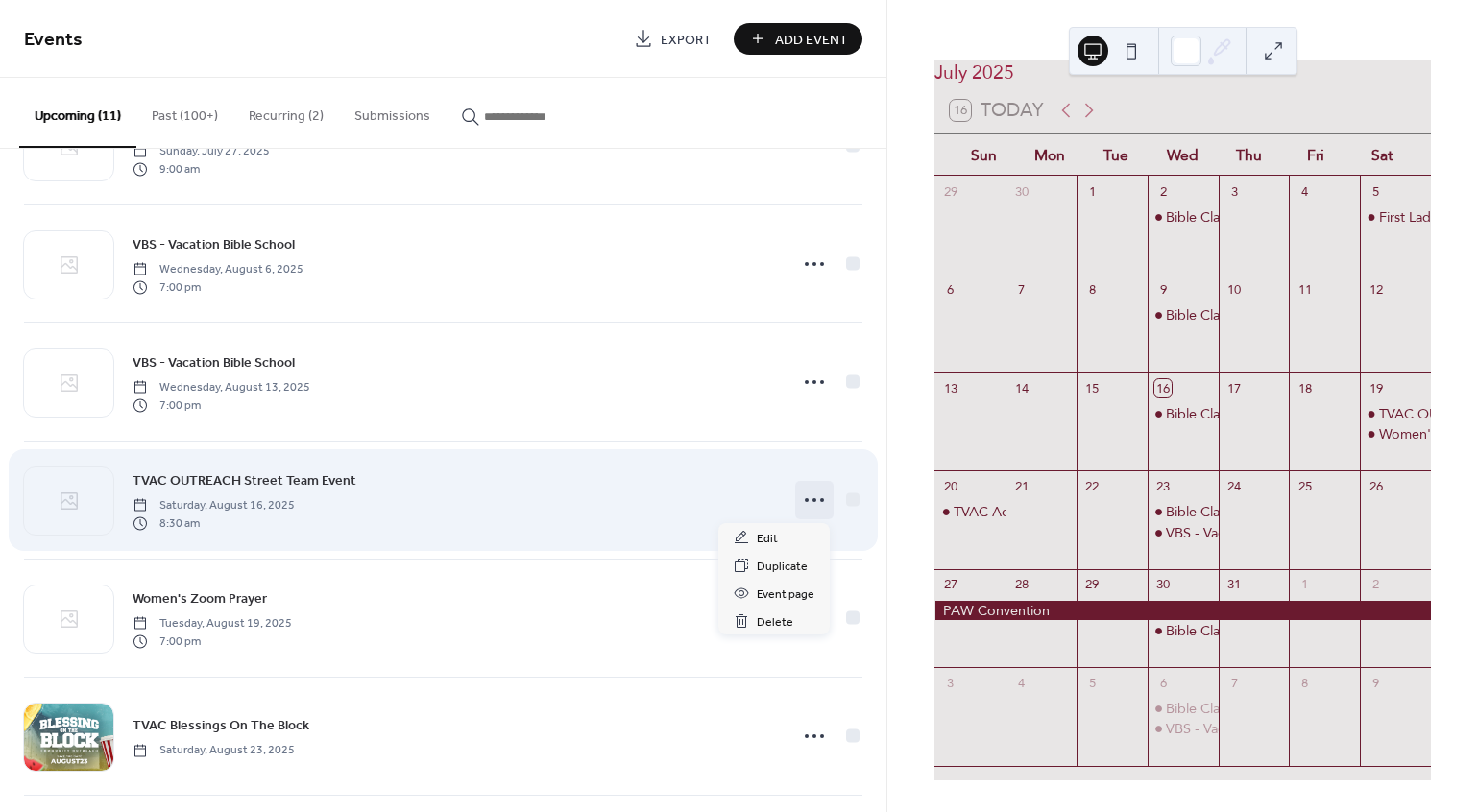 click 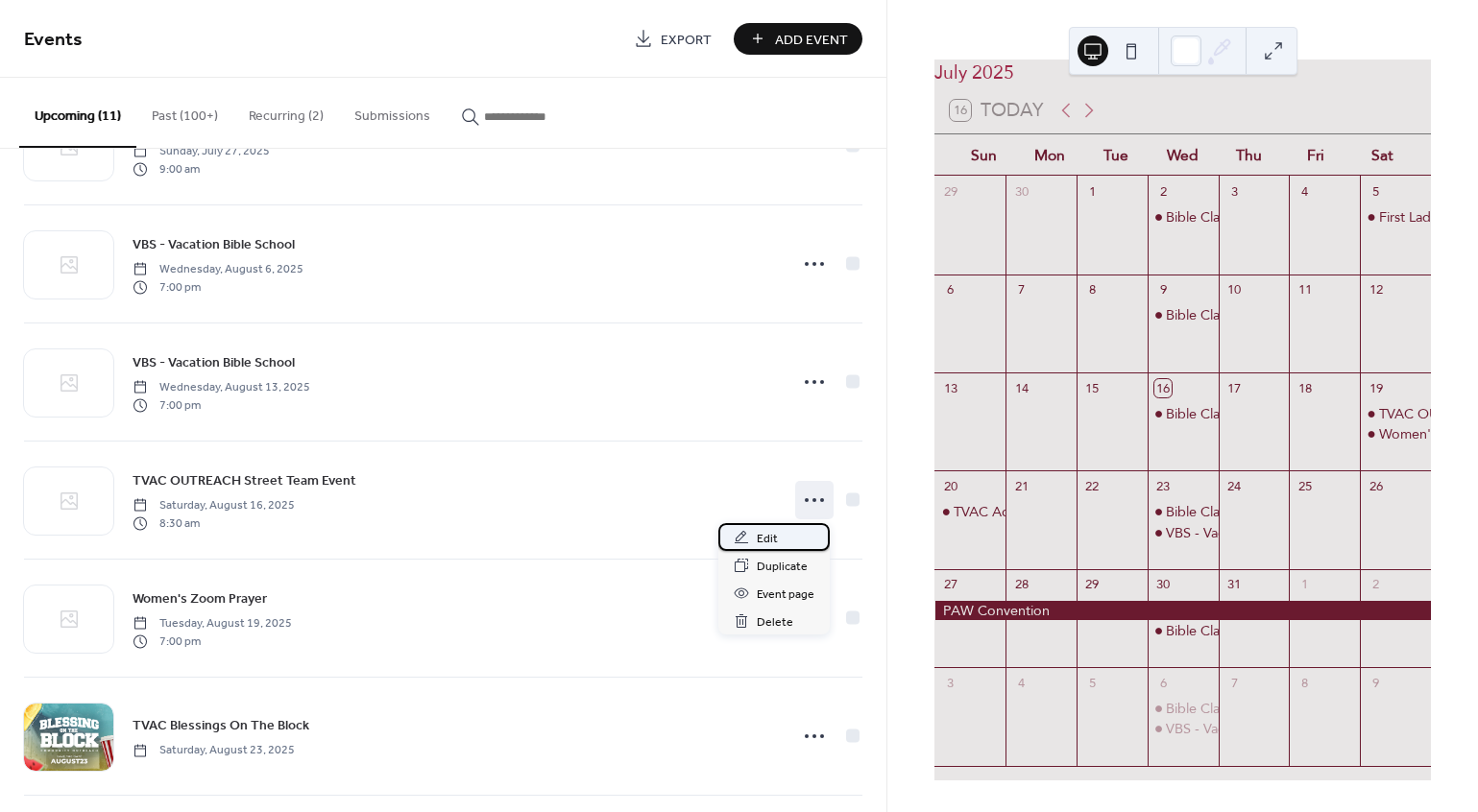 click on "Edit" at bounding box center (774, 537) 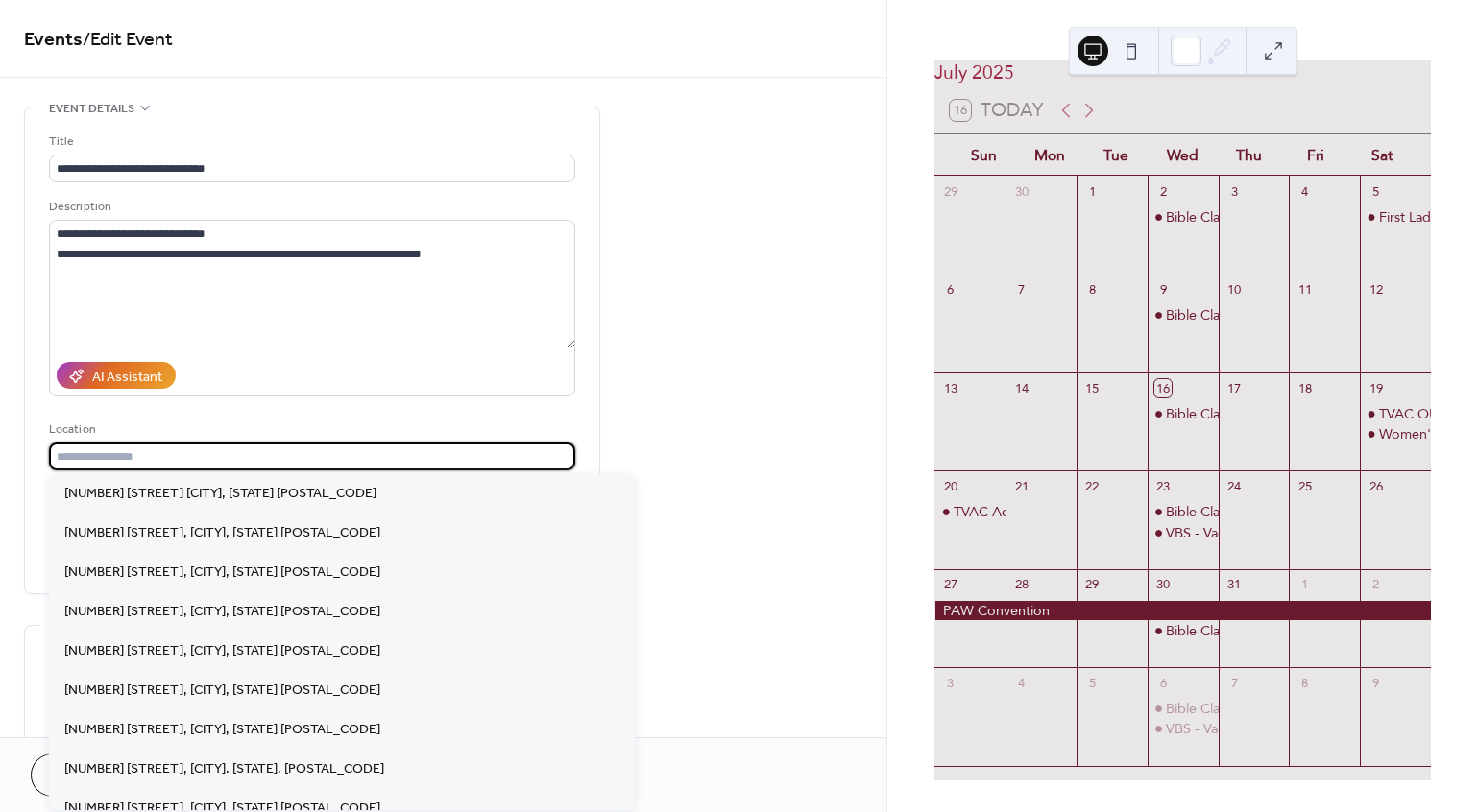 click at bounding box center [312, 456] 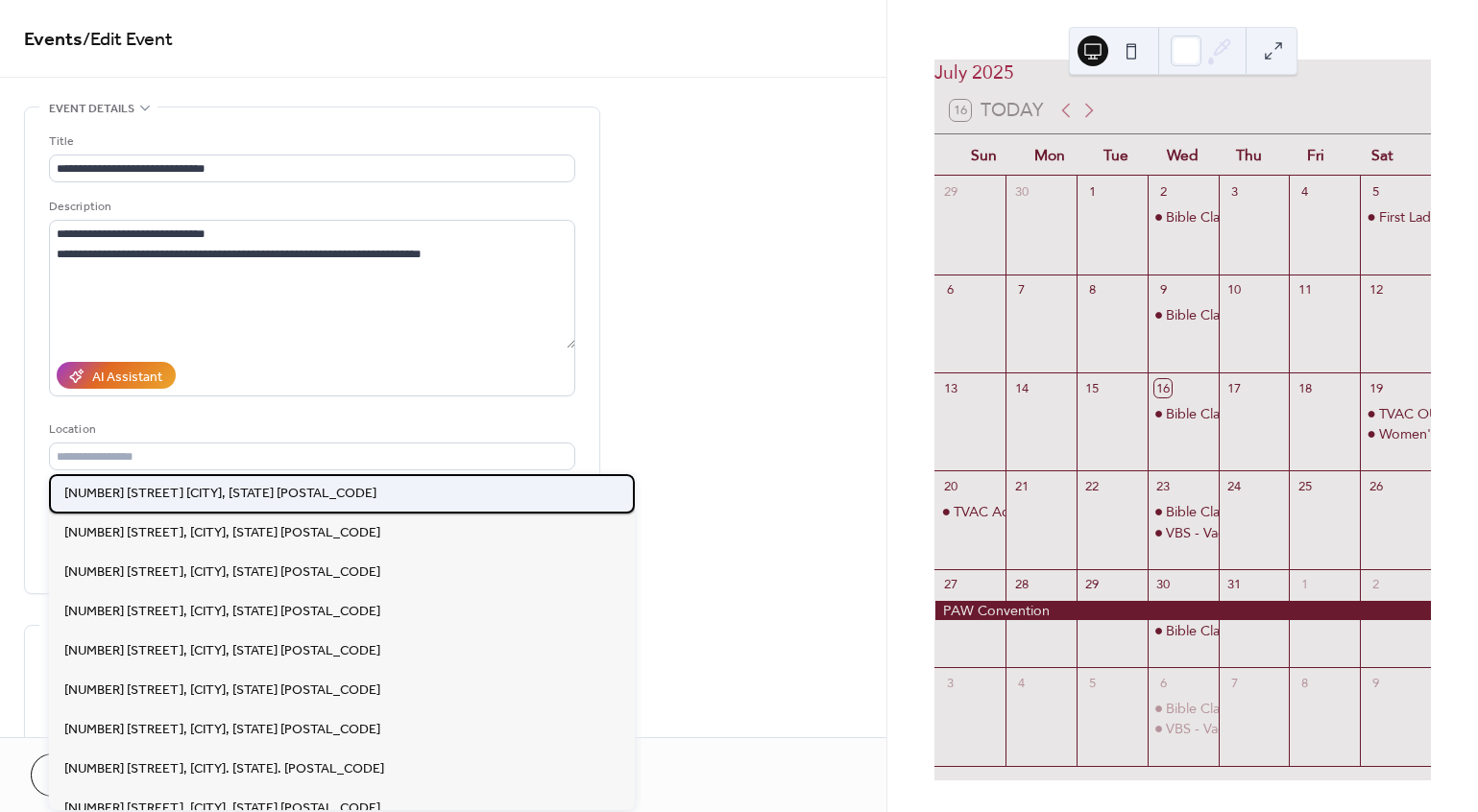 click on "[NUMBER] [STREET] [CITY], [STATE] [POSTAL_CODE]" at bounding box center [220, 493] 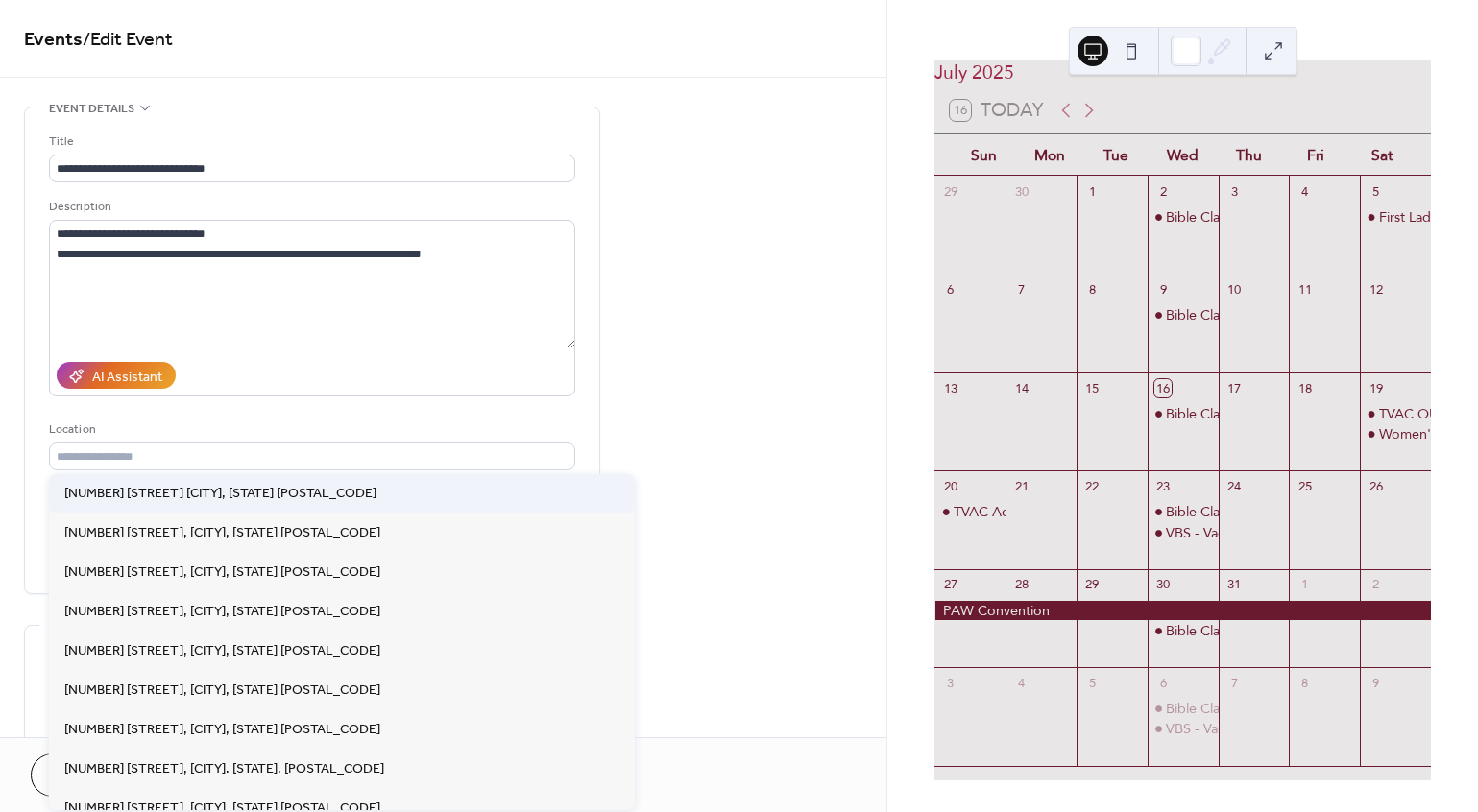 type on "**********" 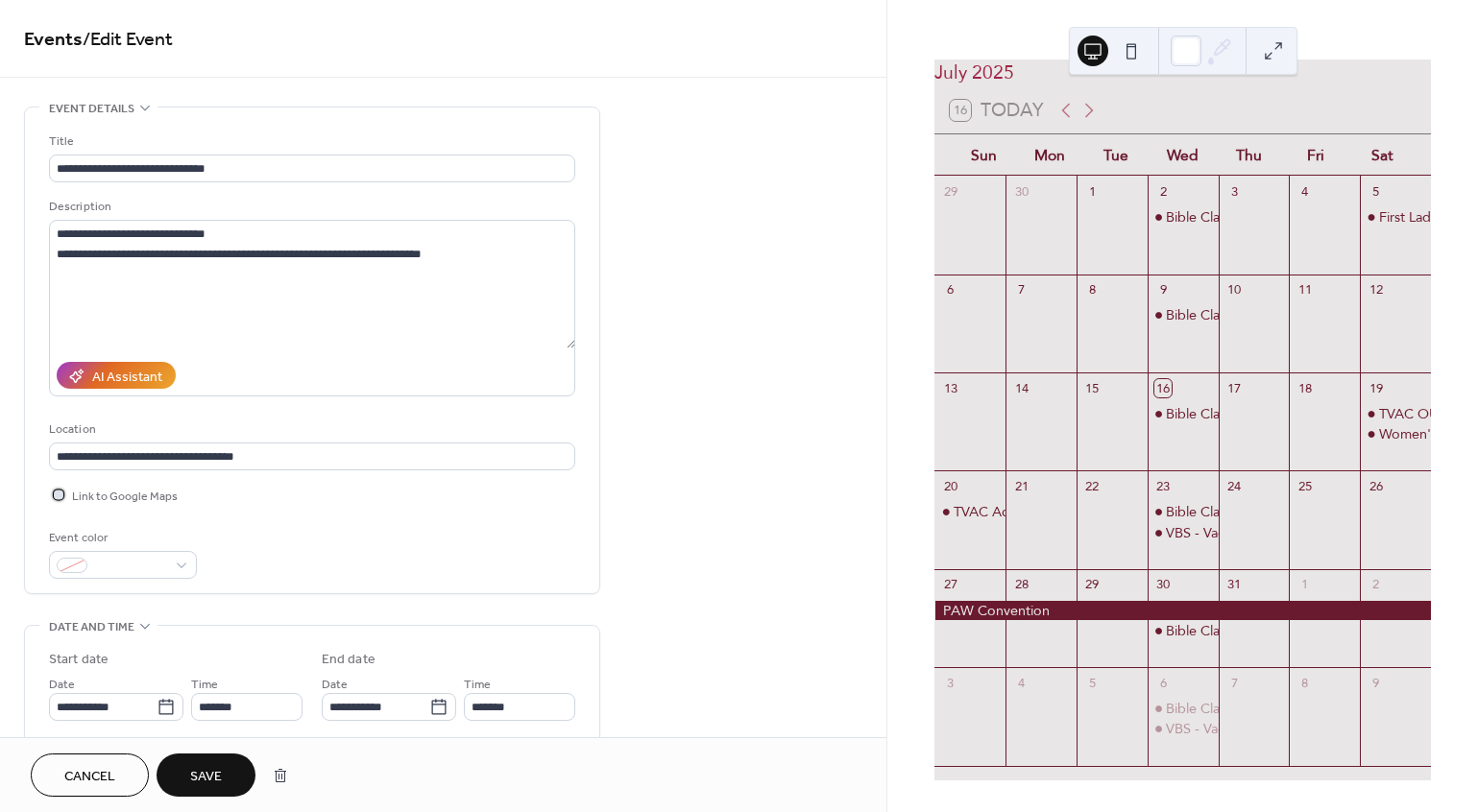 click at bounding box center (59, 494) 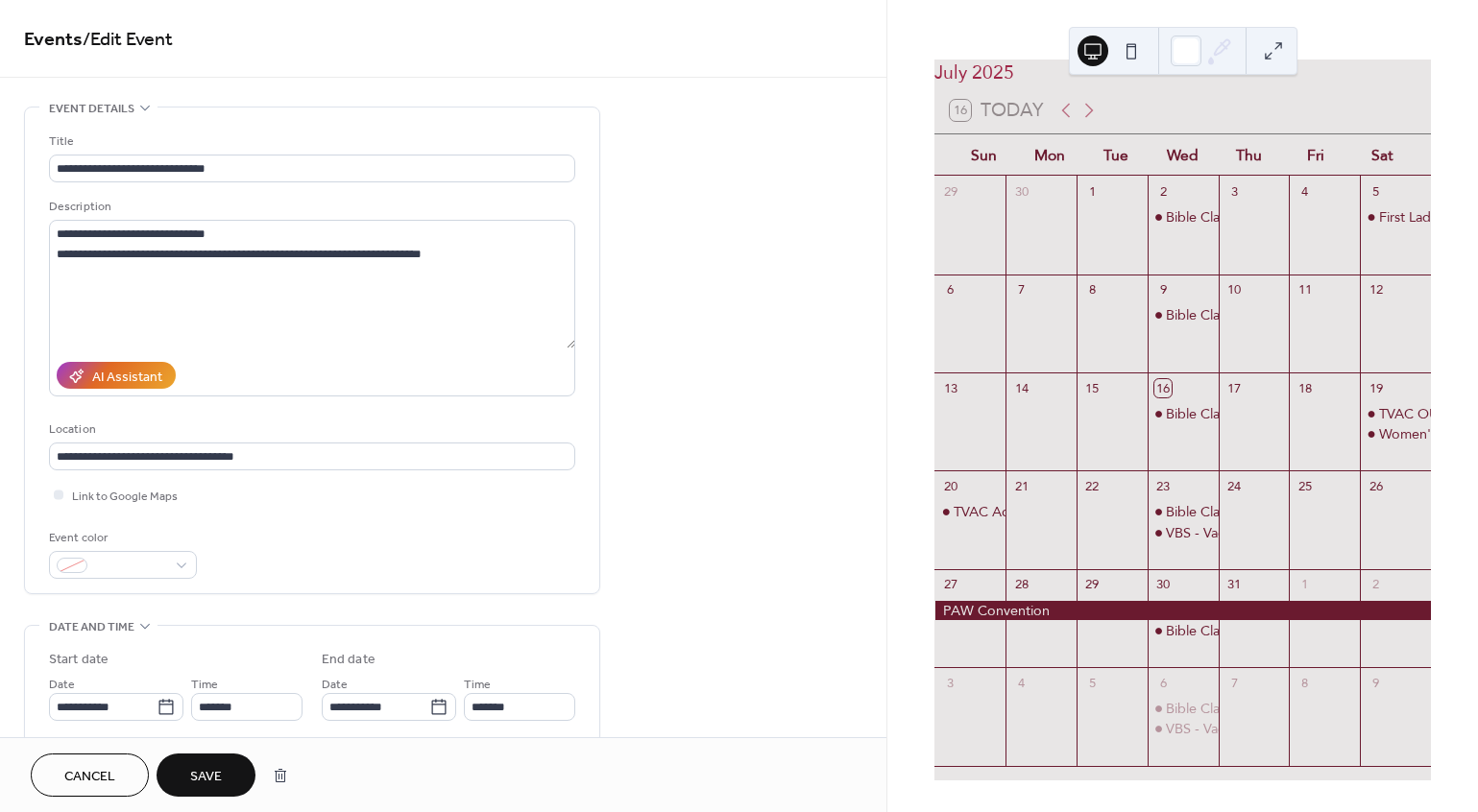 click on "Save" at bounding box center [206, 776] 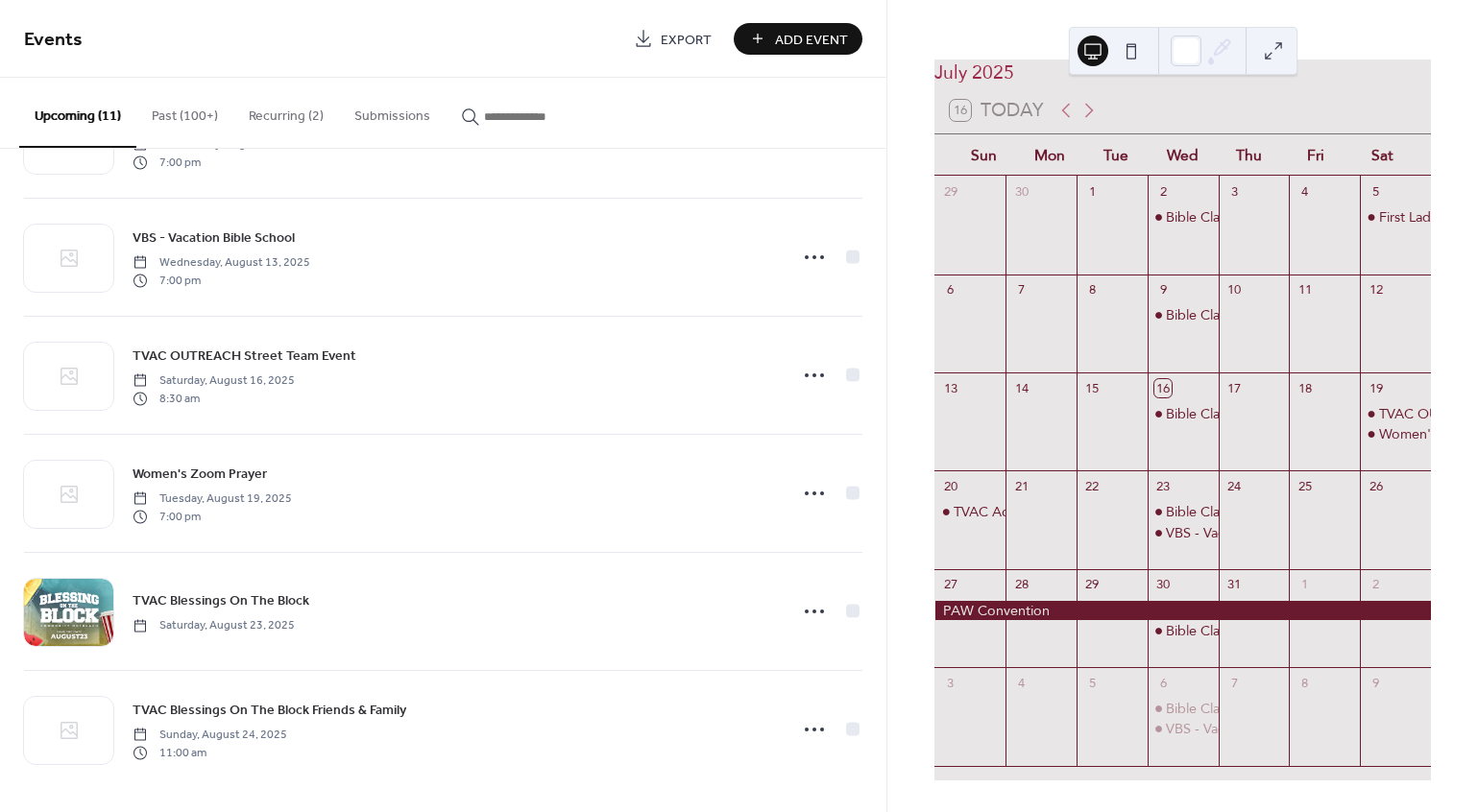 scroll, scrollTop: 692, scrollLeft: 0, axis: vertical 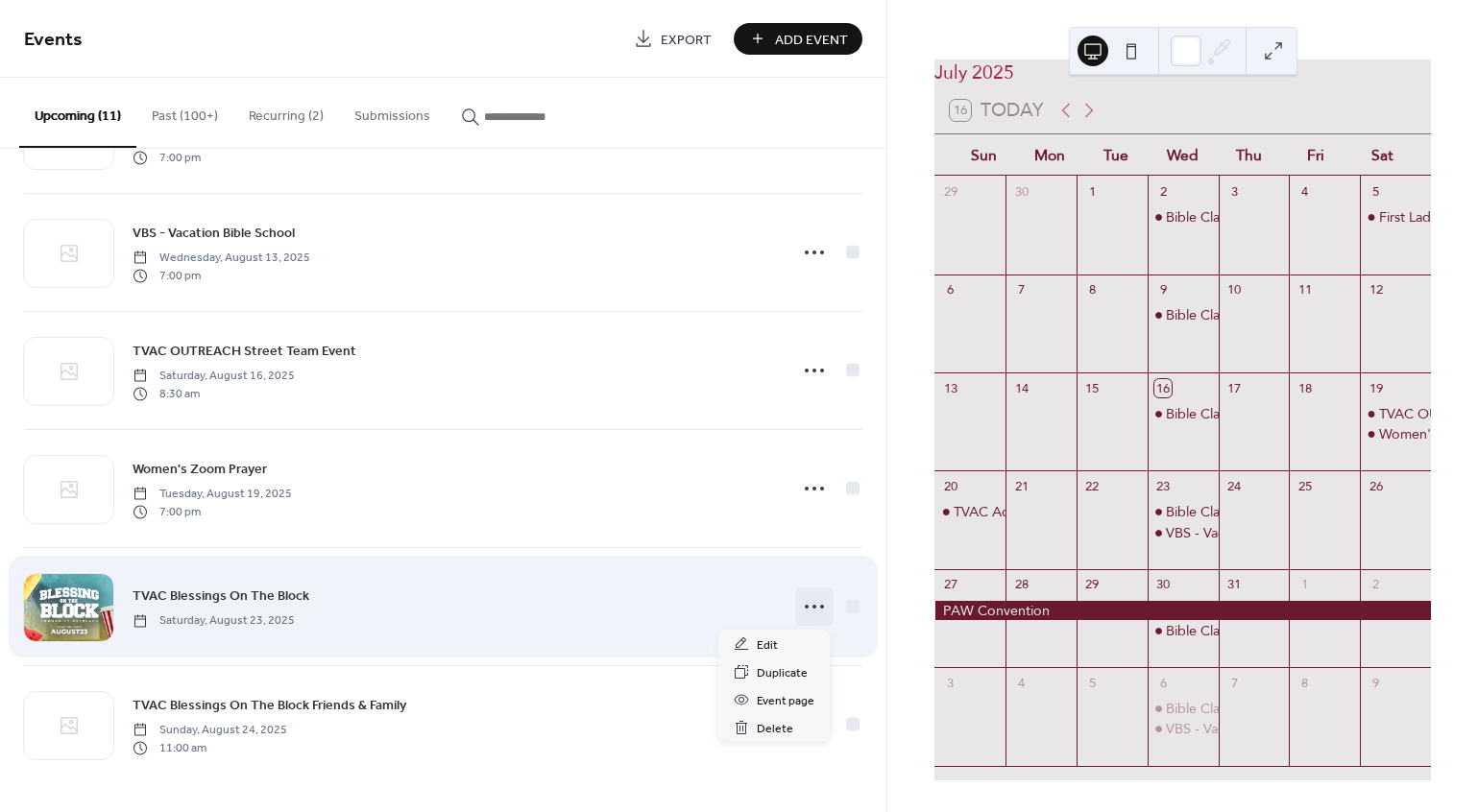 click 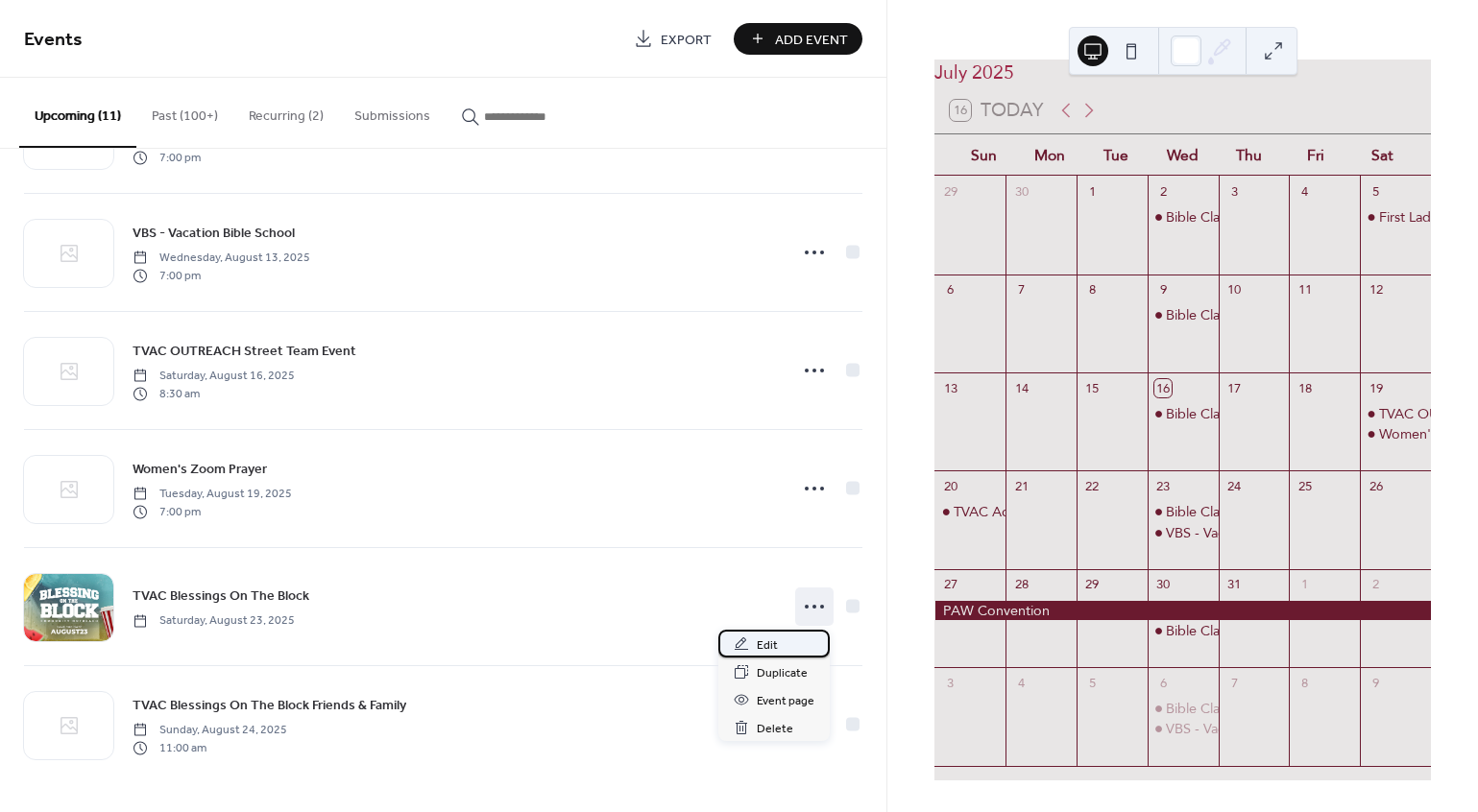 click on "Edit" at bounding box center [767, 645] 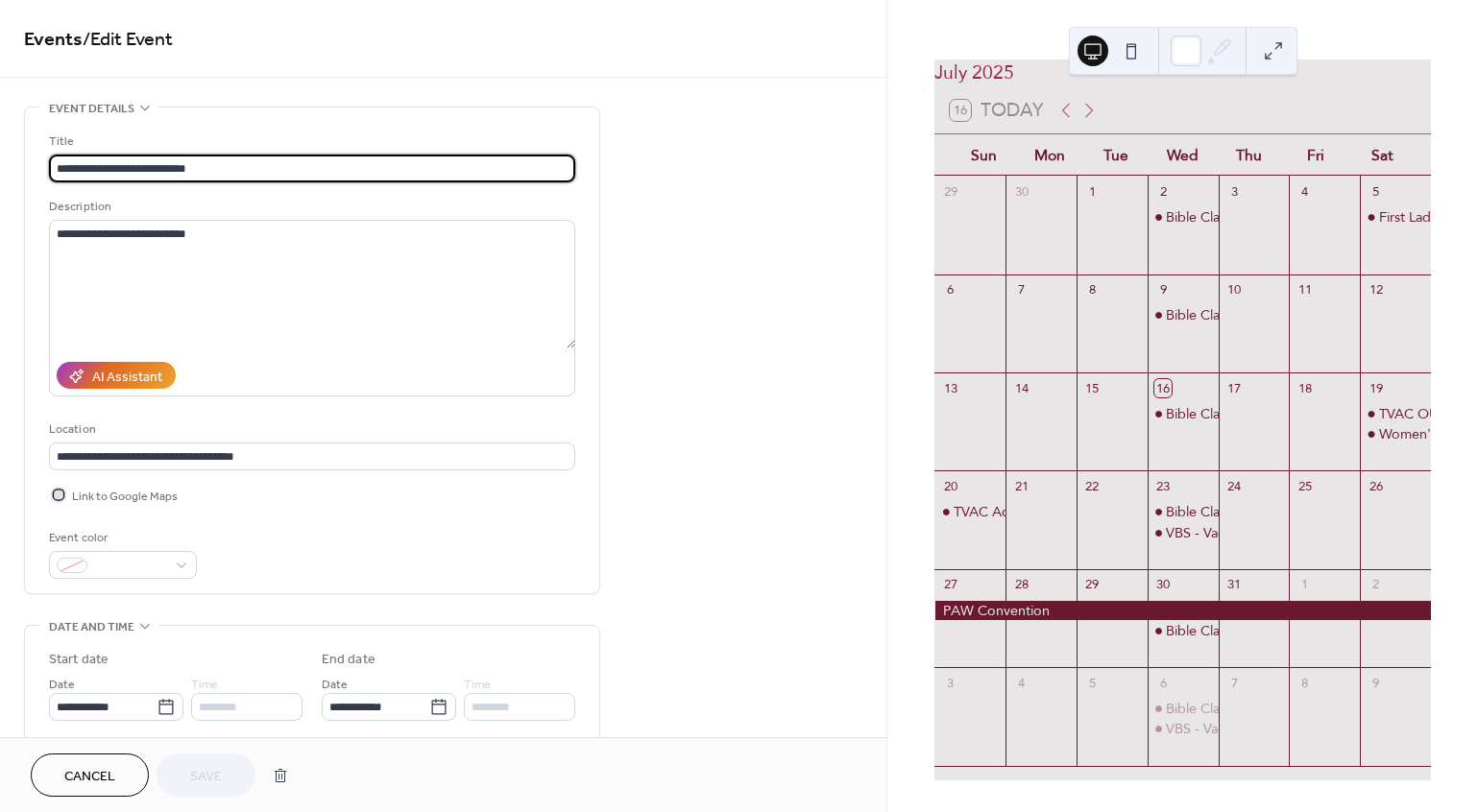 click at bounding box center [59, 494] 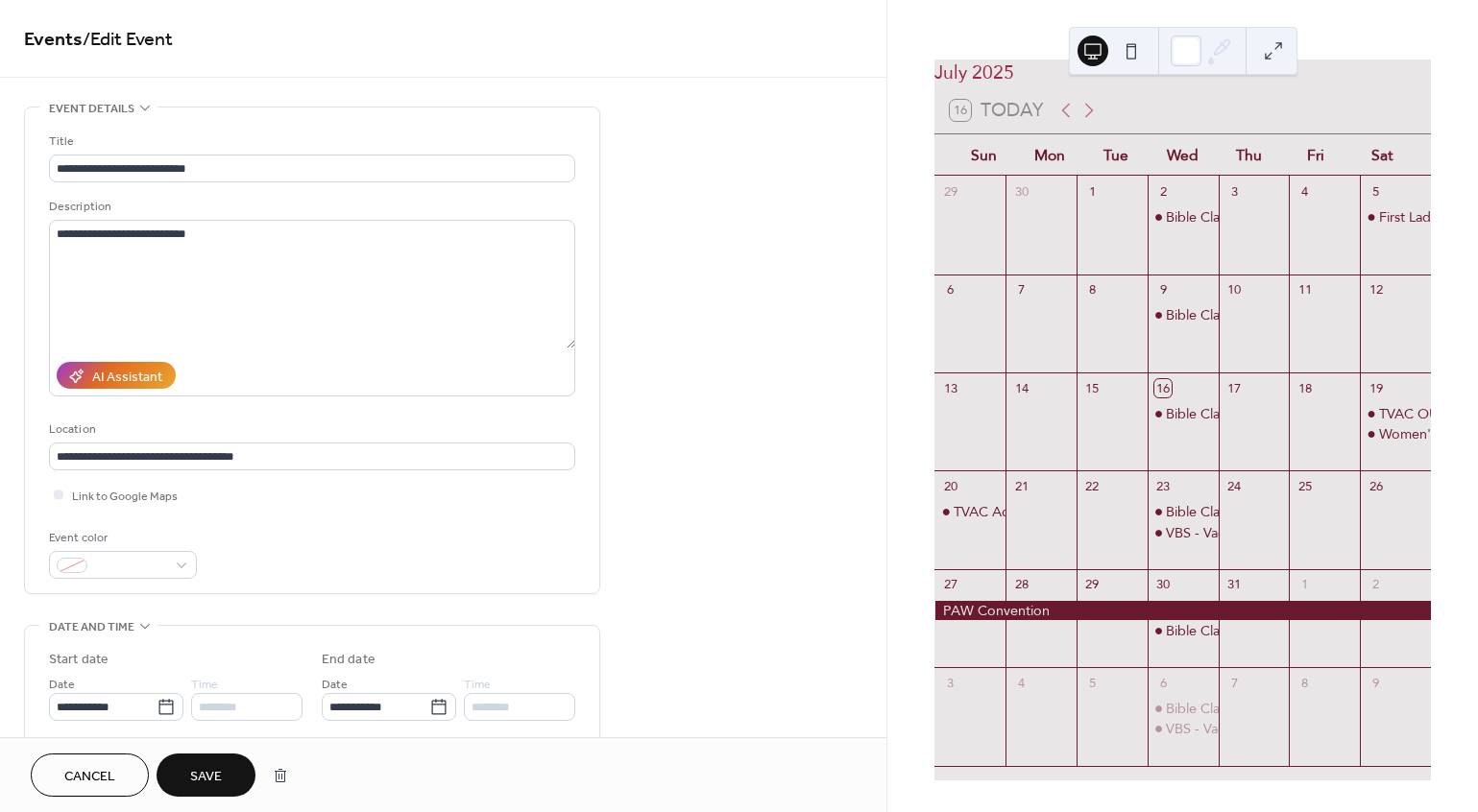 click on "Save" at bounding box center (206, 776) 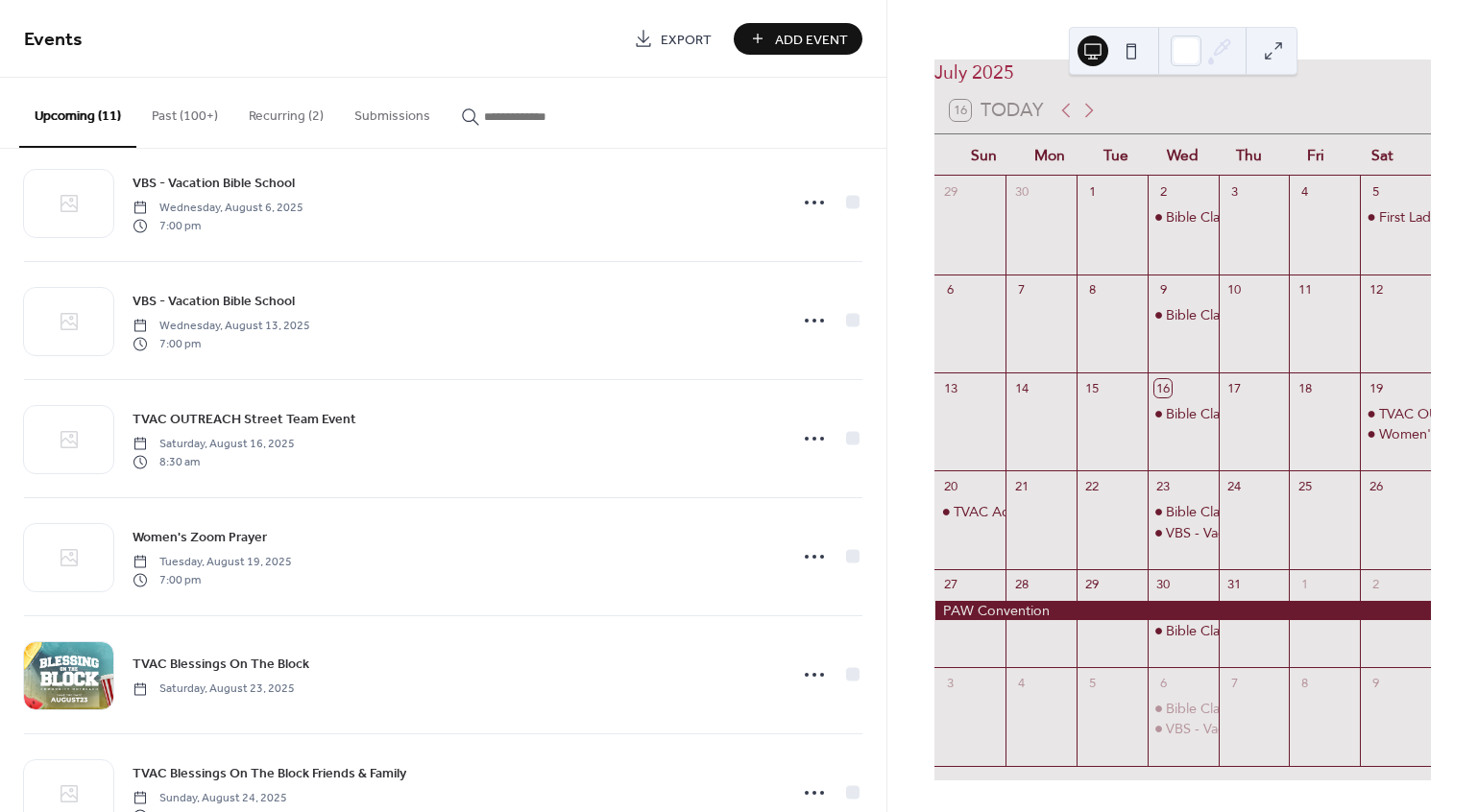 scroll, scrollTop: 692, scrollLeft: 0, axis: vertical 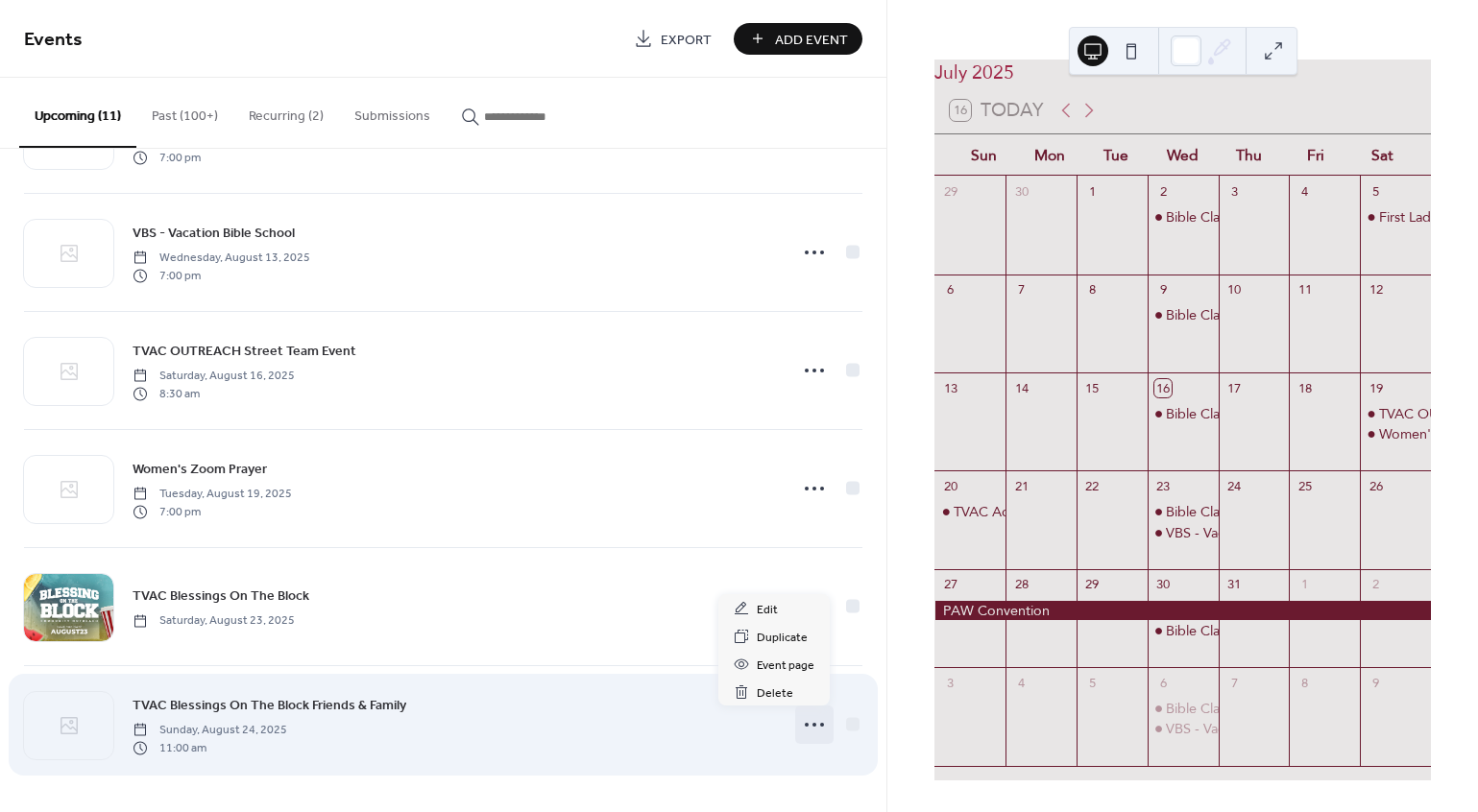 click 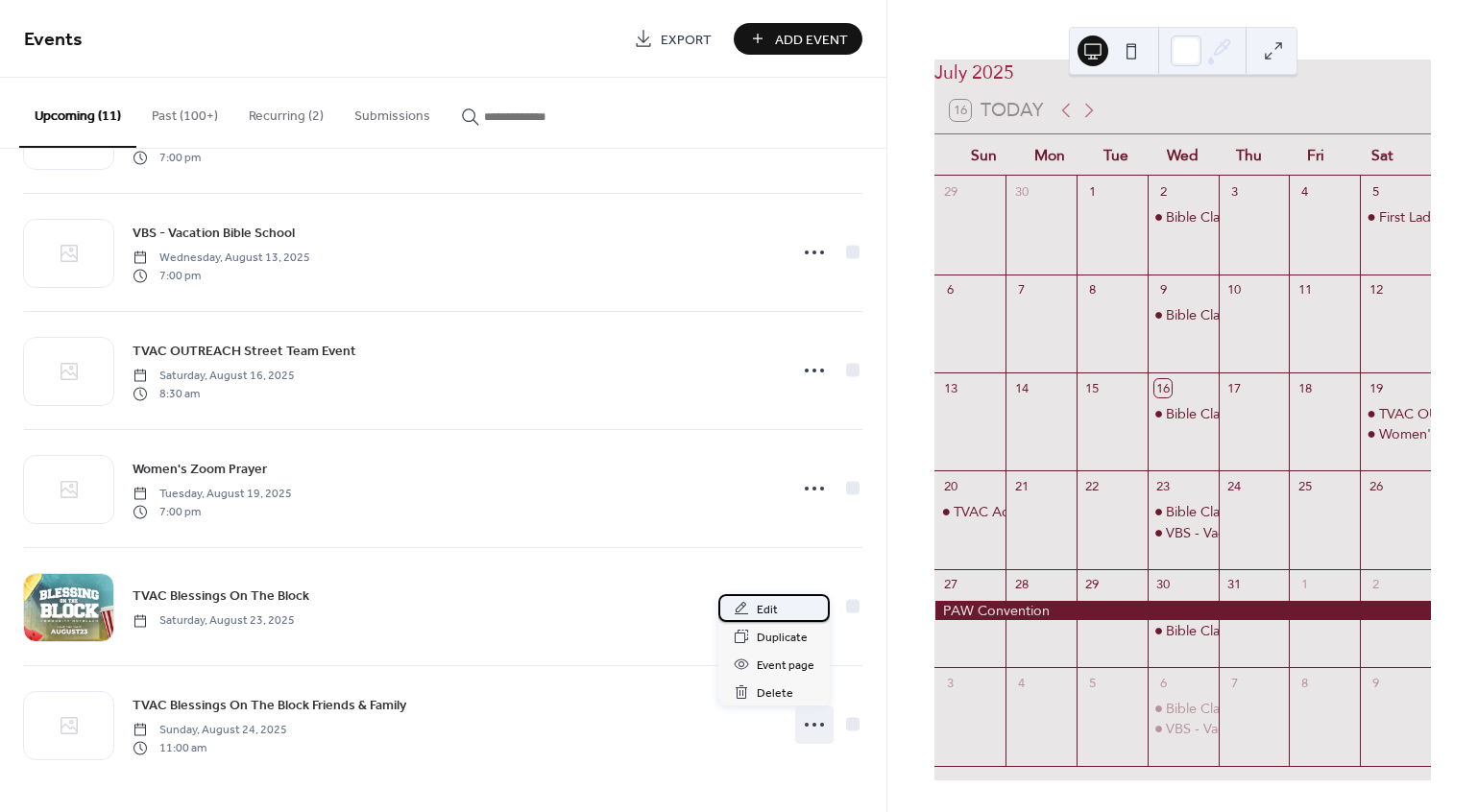 click on "Edit" at bounding box center [767, 609] 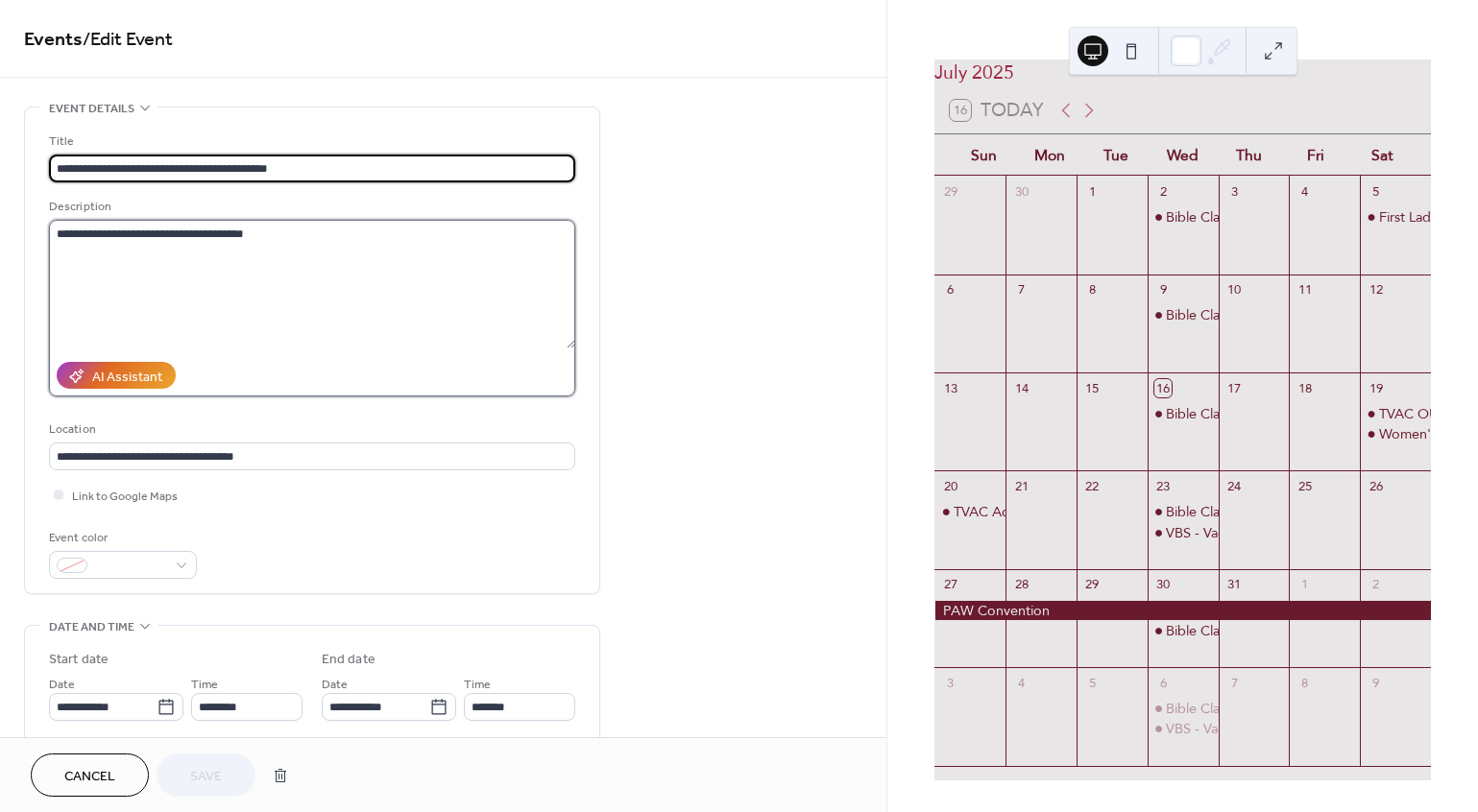 click on "**********" at bounding box center (312, 284) 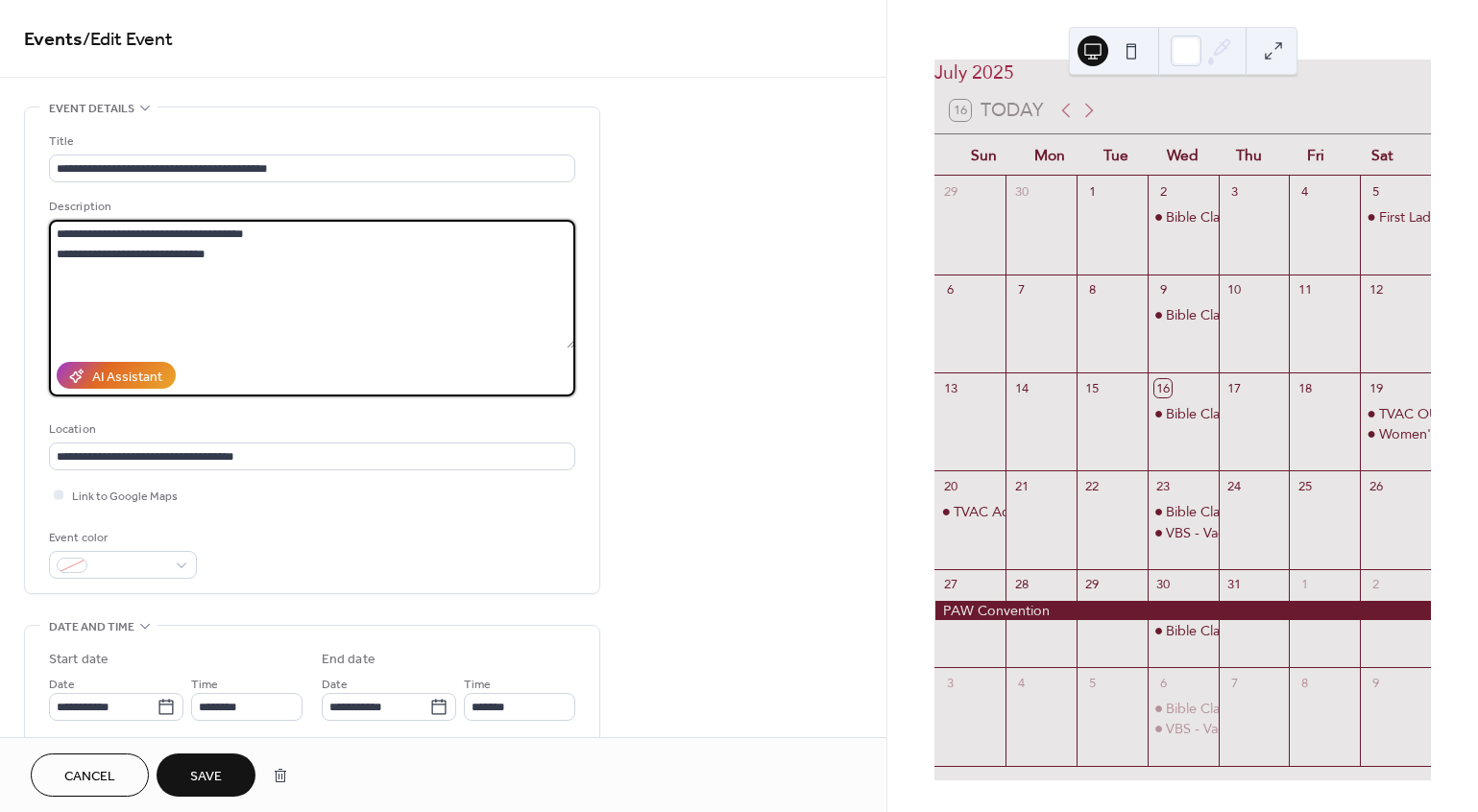 click on "**********" at bounding box center (312, 284) 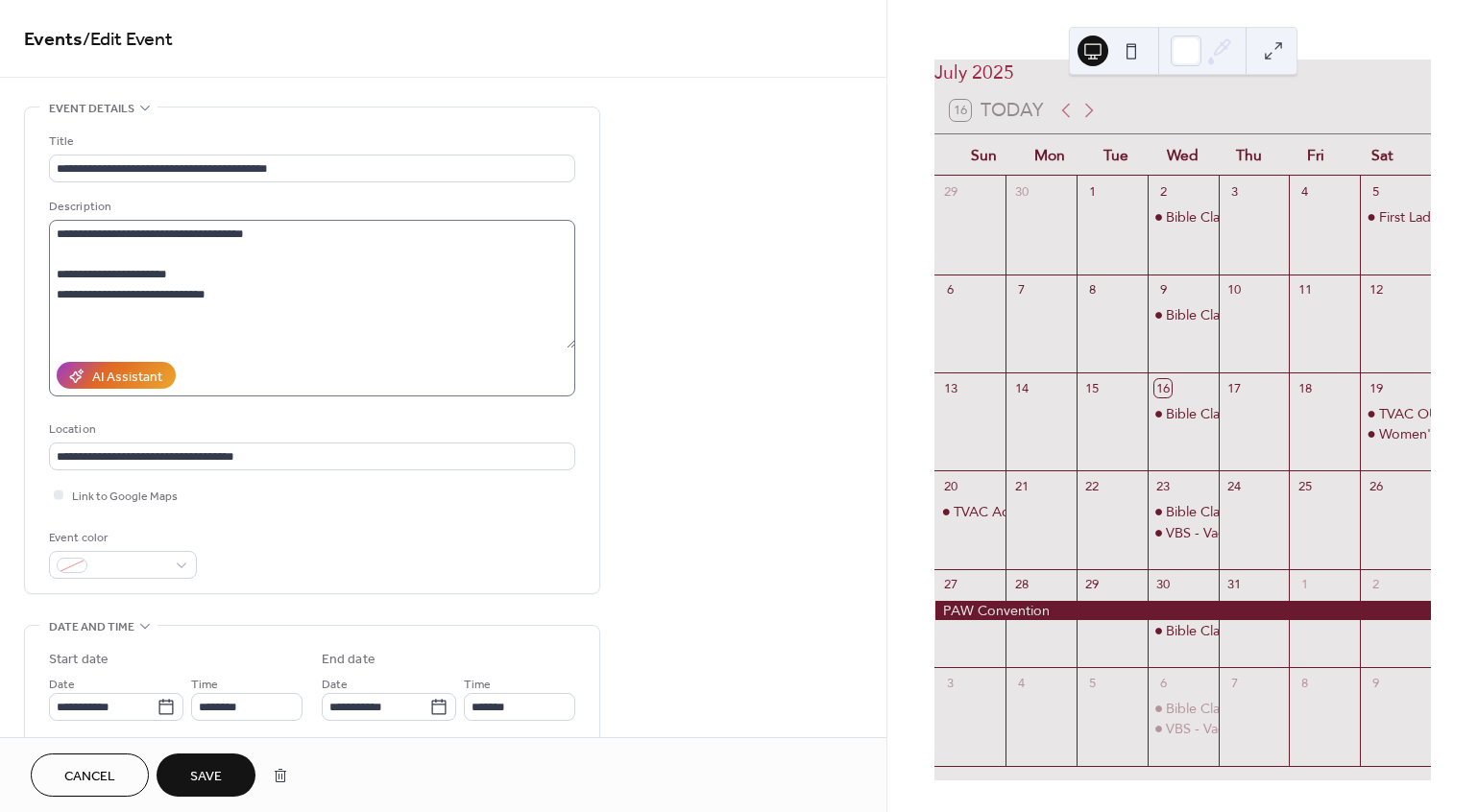 drag, startPoint x: 85, startPoint y: 293, endPoint x: 51, endPoint y: 292, distance: 34.014703 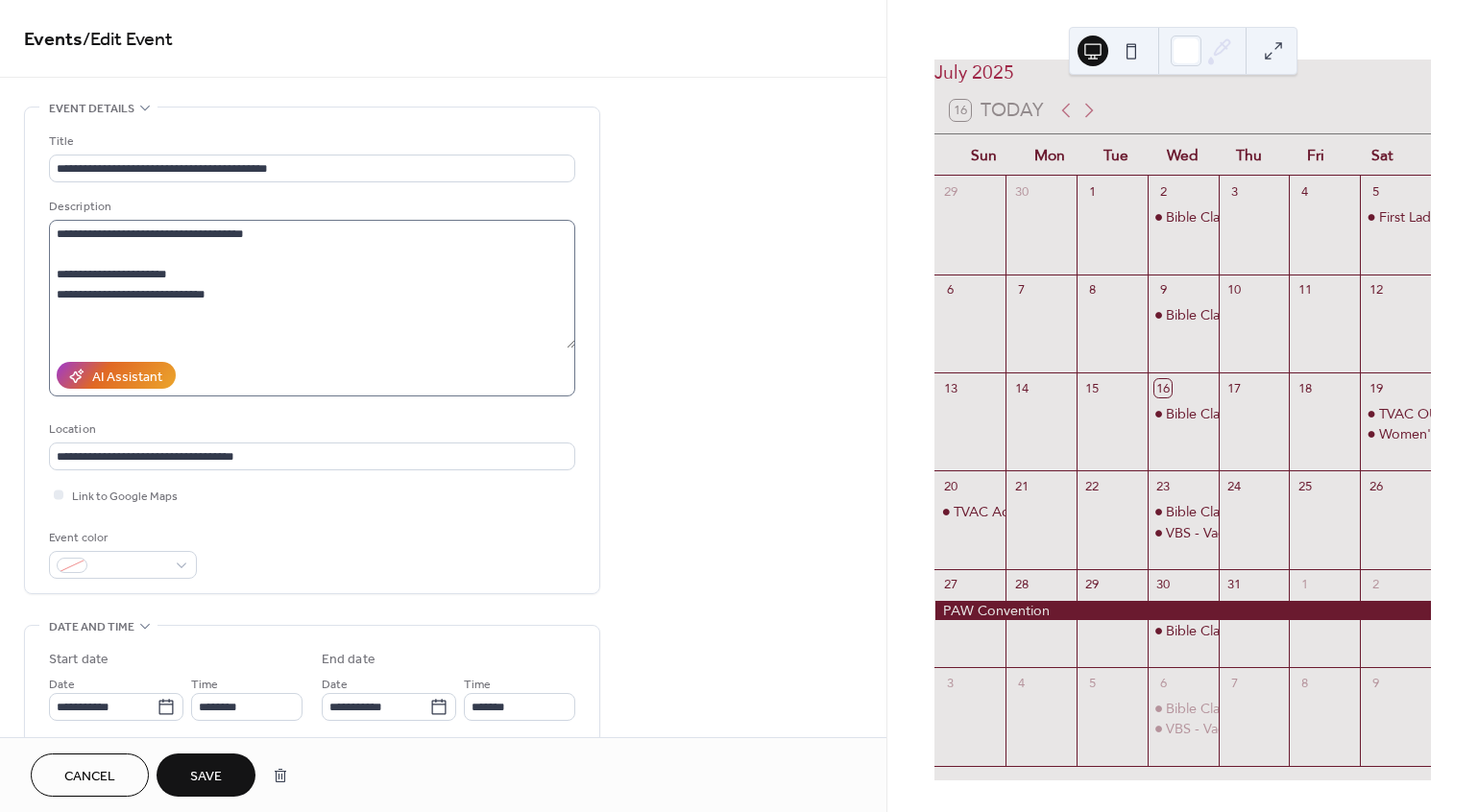 click on "**********" at bounding box center (312, 350) 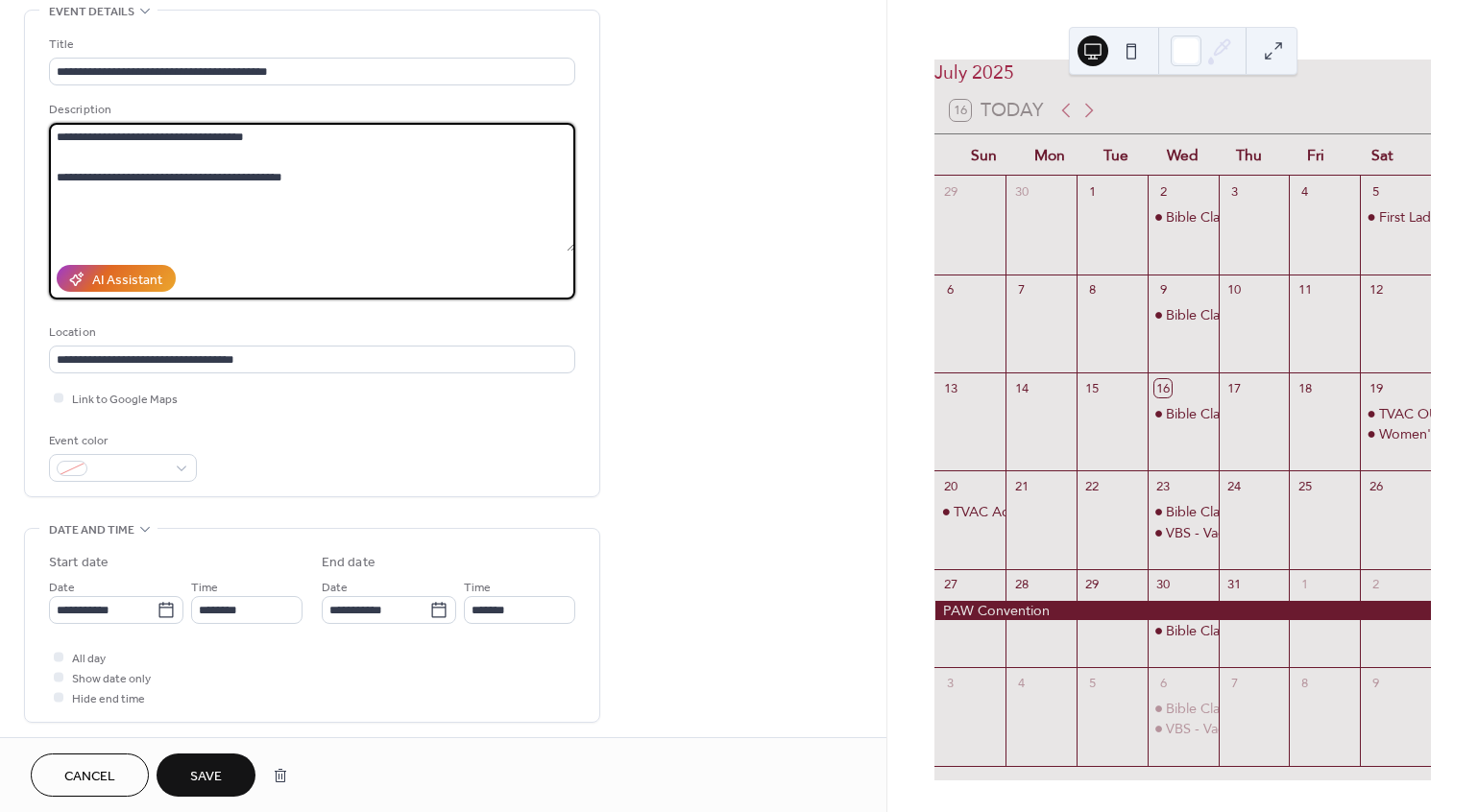 scroll, scrollTop: 105, scrollLeft: 0, axis: vertical 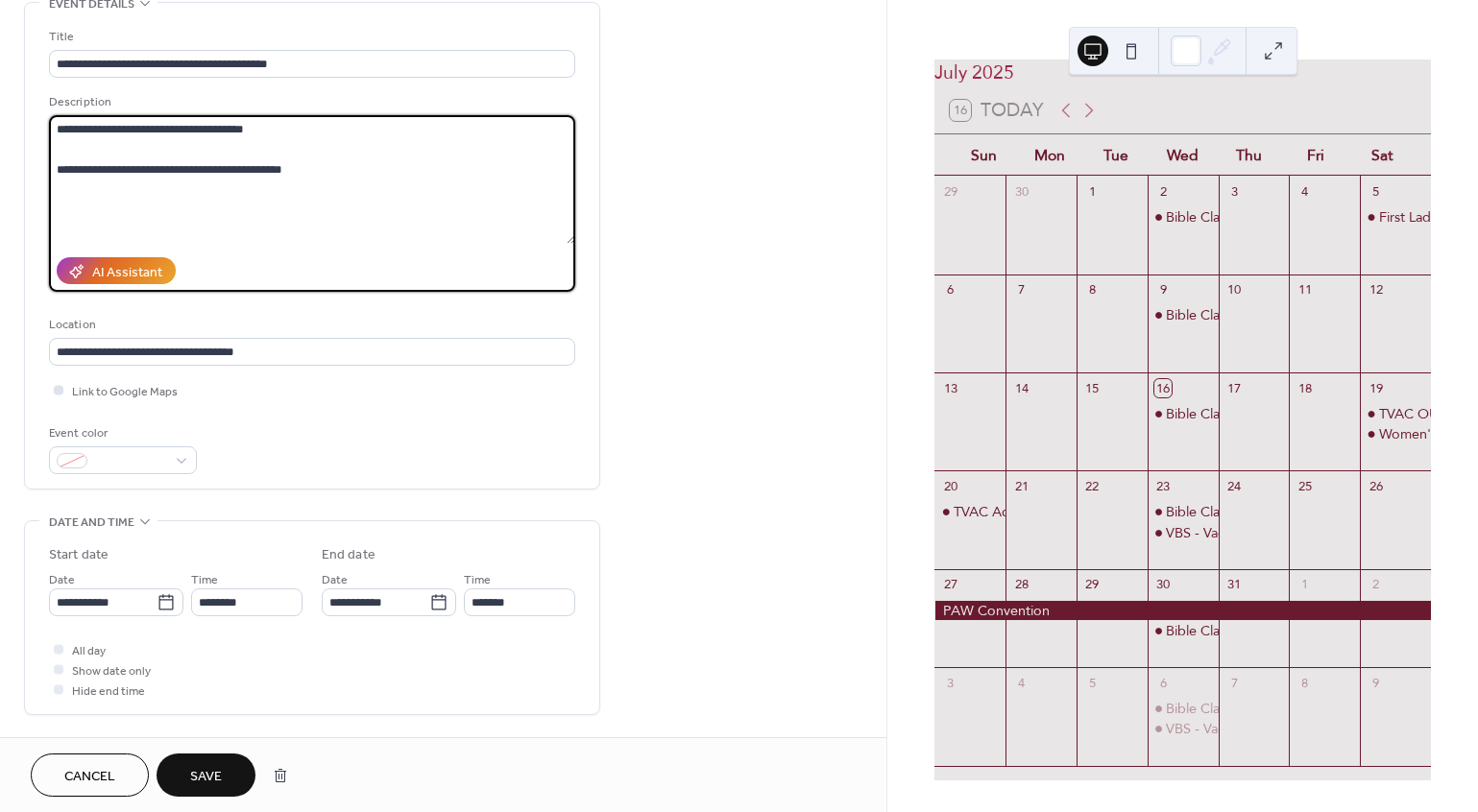 type on "**********" 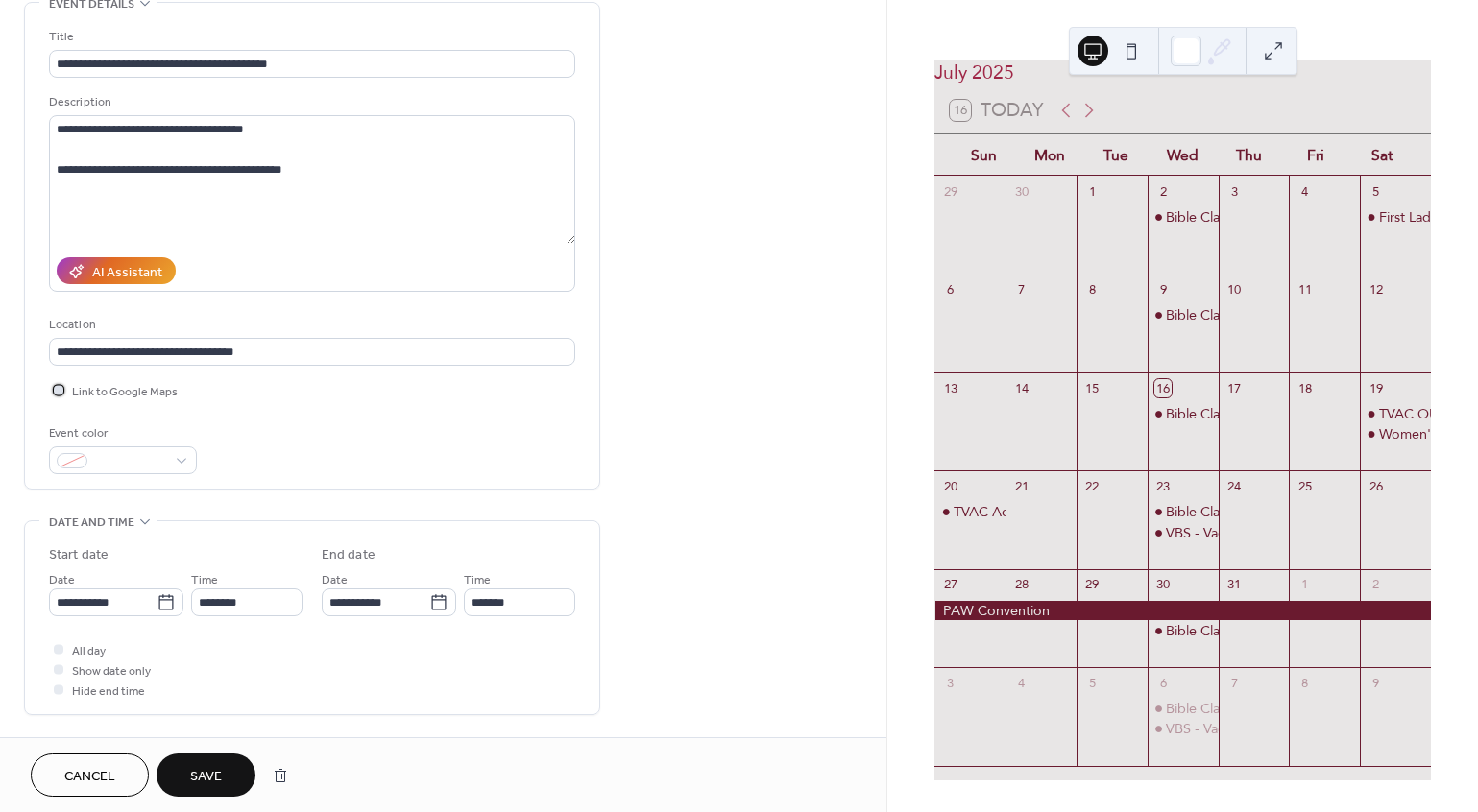 click at bounding box center (59, 390) 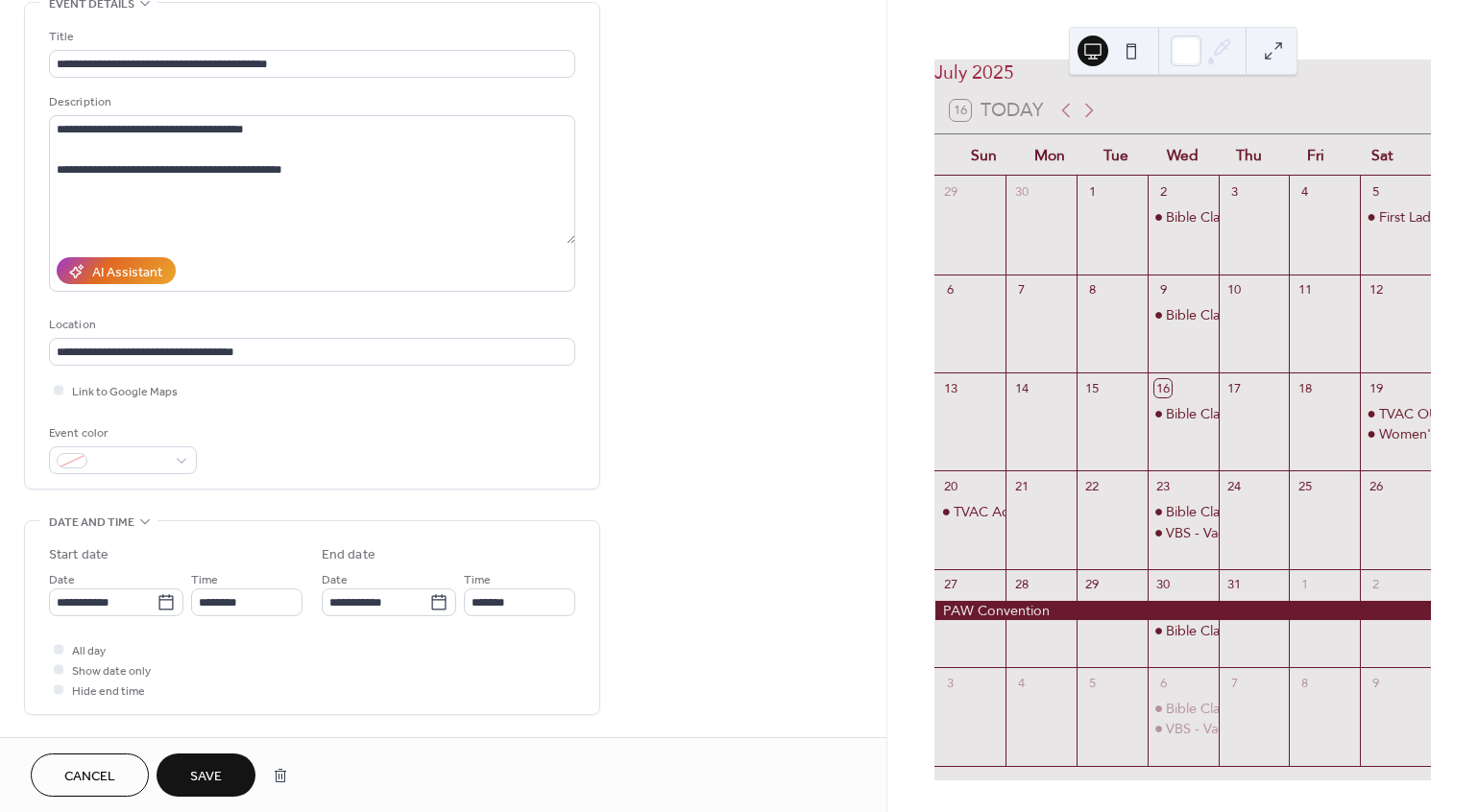 click on "Save" at bounding box center (206, 776) 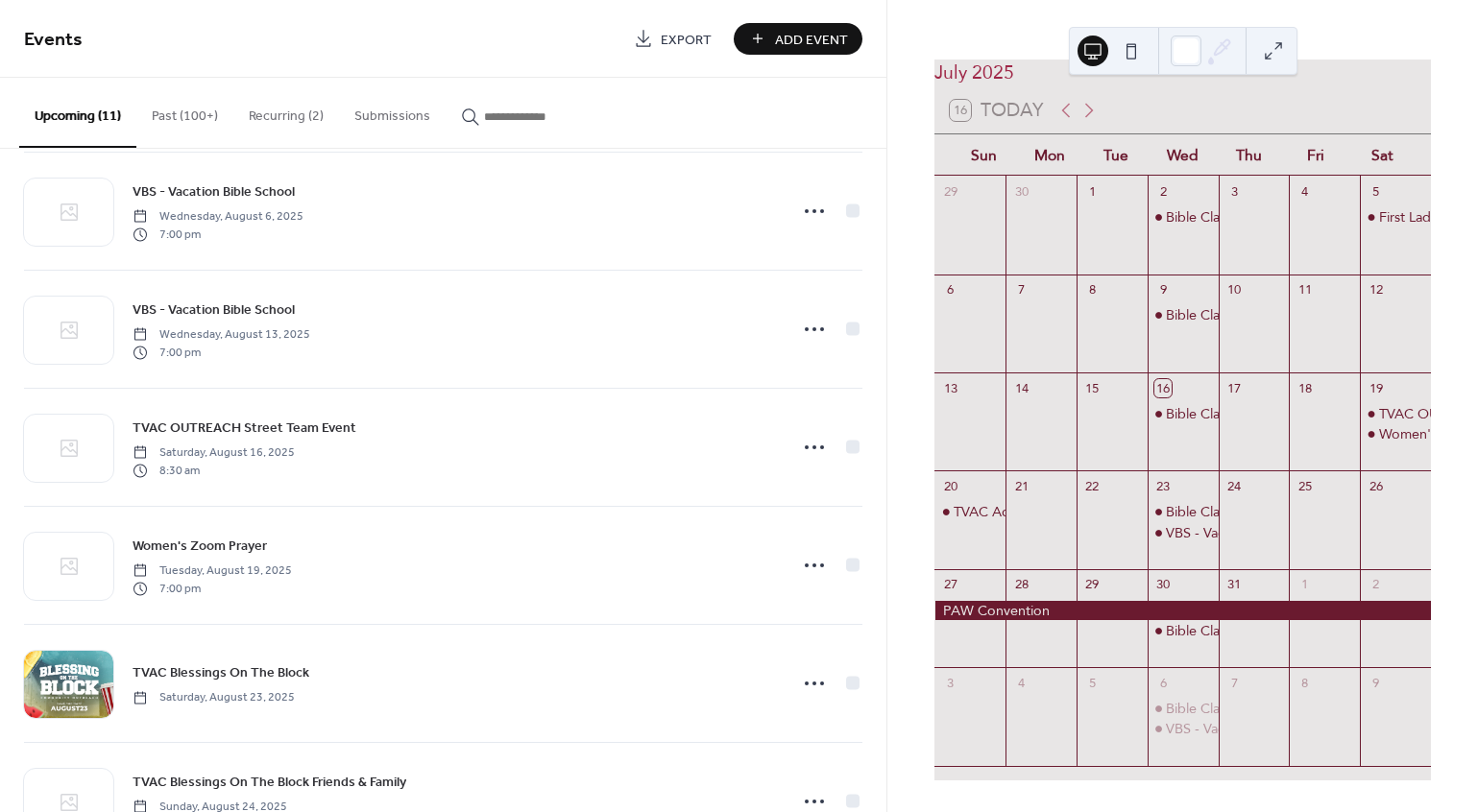 scroll, scrollTop: 692, scrollLeft: 0, axis: vertical 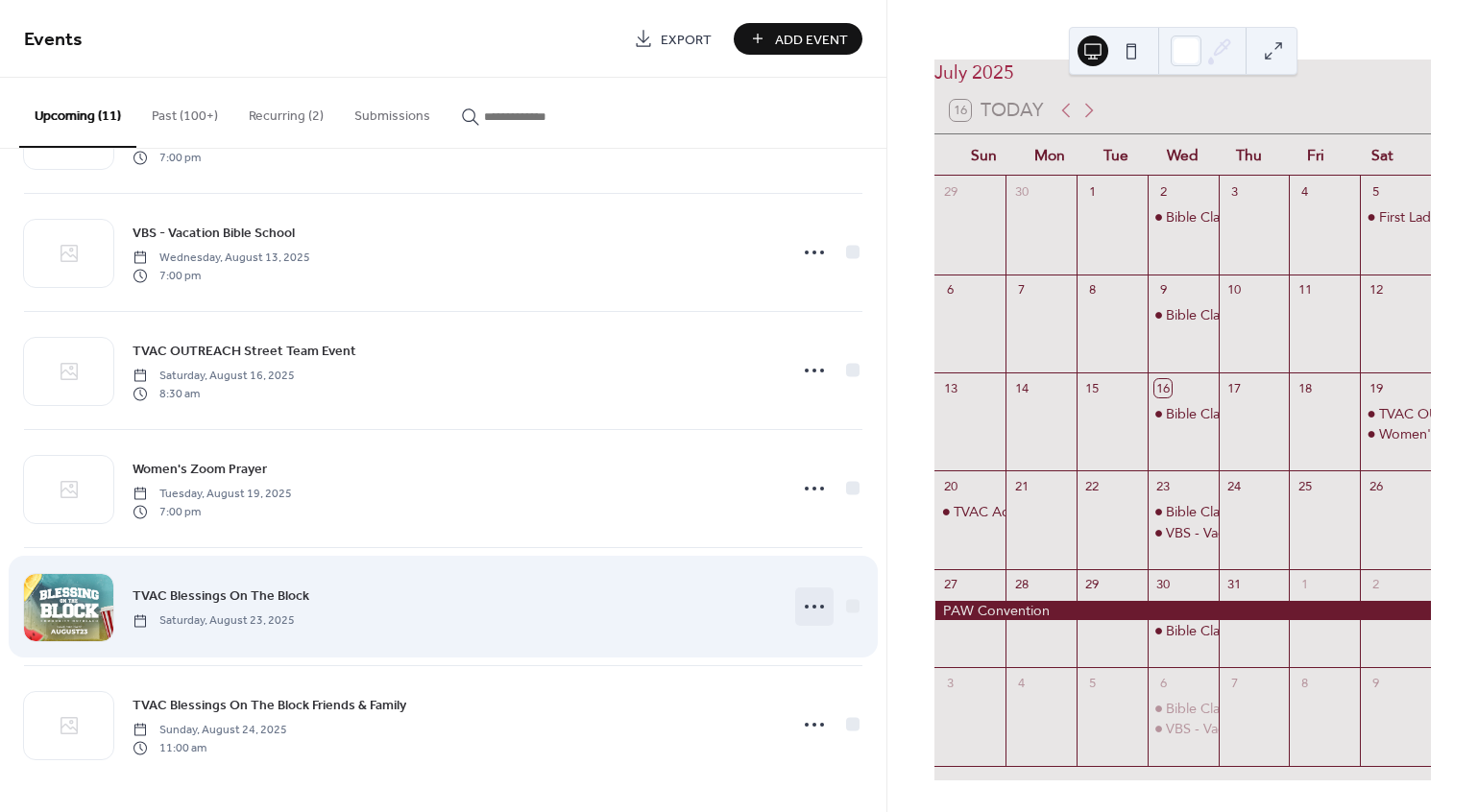 click 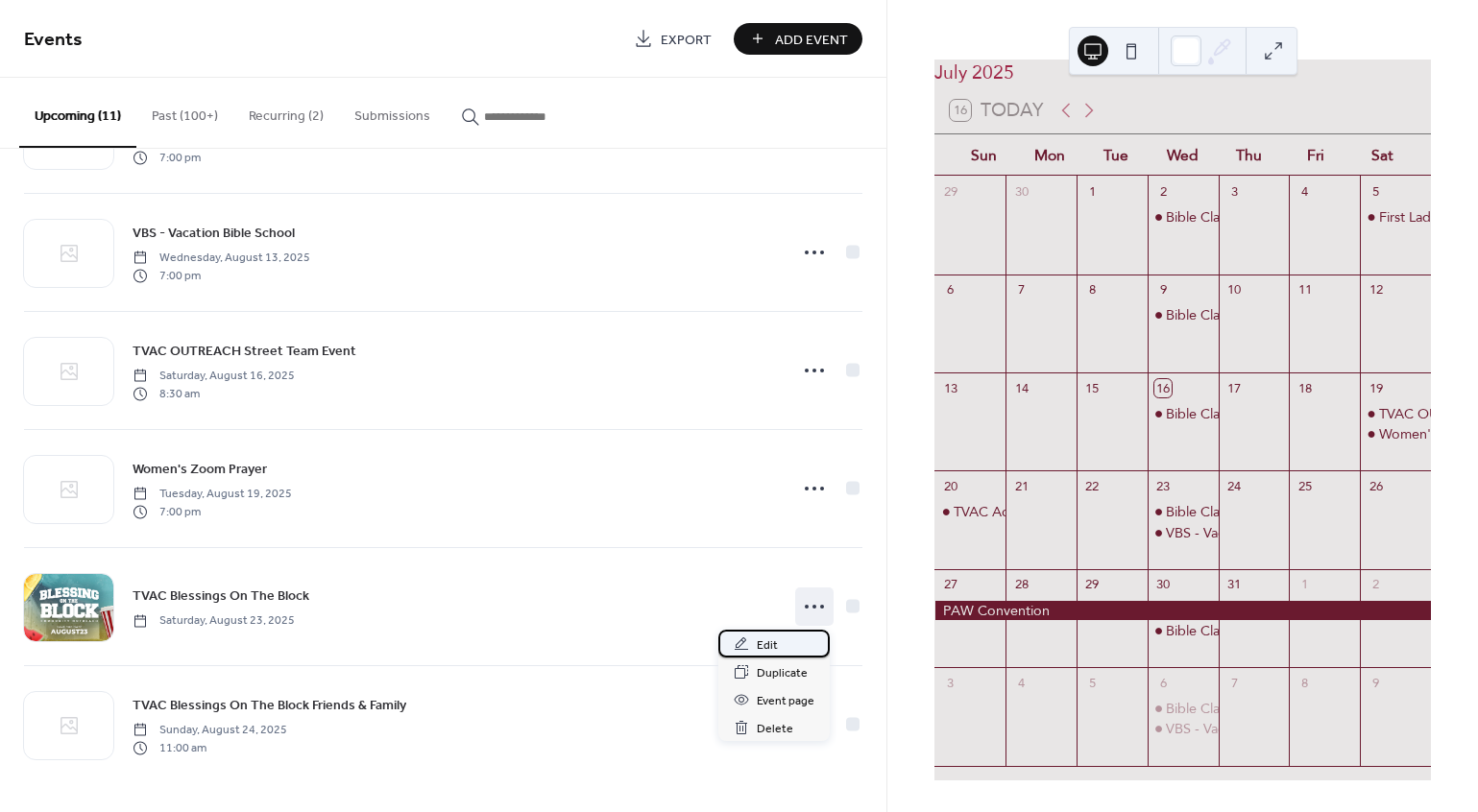 click on "Edit" at bounding box center (767, 645) 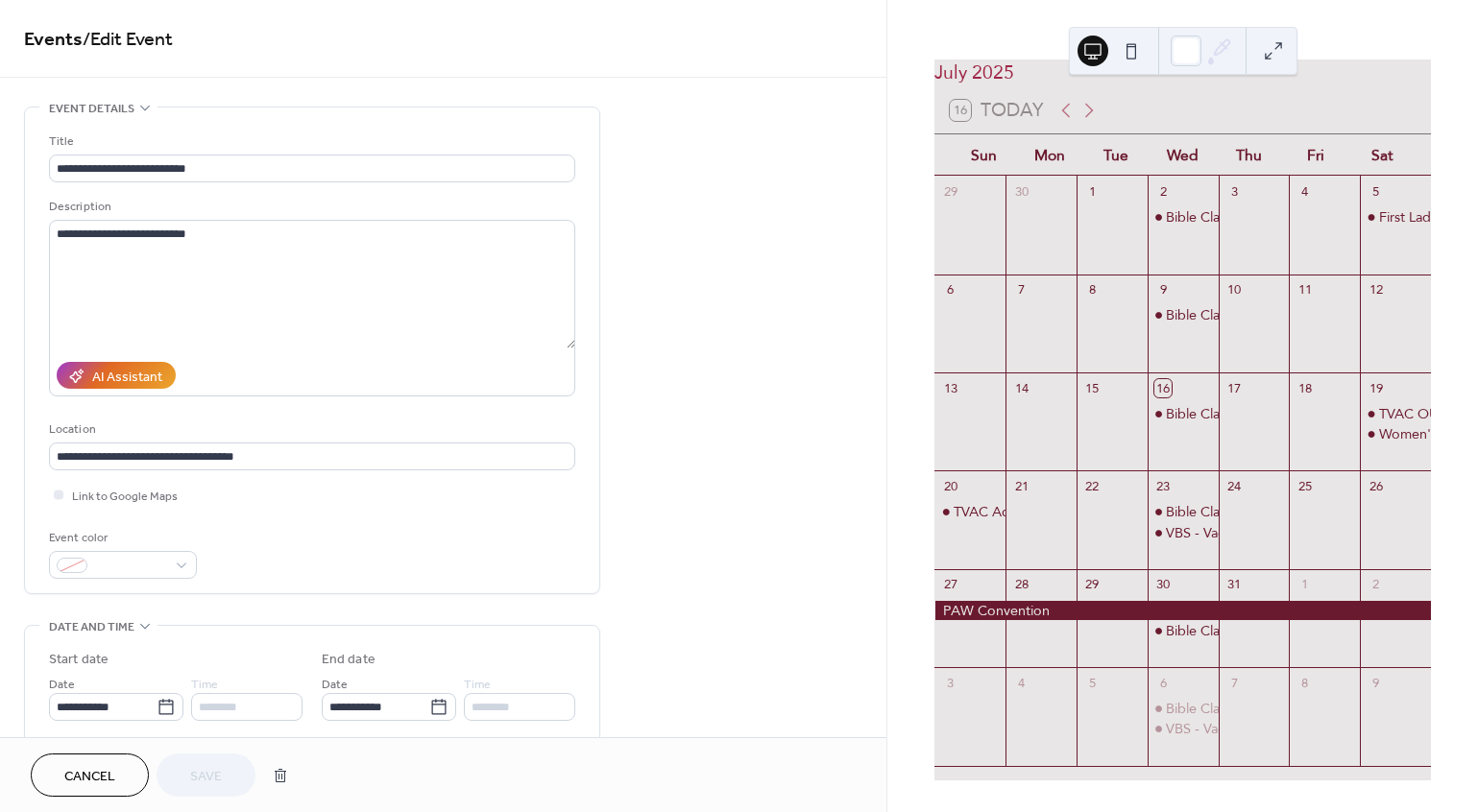 click on "Cancel" at bounding box center (89, 776) 